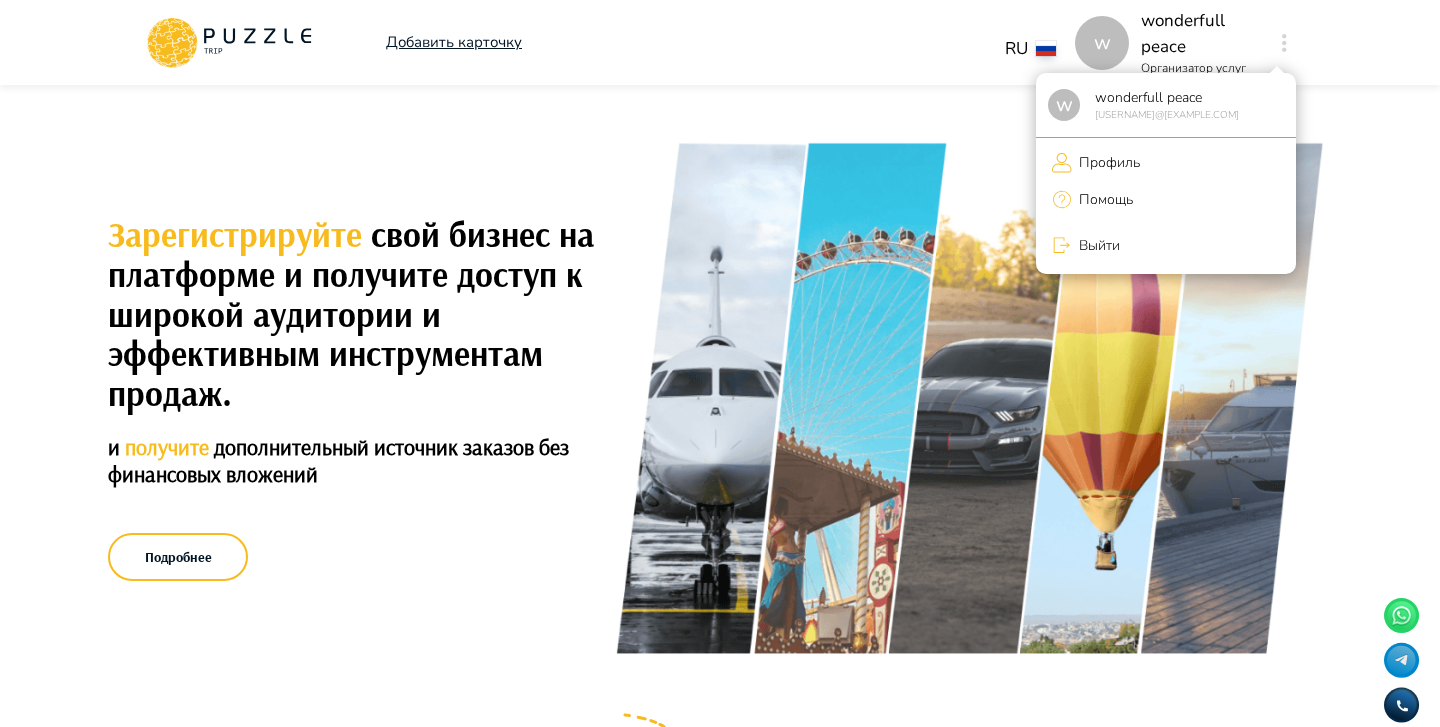 scroll, scrollTop: 0, scrollLeft: 0, axis: both 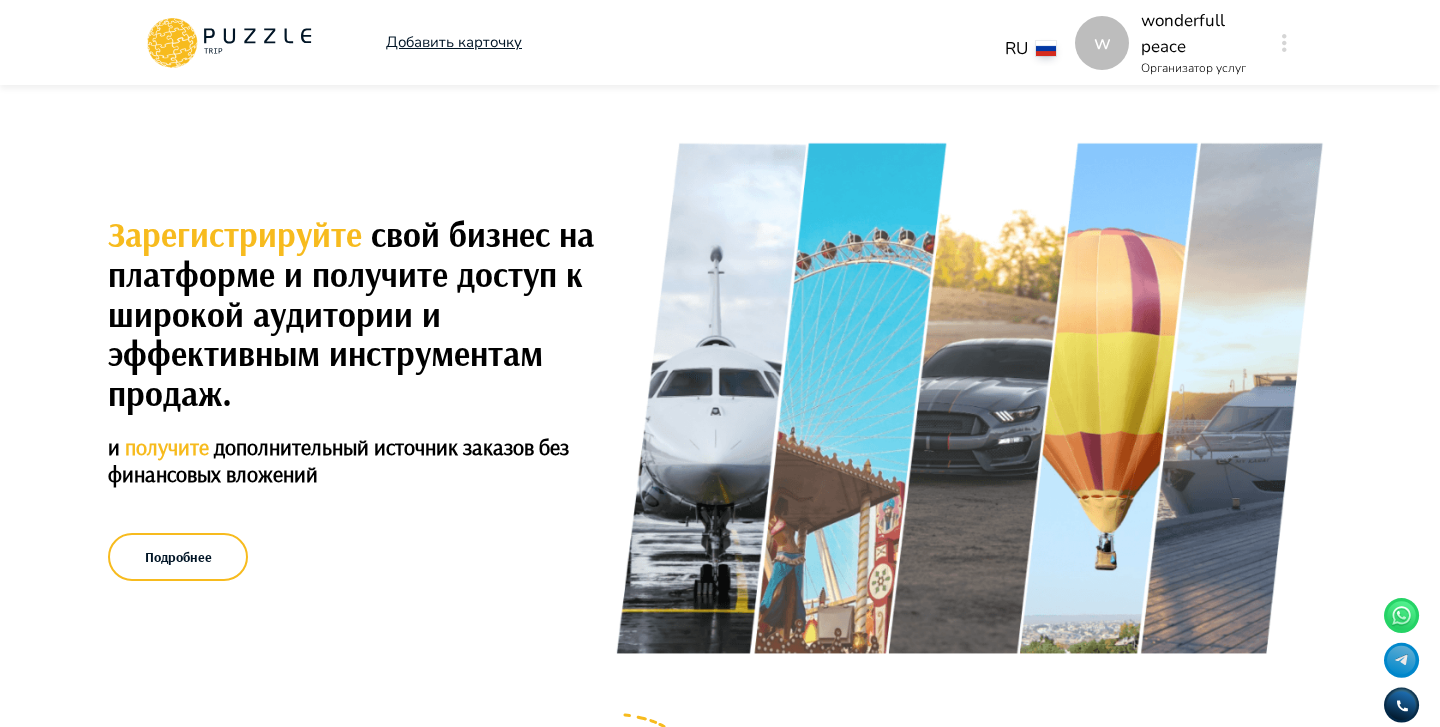 click at bounding box center [1284, 43] 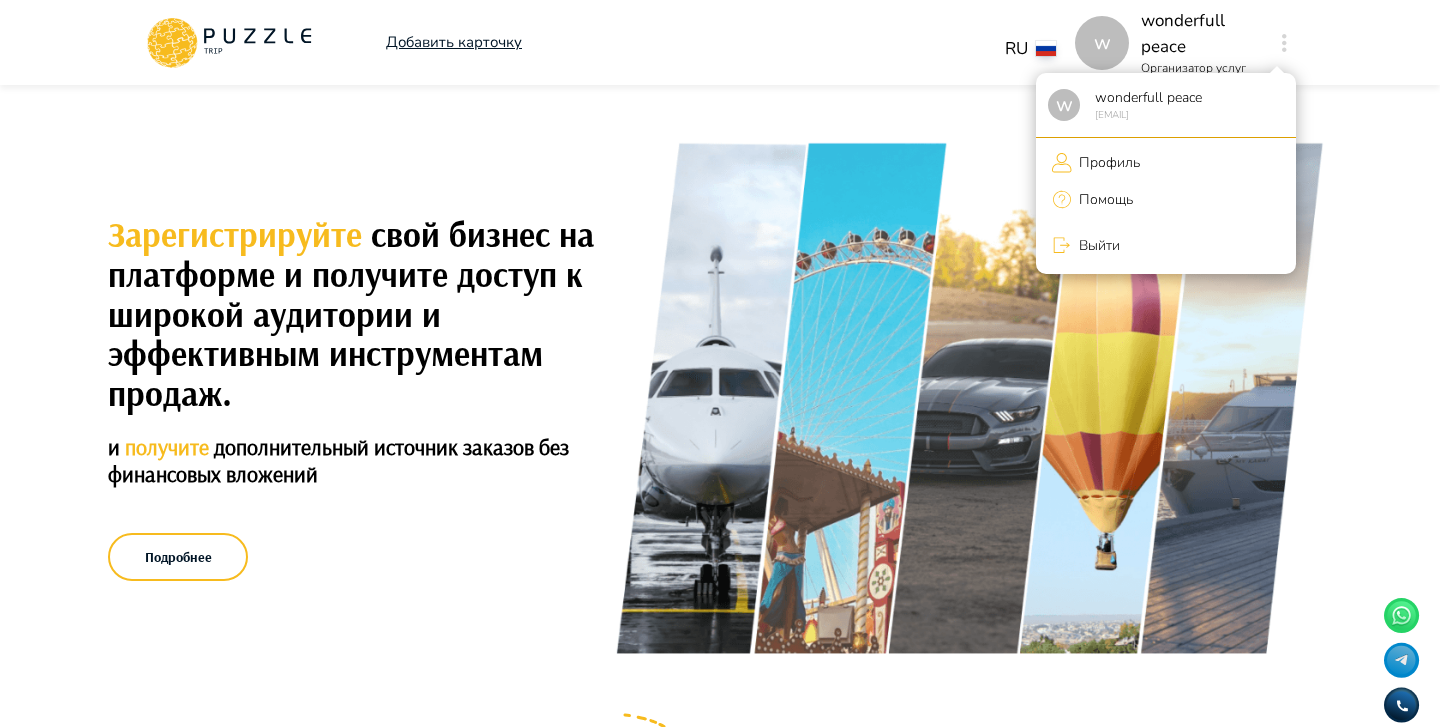 click on "Профиль" at bounding box center [1166, 162] 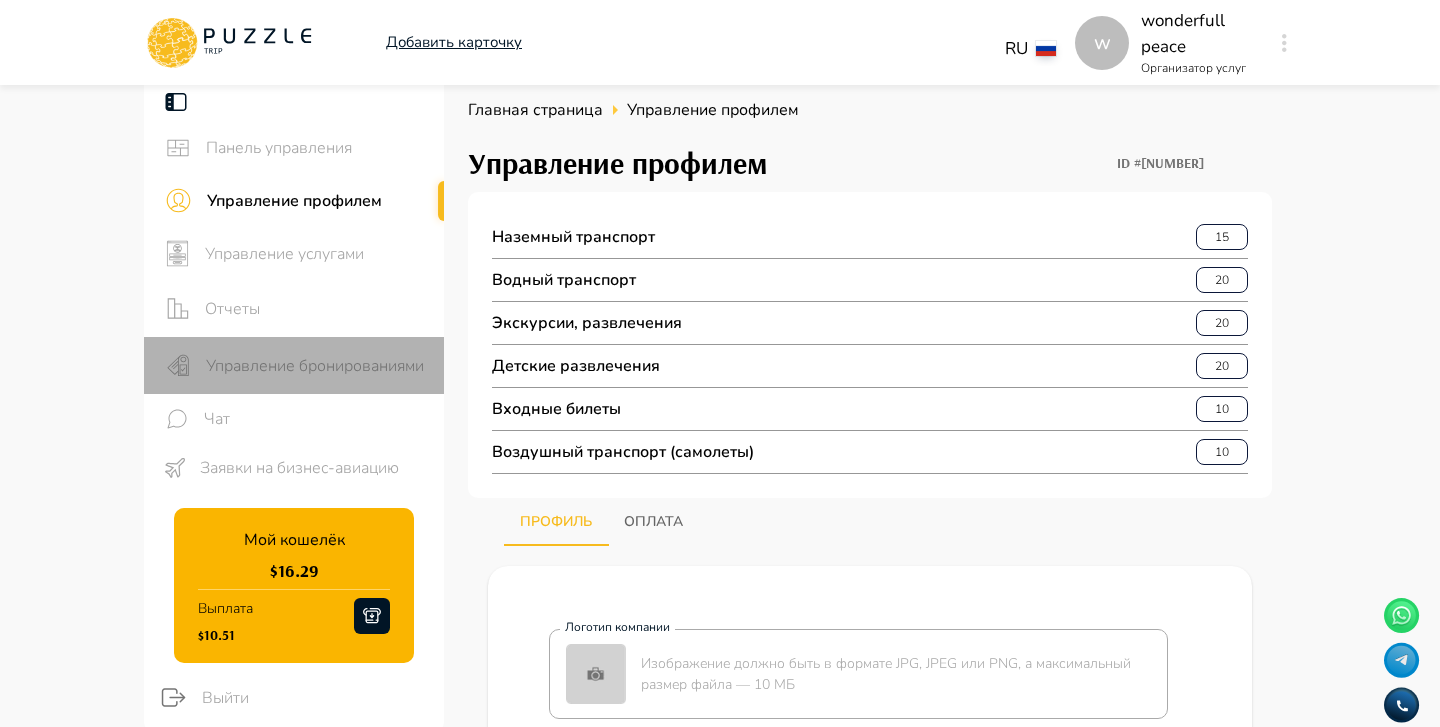 click on "Управление бронированиями" at bounding box center (317, 366) 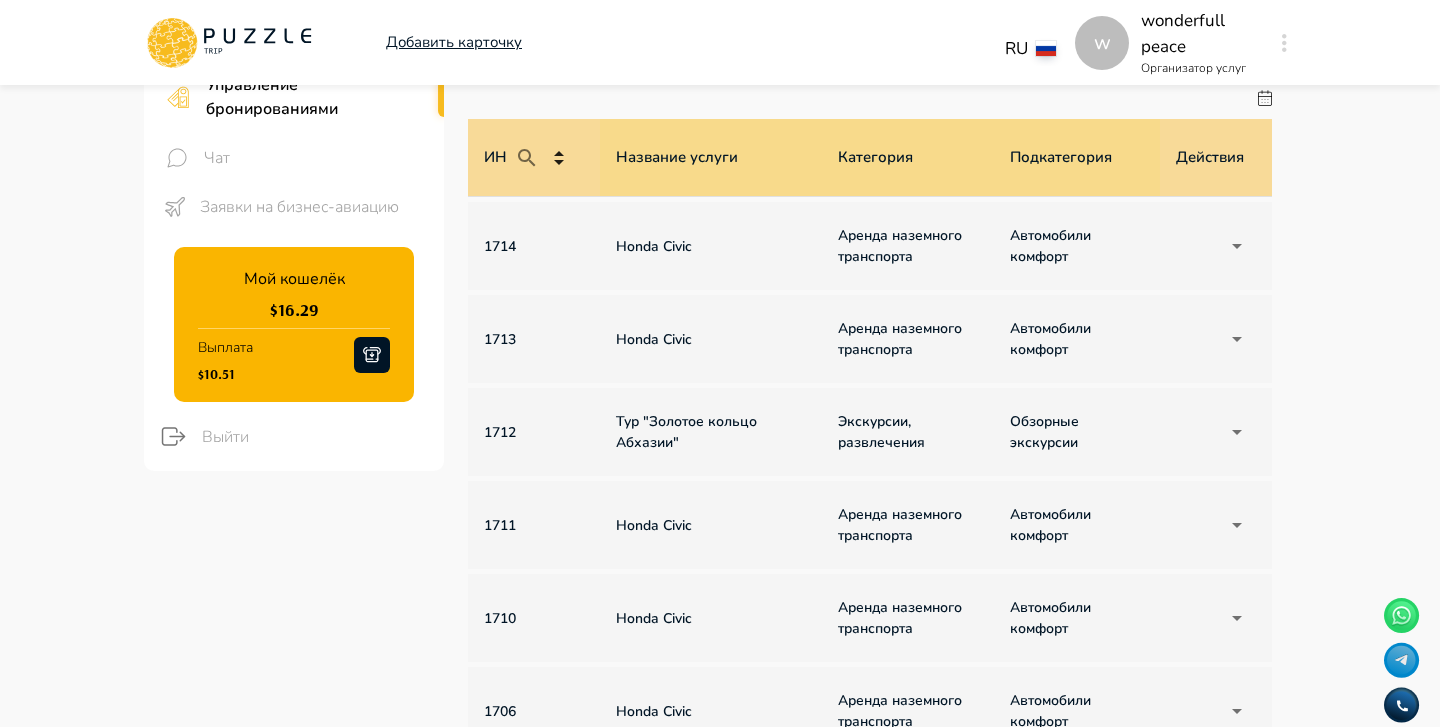 scroll, scrollTop: 300, scrollLeft: 0, axis: vertical 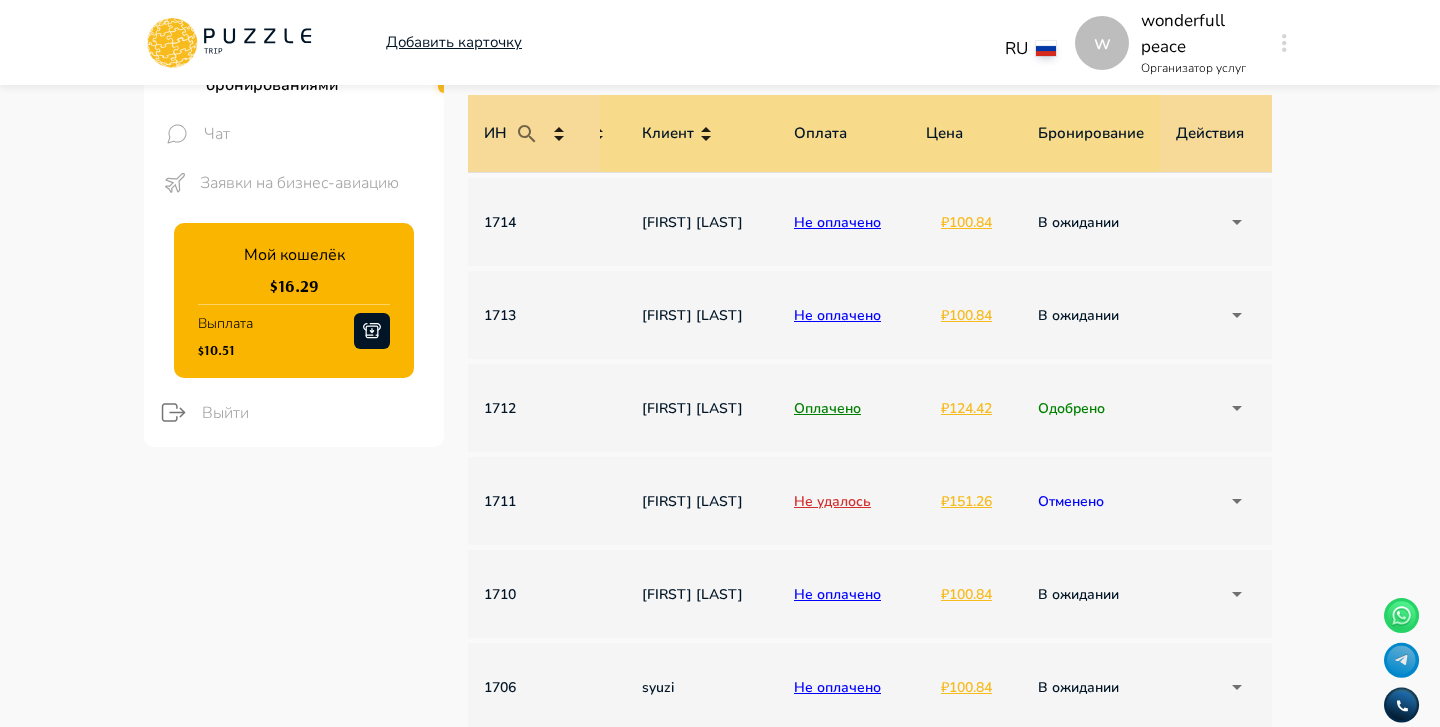 click on "w Добавить карточку RU   ** w wonderfull peace  Организатор услуг w Панель управления Управление профилем Управление услугами Отчеты Управление бронированиями Чат Заявки на бизнес-авиацию Мой кошелёк $ 16.29 Выплата   $10.51 Выйти Главная страница Бронирования Бронирования Бронирования Альтернативы Все Аренда наземного транспорта Аренда водного транспорта Экскурсии, развлечения Автомобили с водителем Детские развлечения Входные билеты ​ Статус ****** ИН Название услуги Категория Подкатегория Дата начала и окончания услуги Дата бронирования Дата оплаты Клиент Цена 1" at bounding box center (720, 649) 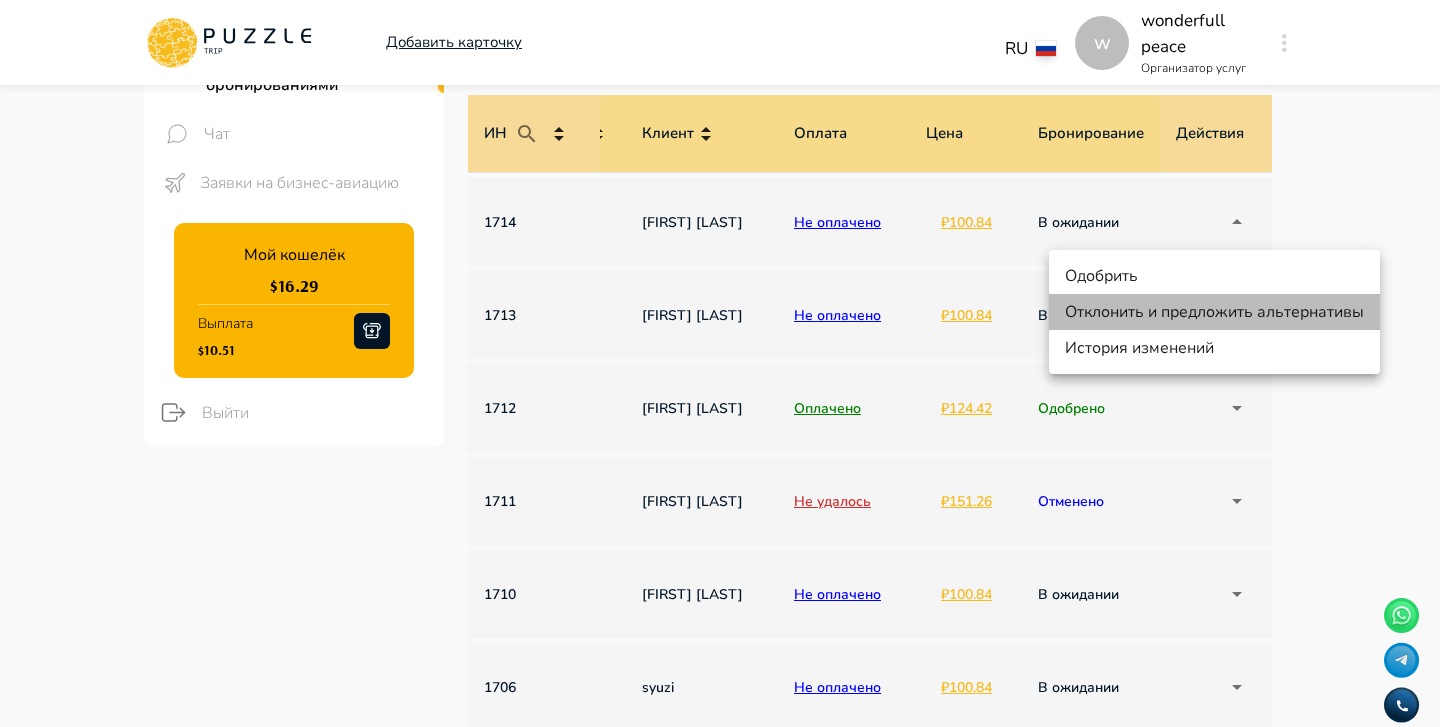 click on "Отклонить и предложить альтернативы" at bounding box center [1214, 312] 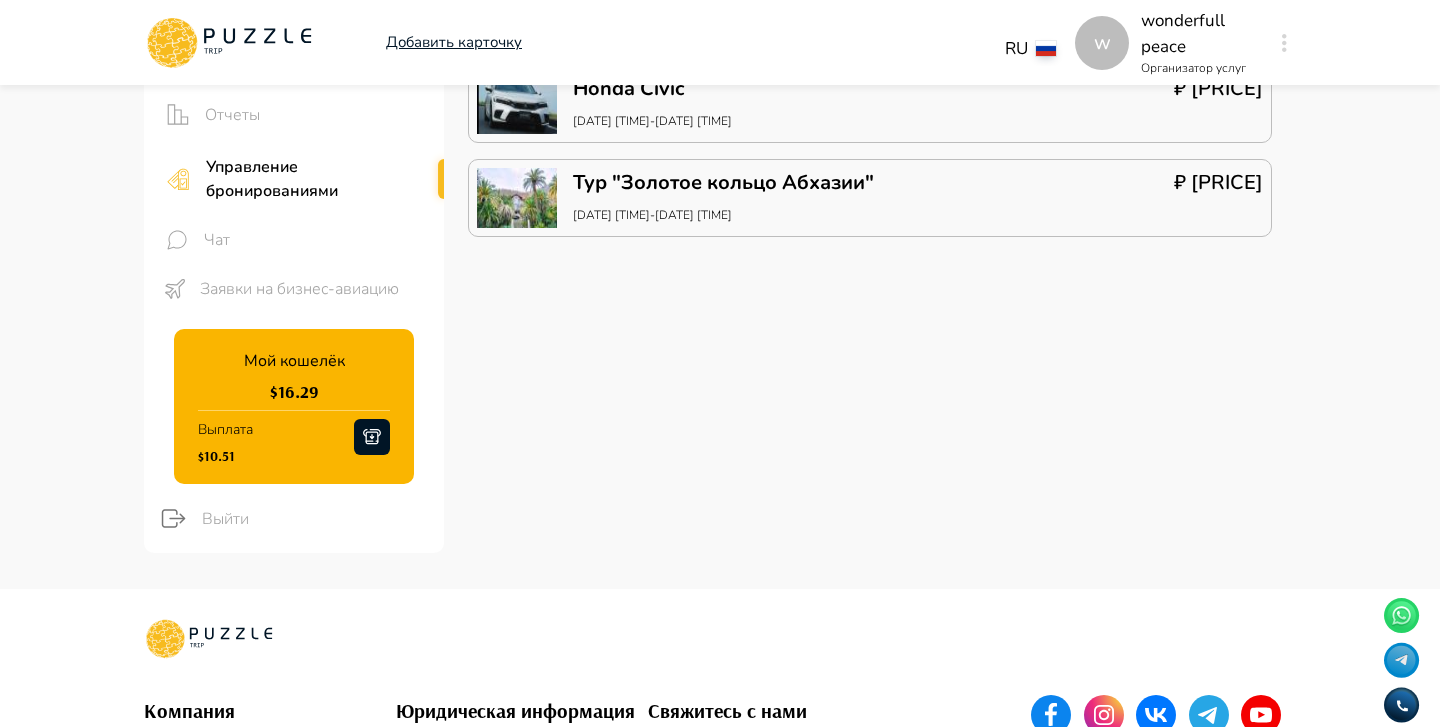 scroll, scrollTop: 0, scrollLeft: 0, axis: both 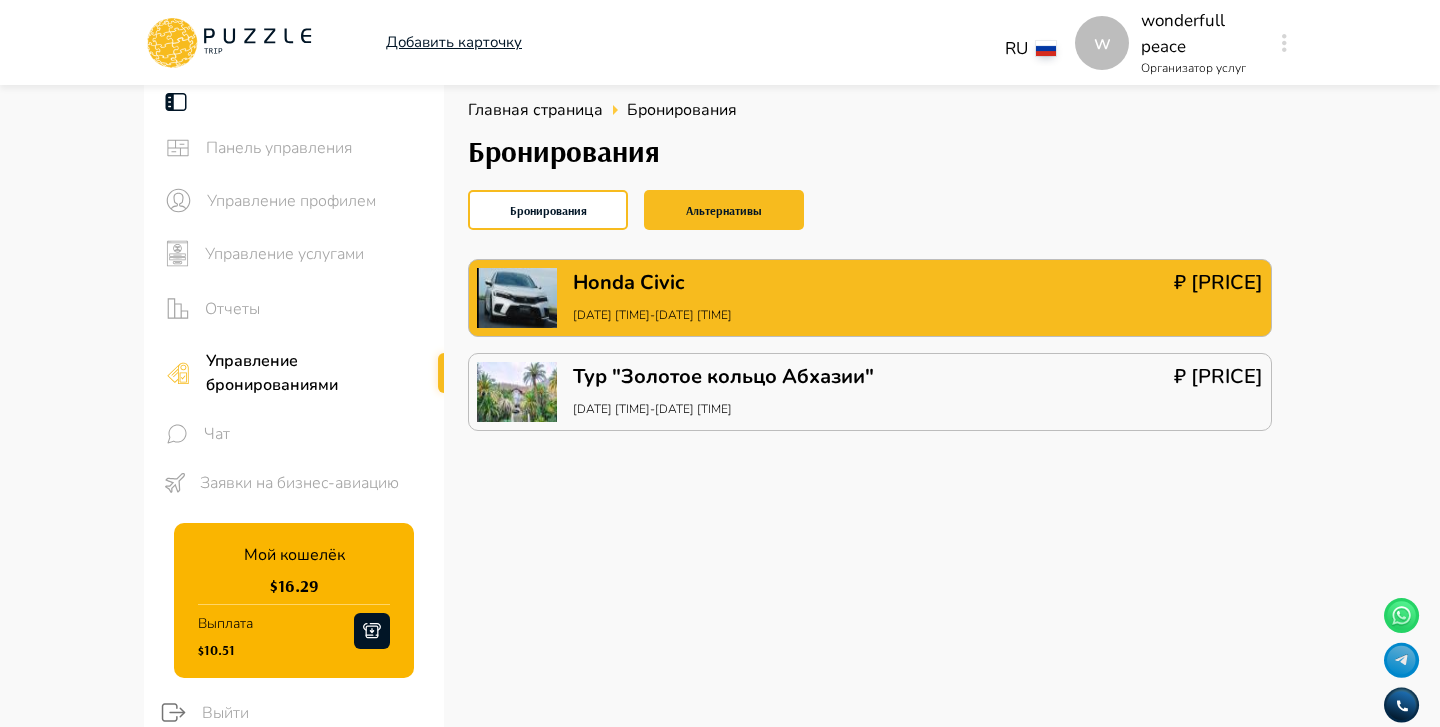 click on "Honda Civic 18/08/2025 16:32-20/08/2025 16:32 ₽
1.24" at bounding box center [870, 298] 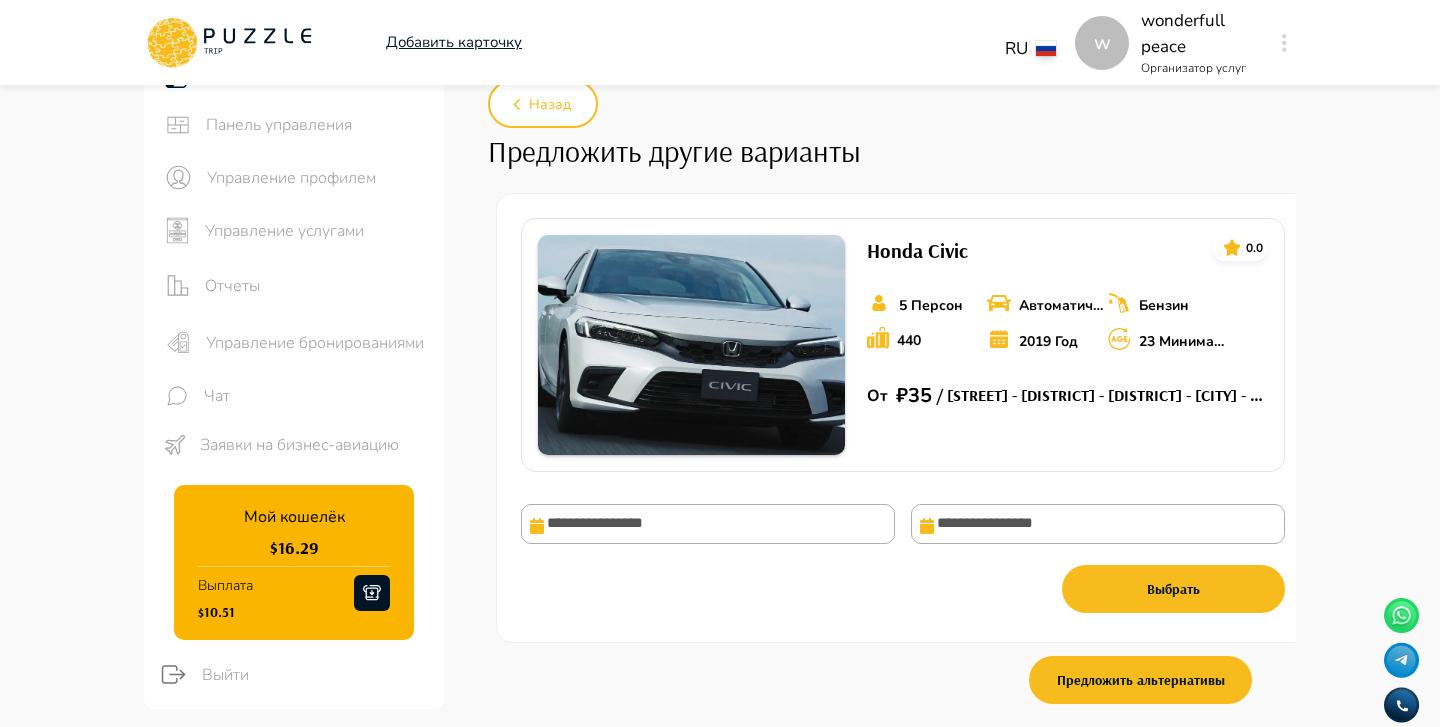 scroll, scrollTop: 0, scrollLeft: 0, axis: both 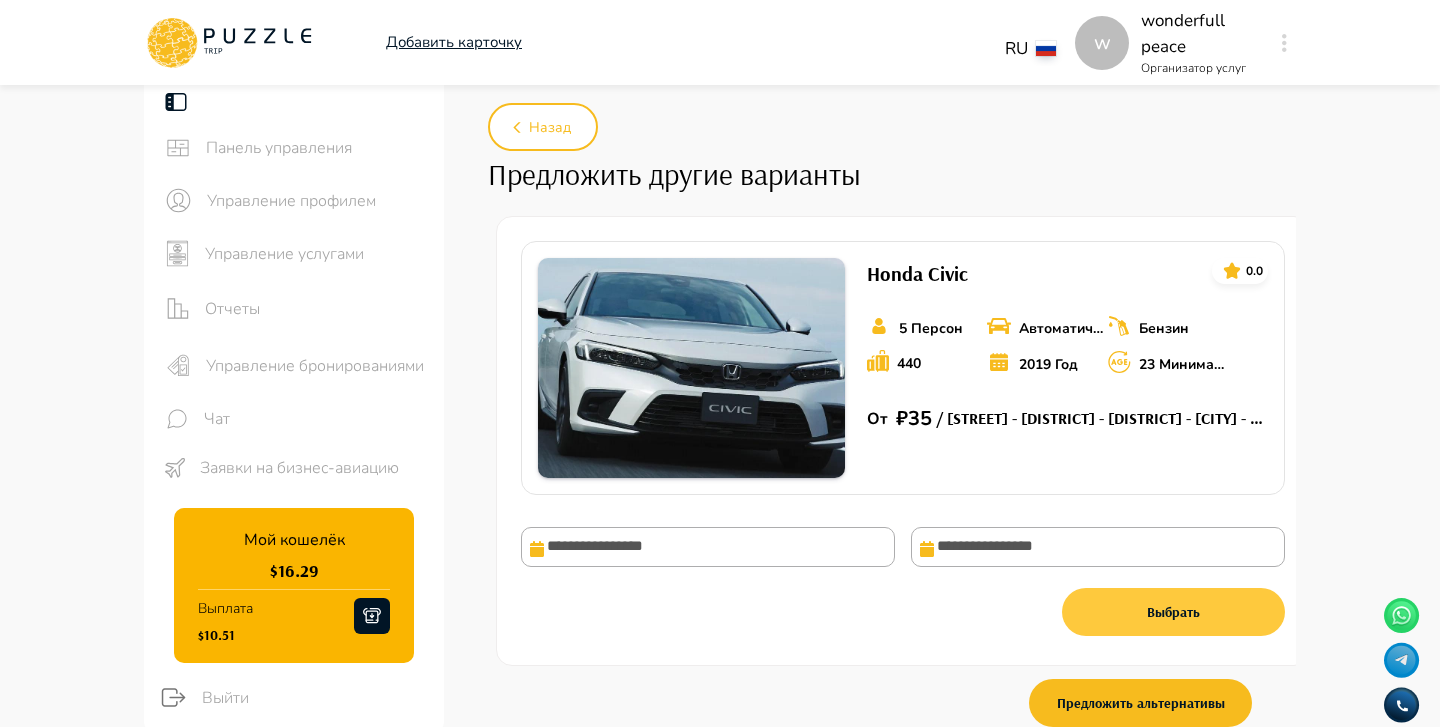 click on "Выбрать" at bounding box center [1173, 612] 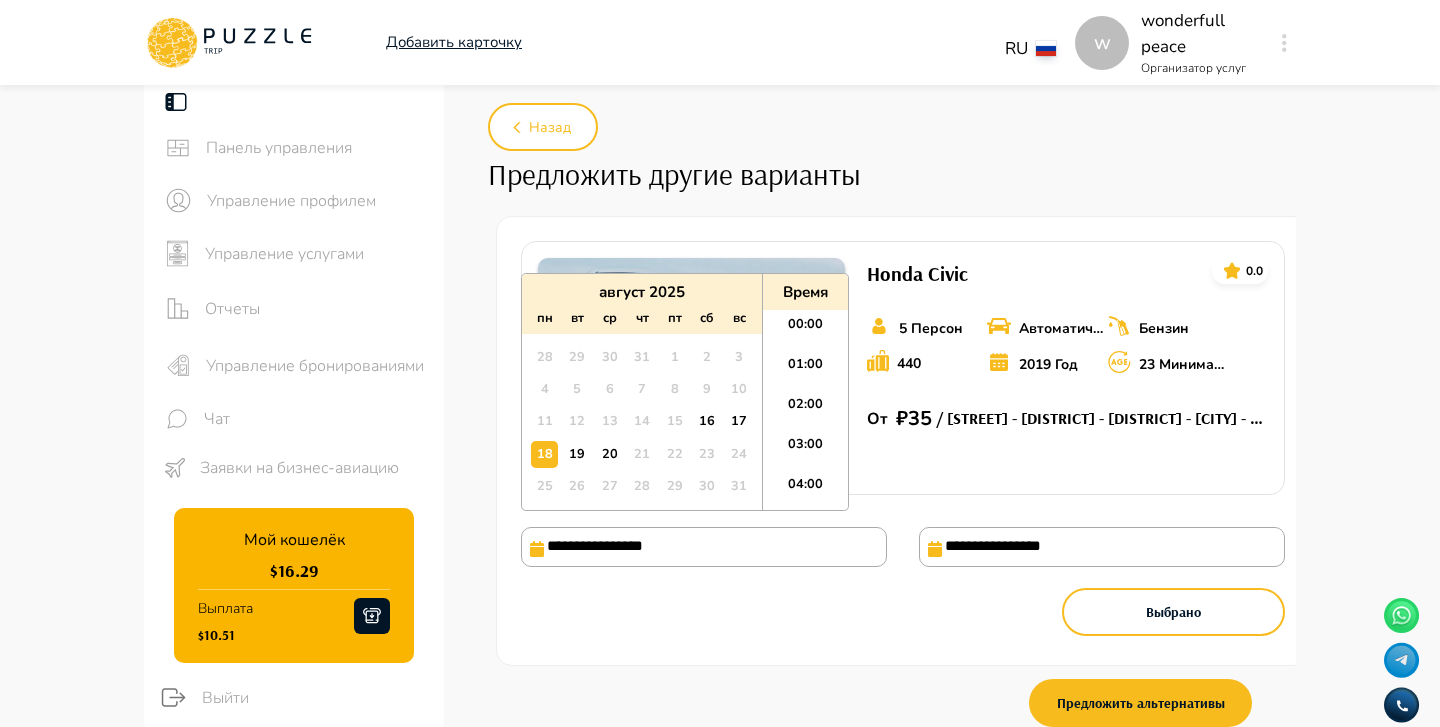 click on "**********" at bounding box center [704, 547] 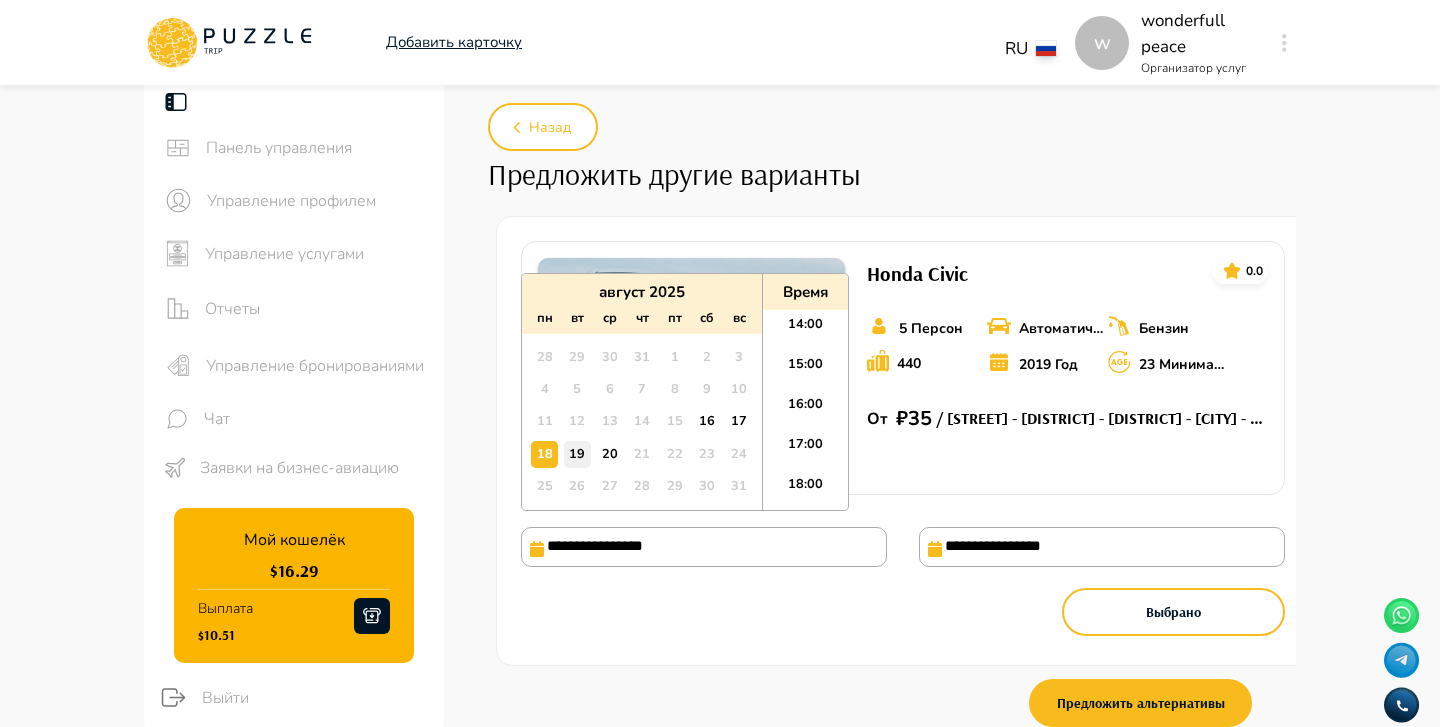 click on "19" at bounding box center (577, 454) 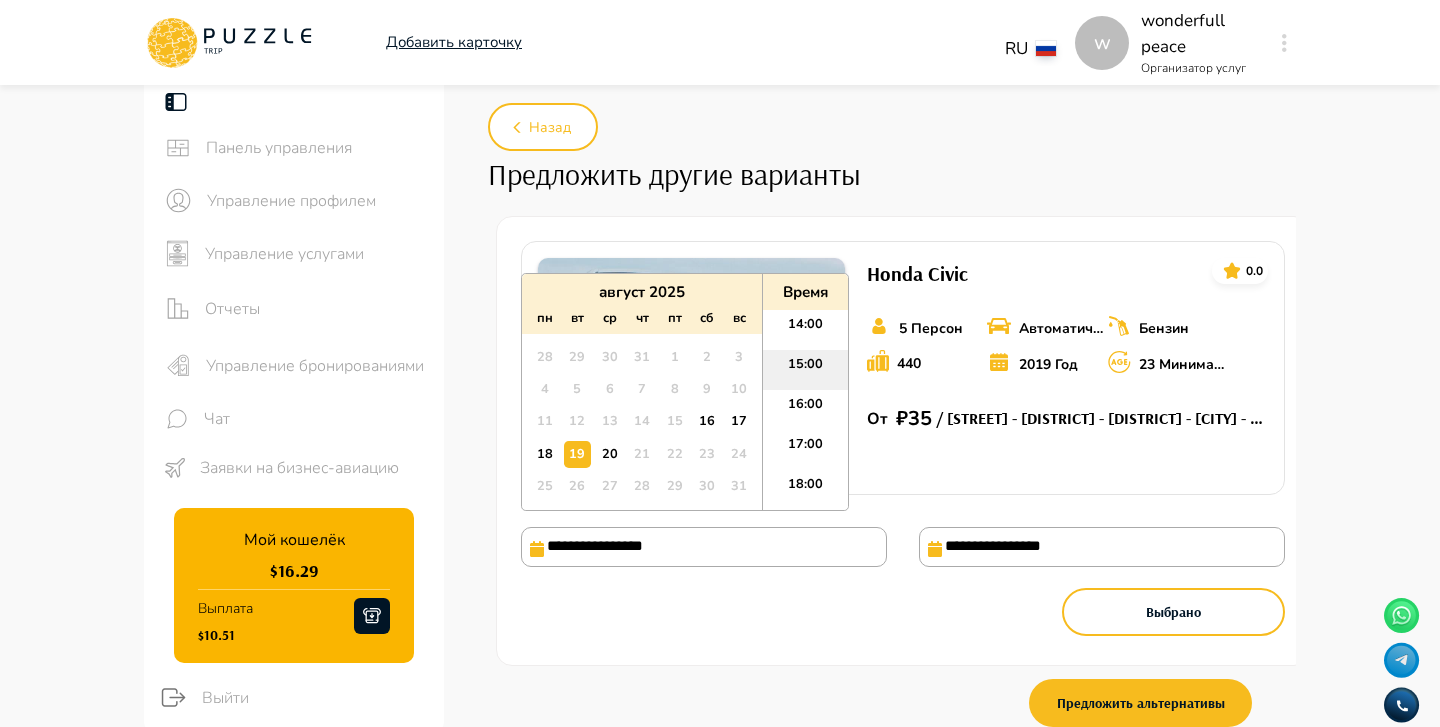 click on "15:00" at bounding box center (805, 370) 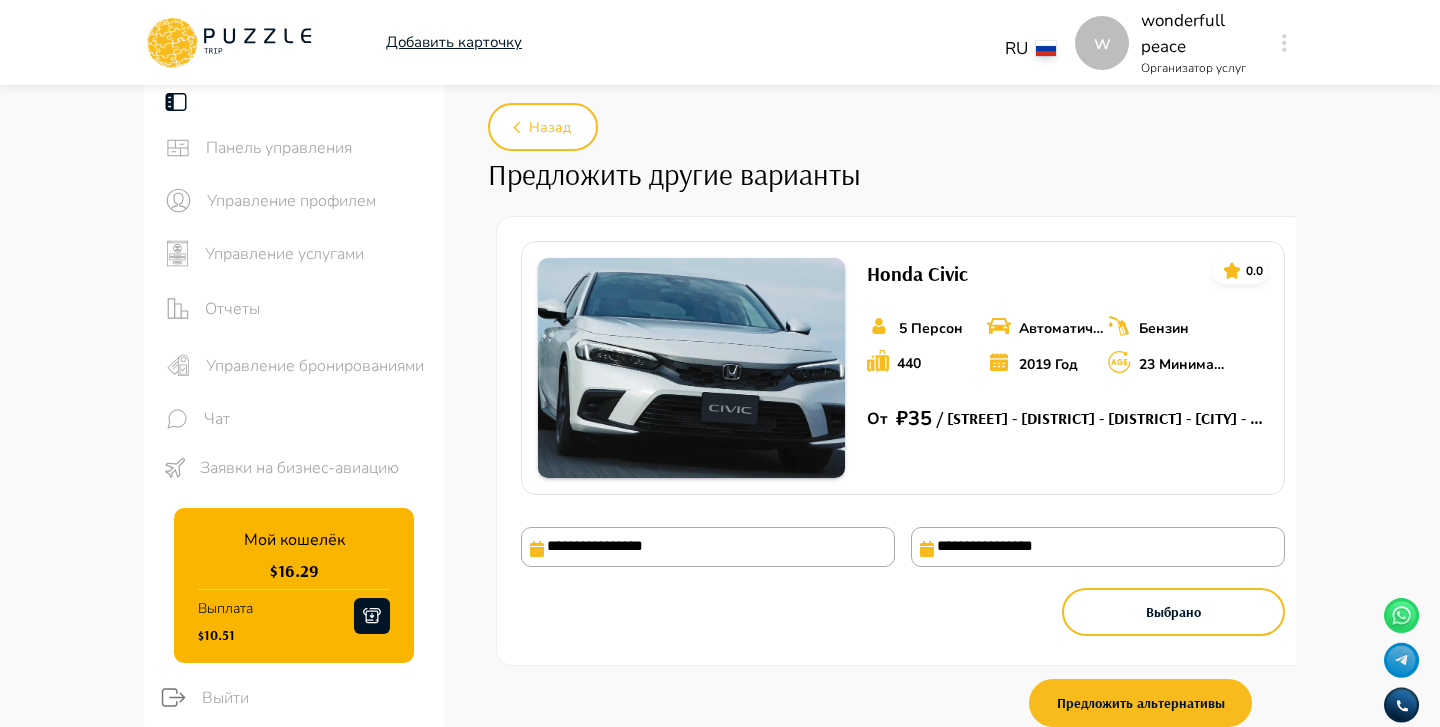 click on "**********" at bounding box center [1098, 547] 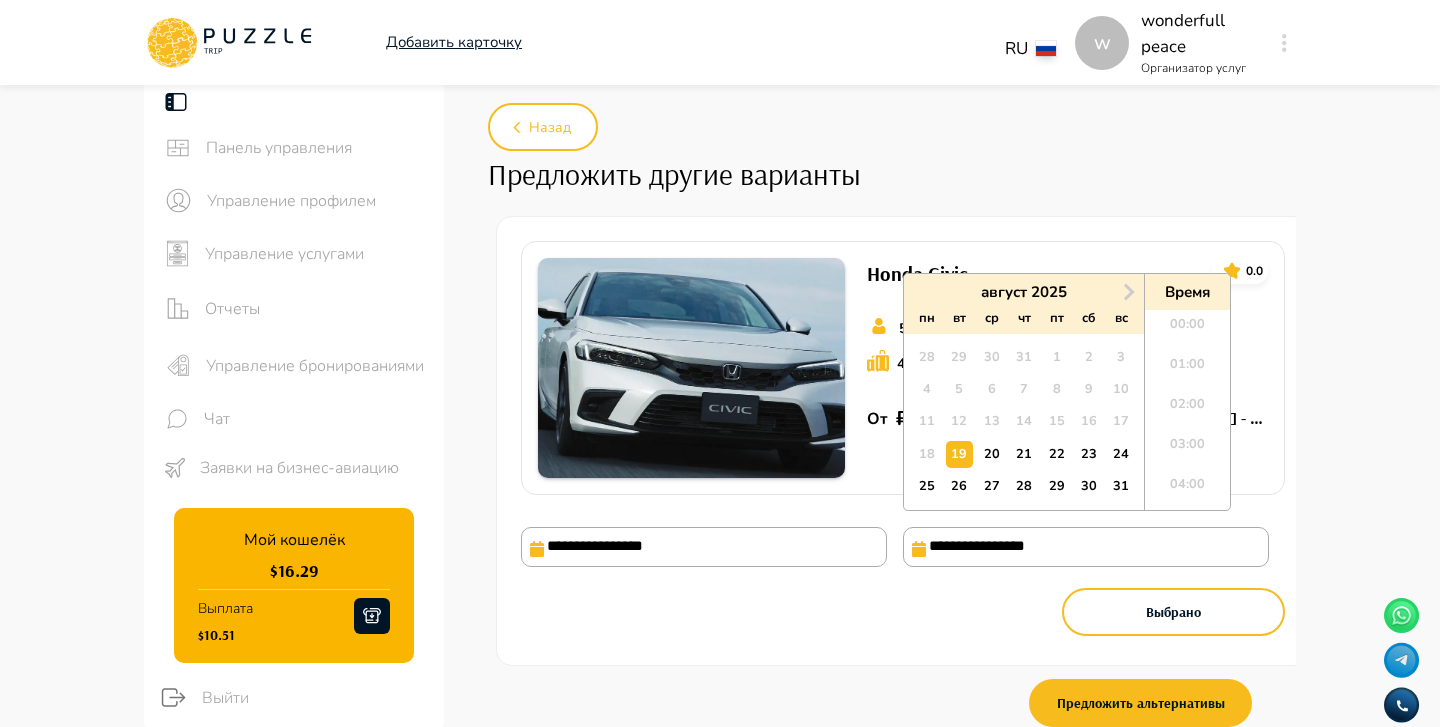 scroll, scrollTop: 560, scrollLeft: 0, axis: vertical 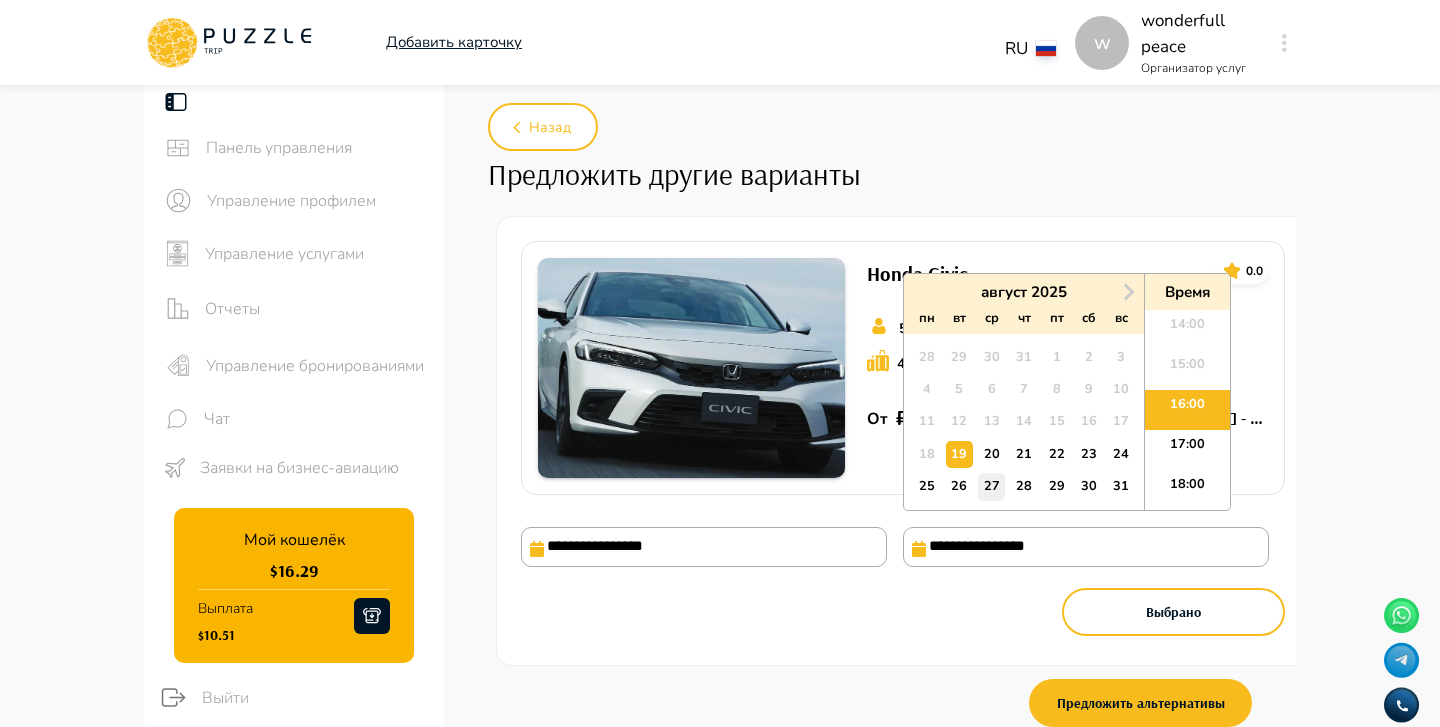 click on "27" at bounding box center (991, 486) 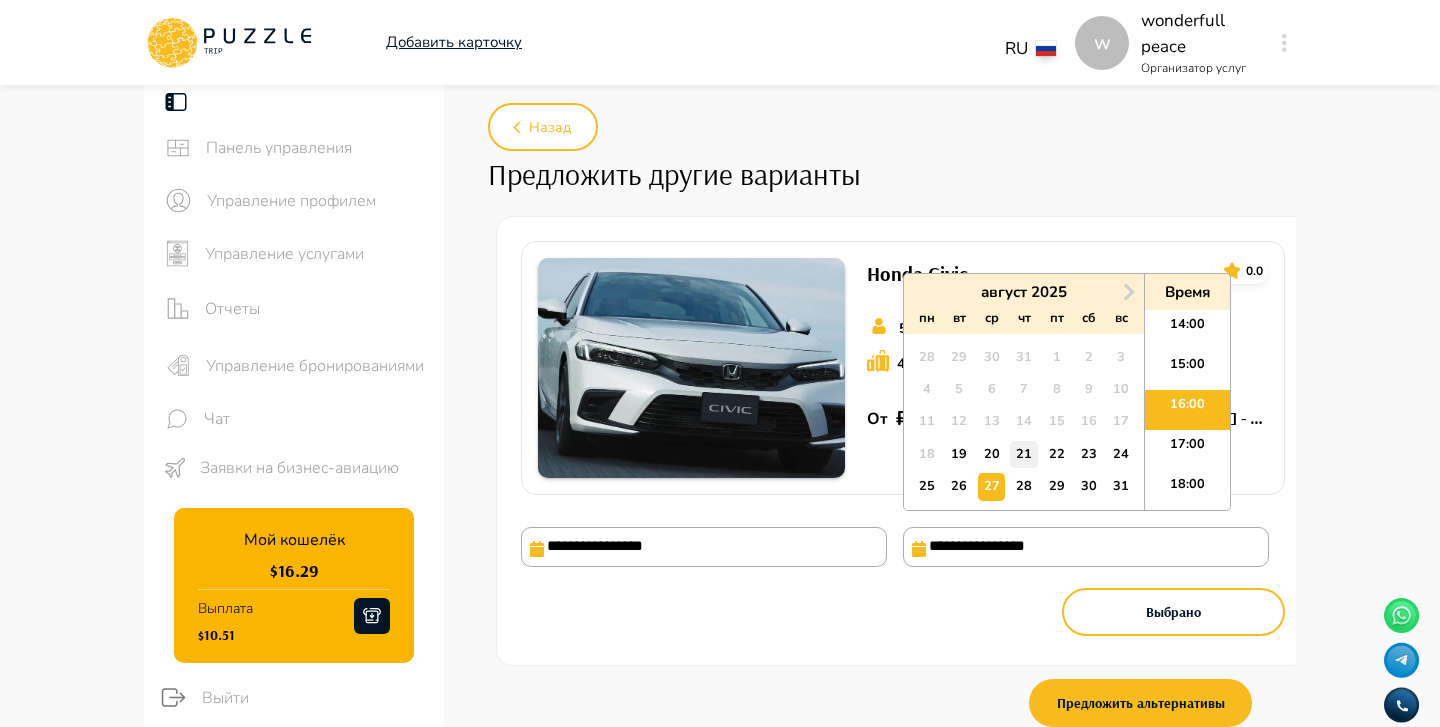 click on "21" at bounding box center [1023, 454] 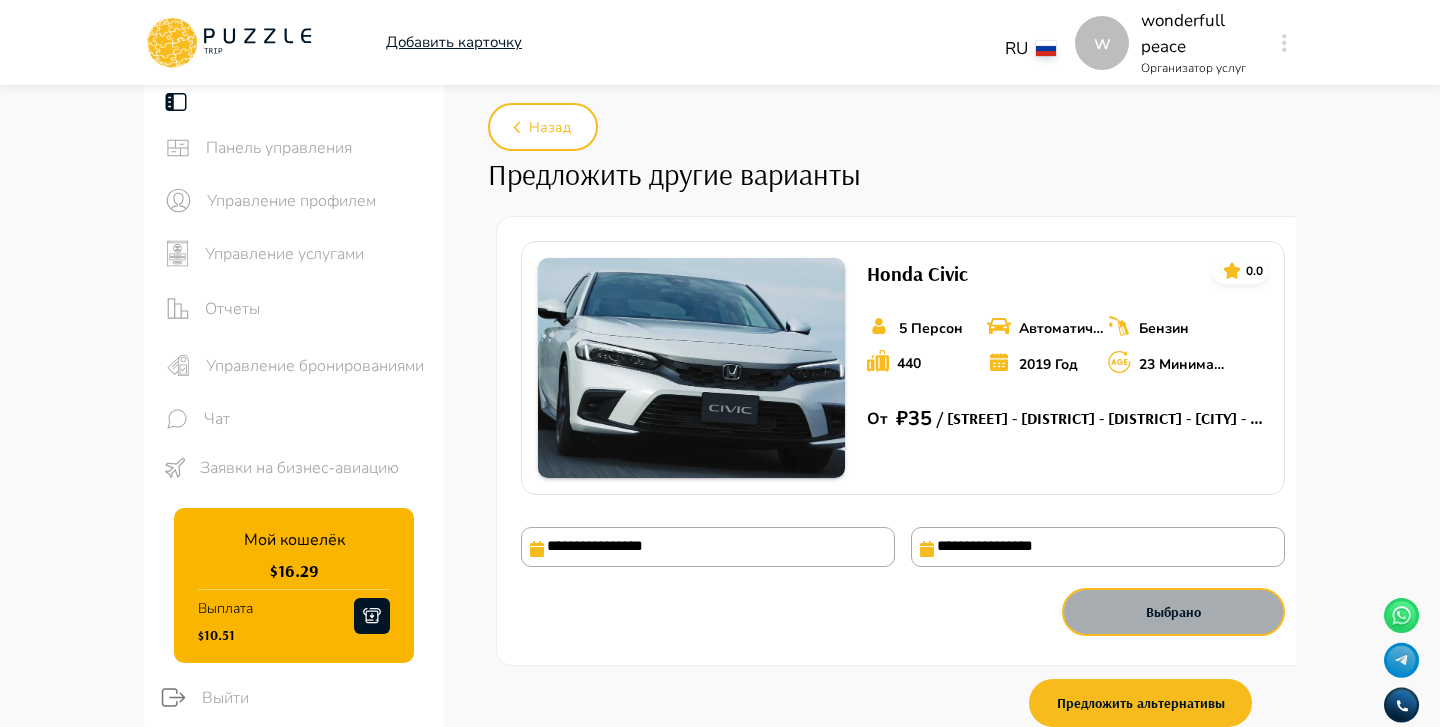click on "Выбрано" at bounding box center [1173, 612] 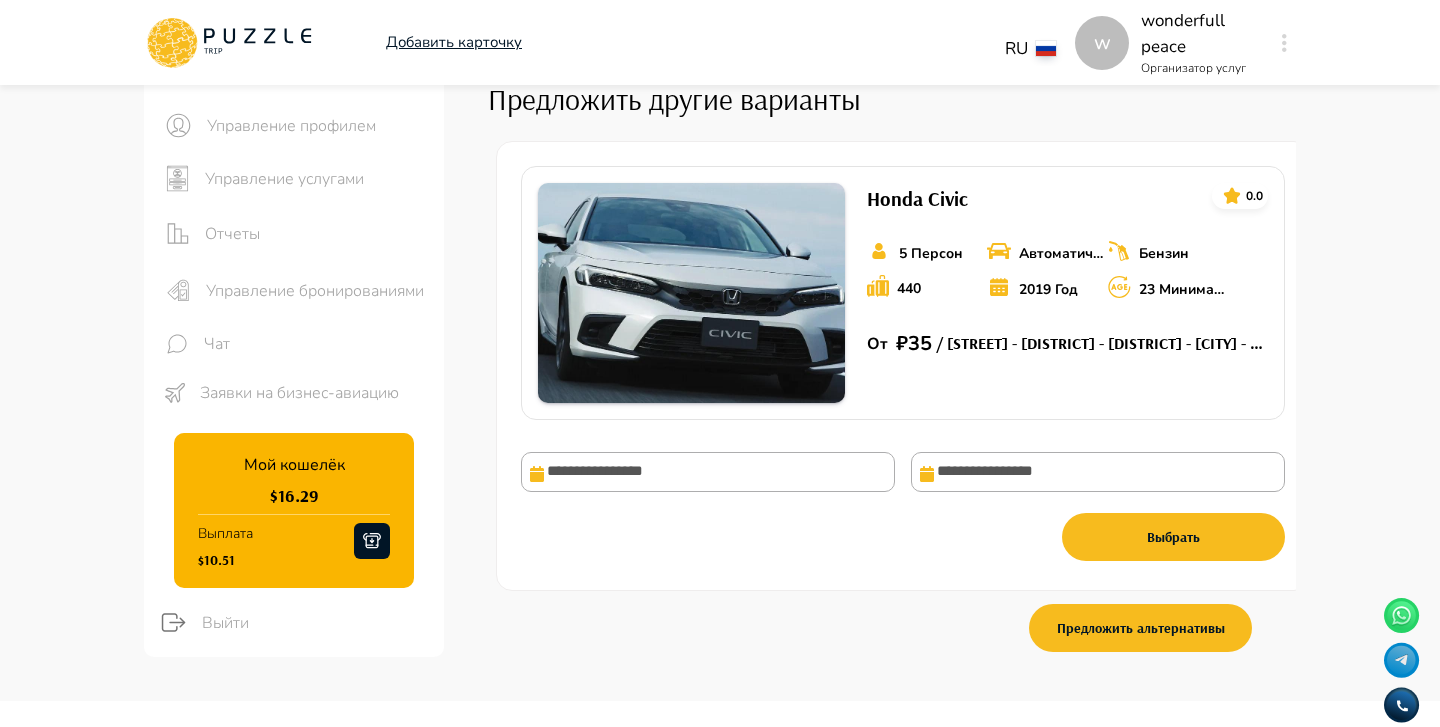 scroll, scrollTop: 77, scrollLeft: 0, axis: vertical 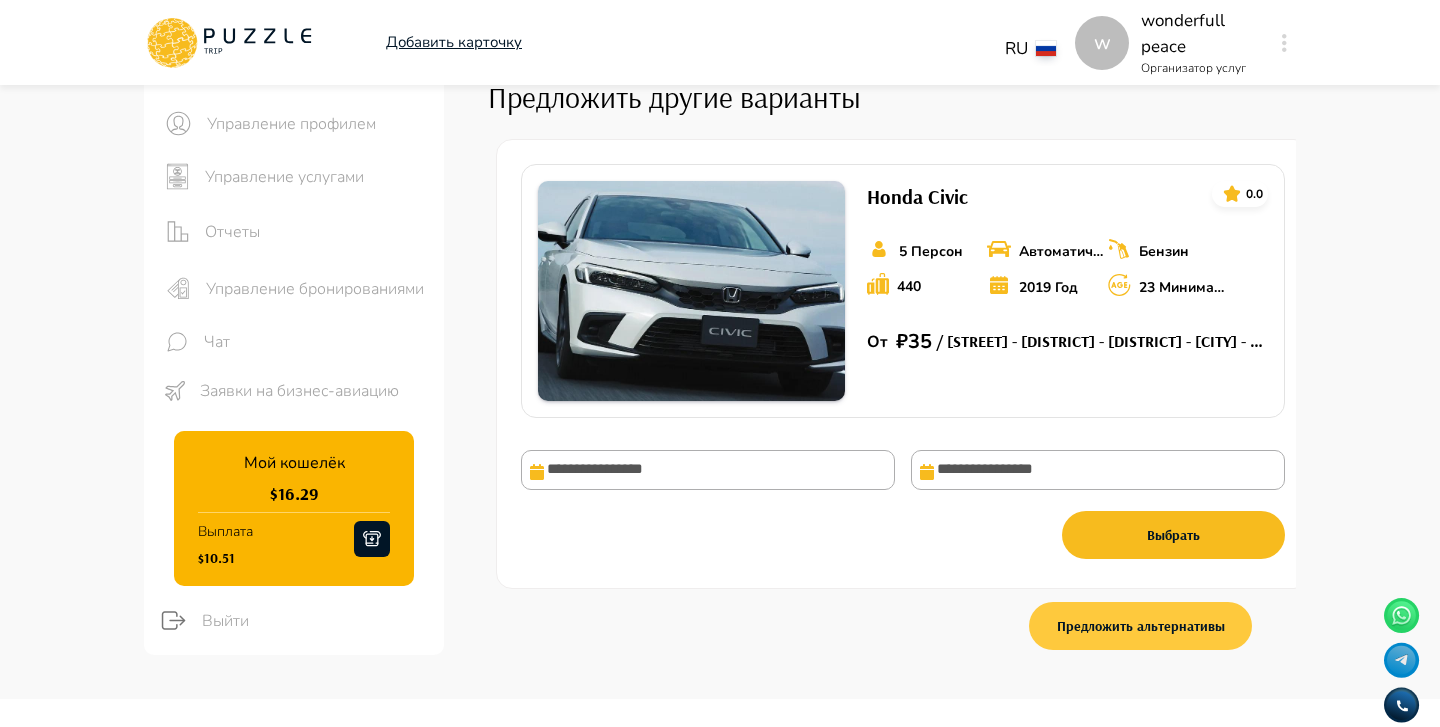 click on "Предложить альтернативы" at bounding box center [1140, 626] 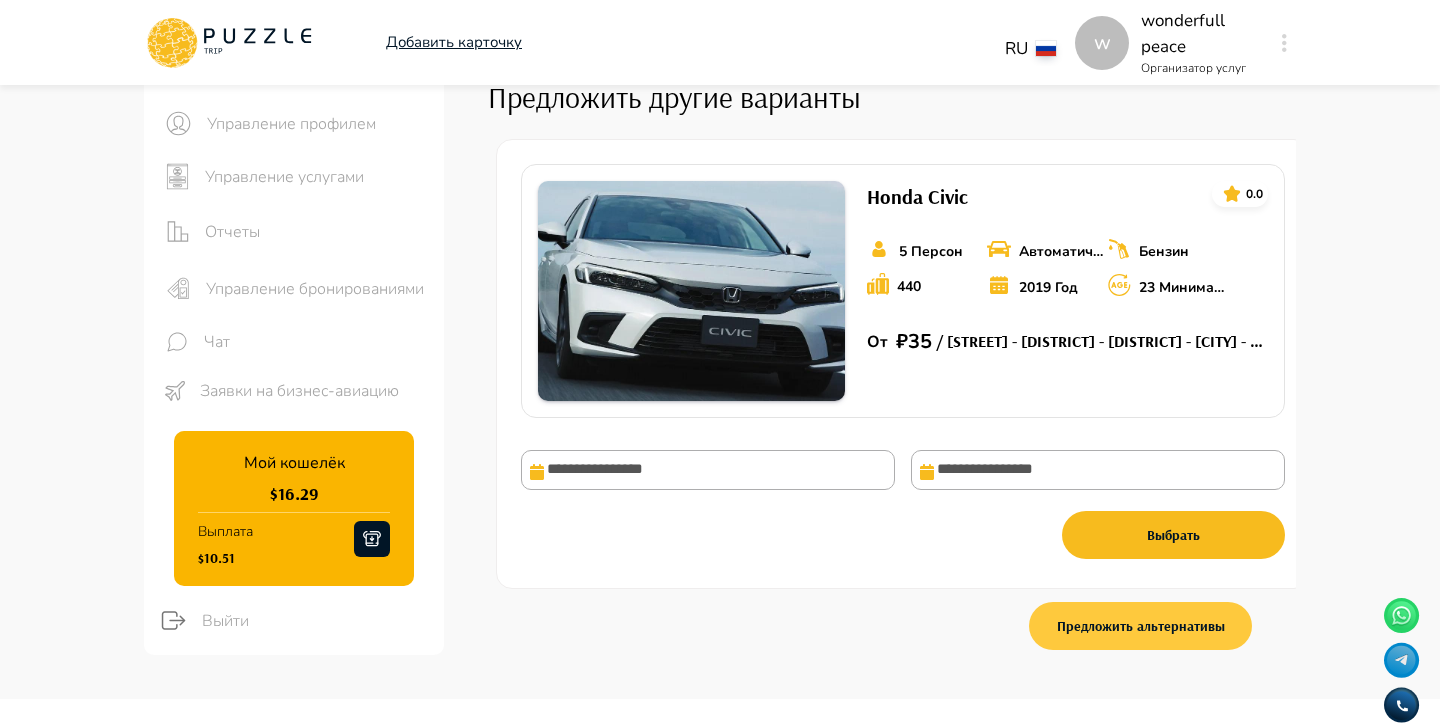 scroll, scrollTop: 0, scrollLeft: 0, axis: both 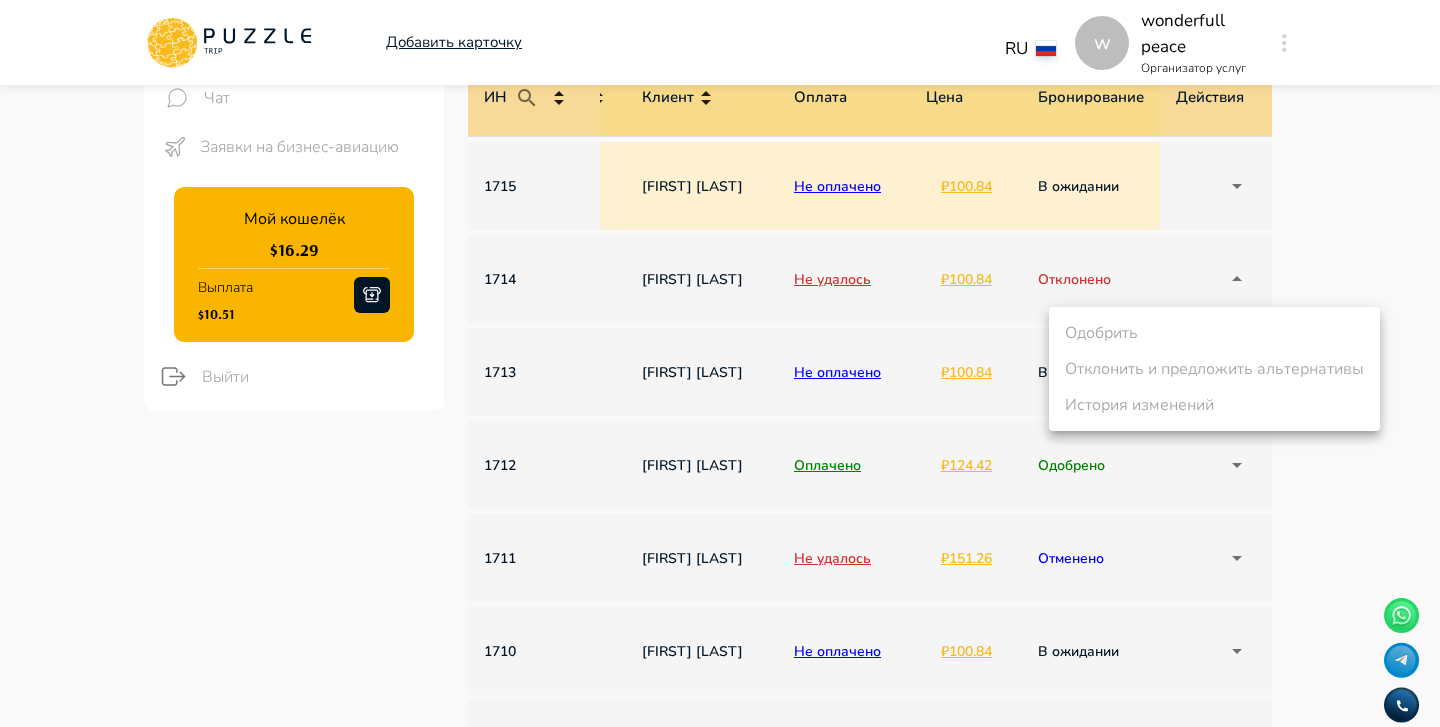 click on "w Добавить карточку RU   ** w wonderfull peace  Организатор услуг w Панель управления Управление профилем Управление услугами Отчеты Управление бронированиями Чат Заявки на бизнес-авиацию Мой кошелёк $ 16.29 Выплата   $10.51 Выйти Главная страница Бронирования Бронирования Бронирования Альтернативы Все Аренда наземного транспорта Аренда водного транспорта Экскурсии, развлечения Автомобили с водителем Детские развлечения Входные билеты ​ Статус ****** ИН Название услуги Категория Подкатегория Дата начала и окончания услуги Дата бронирования Дата оплаты Клиент Цена 1" at bounding box center [720, 613] 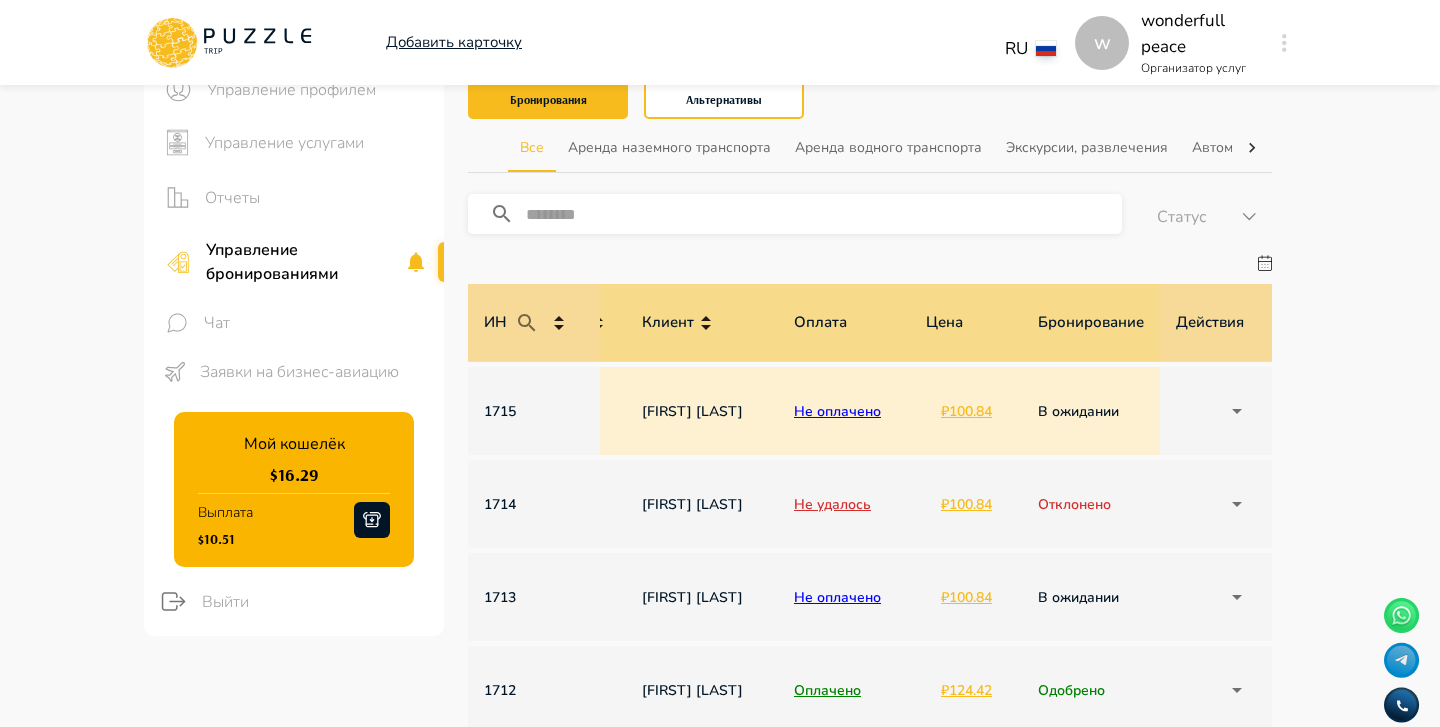 scroll, scrollTop: 0, scrollLeft: 0, axis: both 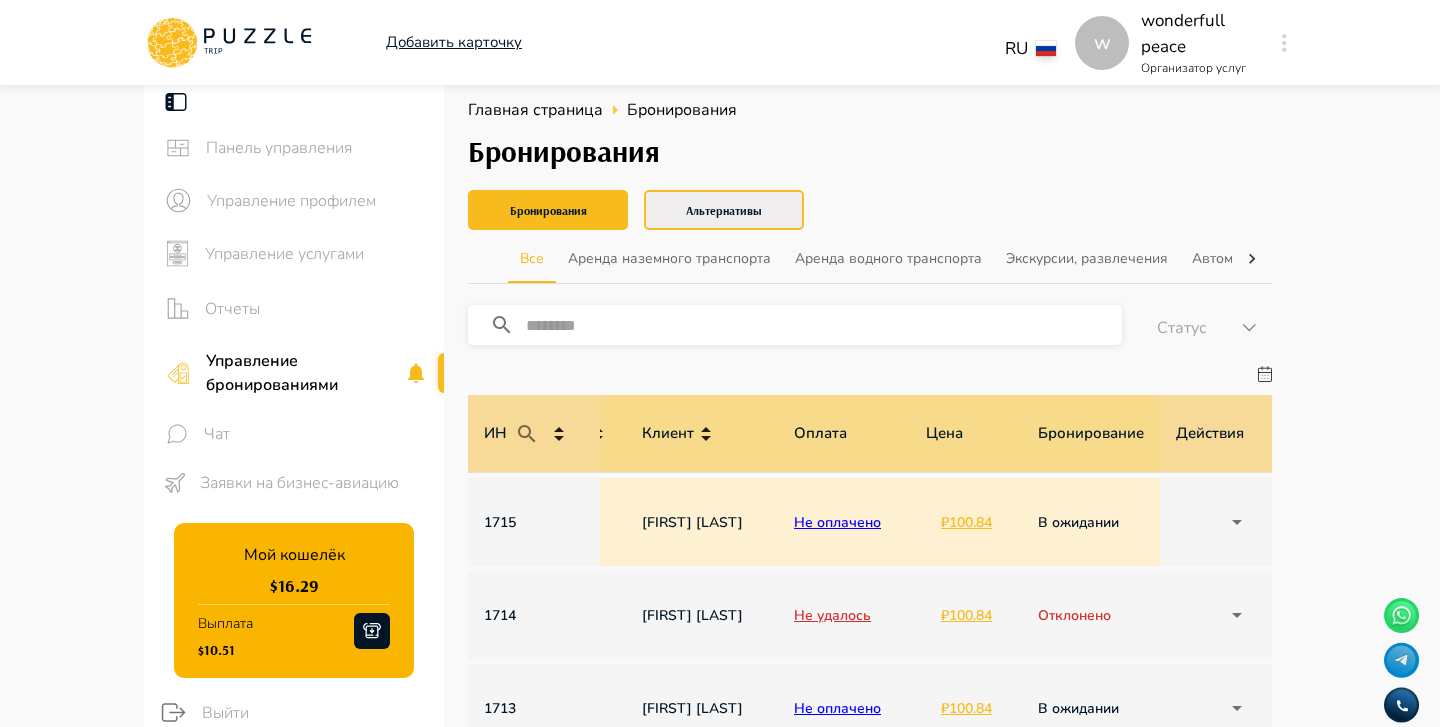 click on "Альтернативы" at bounding box center [724, 210] 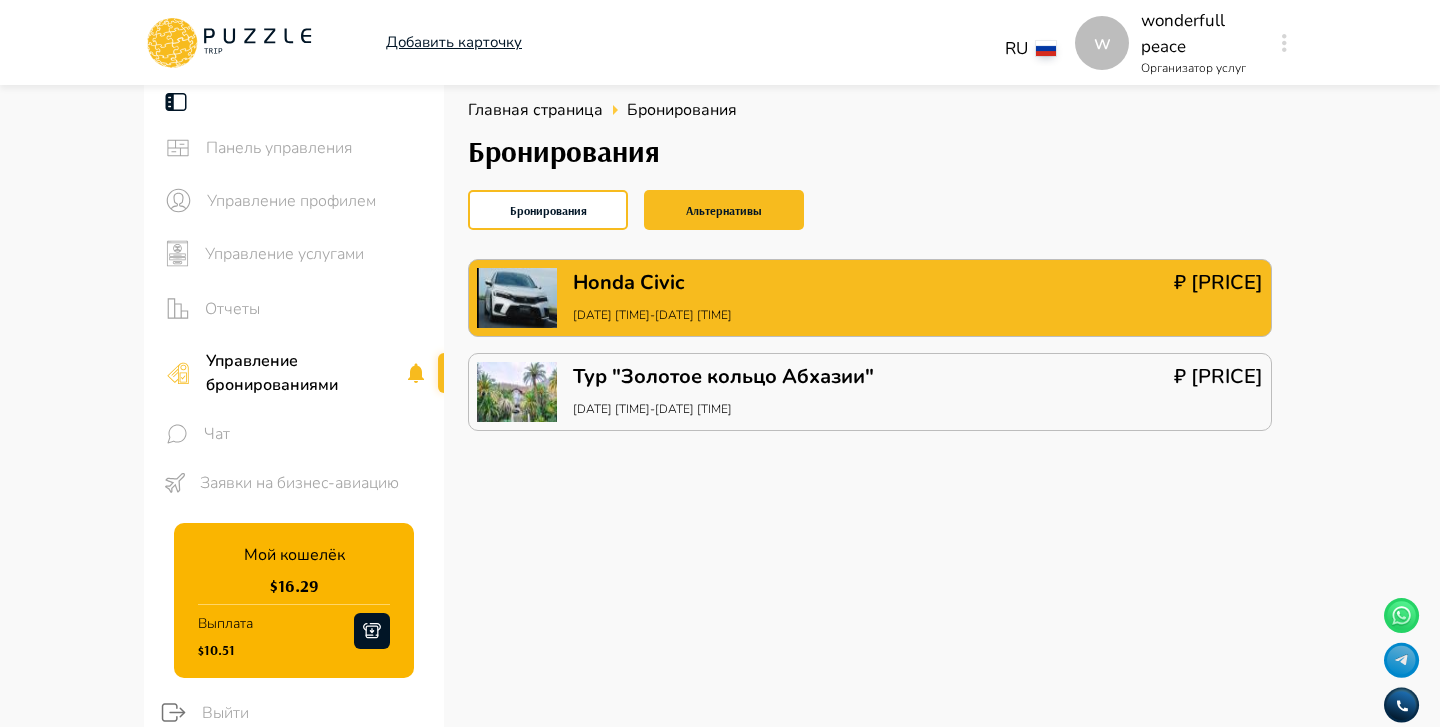 click on "Honda Civic 18/08/2025 16:32-20/08/2025 16:32 ₽
1.24" at bounding box center (870, 298) 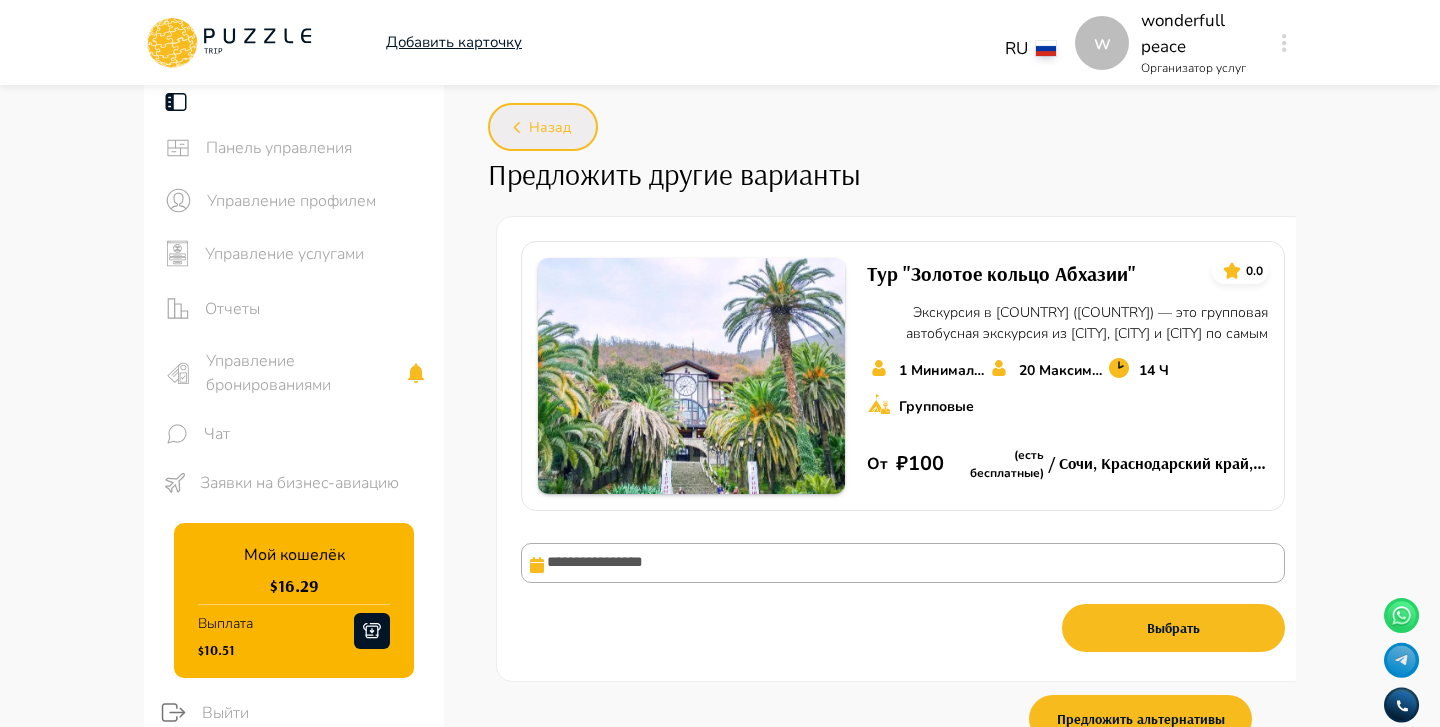 click on "Назад" at bounding box center [550, 128] 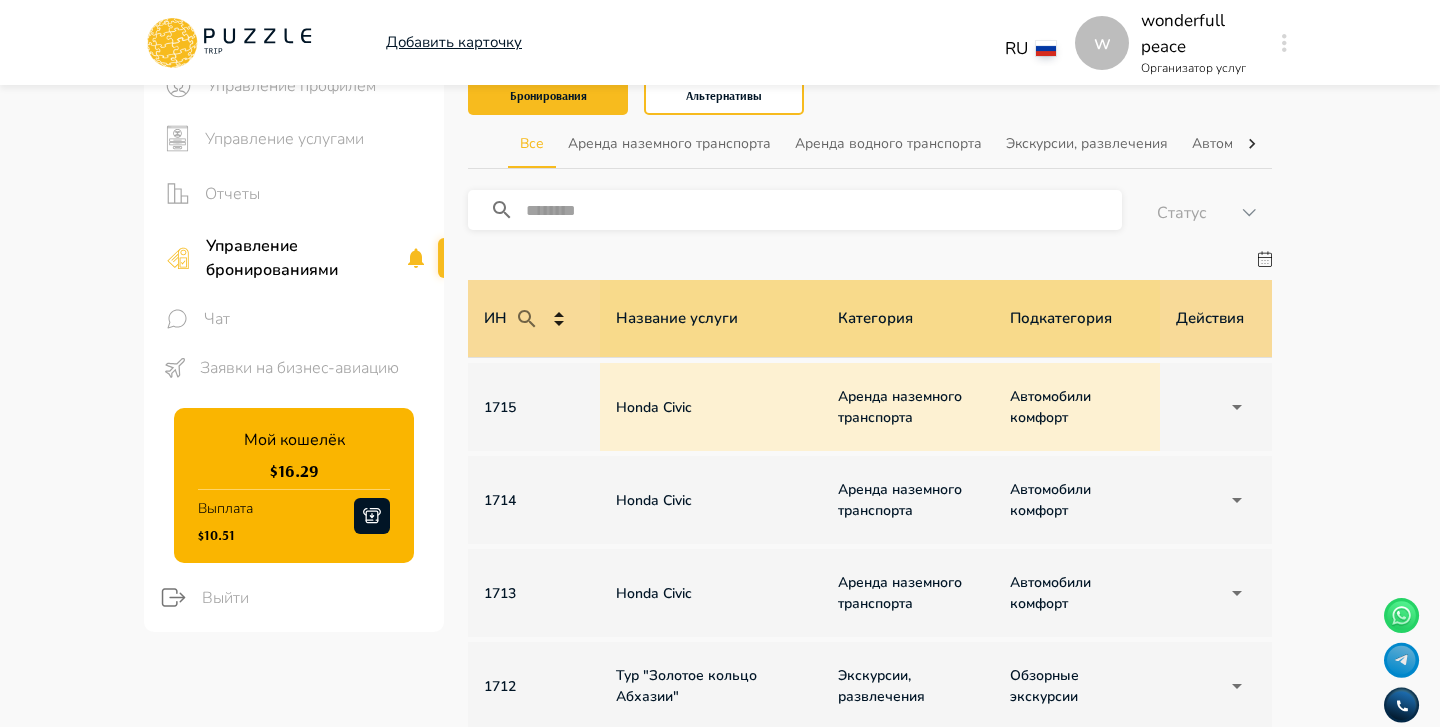 scroll, scrollTop: 123, scrollLeft: 0, axis: vertical 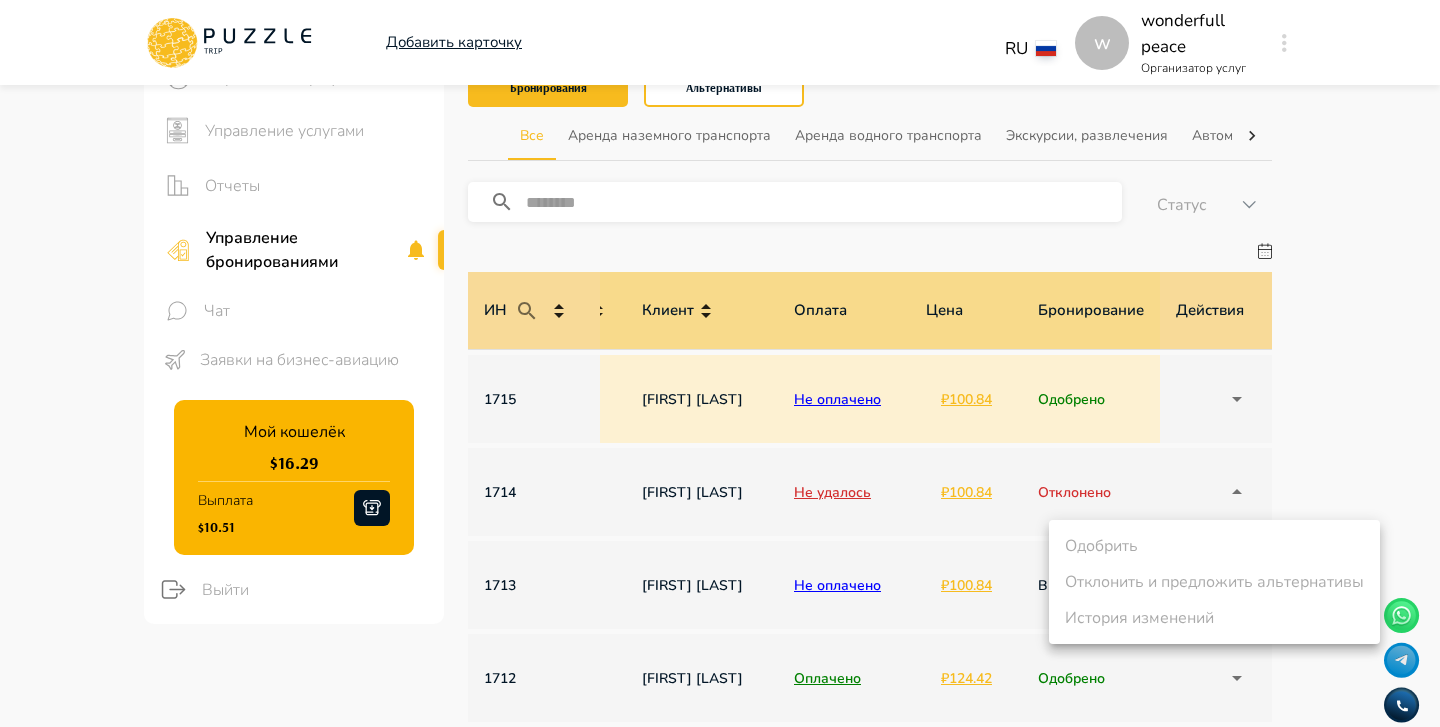 click on "w Добавить карточку RU   ** w wonderfull peace  Организатор услуг w Панель управления Управление профилем Управление услугами Отчеты Управление бронированиями Чат Заявки на бизнес-авиацию Мой кошелёк $ 16.29 Выплата   $10.51 Выйти Главная страница Бронирования Бронирования Бронирования Альтернативы Все Аренда наземного транспорта Аренда водного транспорта Экскурсии, развлечения Автомобили с водителем Детские развлечения Входные билеты ​ Статус ****** ИН Название услуги Категория Подкатегория Дата начала и окончания услуги Дата бронирования Дата оплаты Клиент Цена 1" at bounding box center [720, 826] 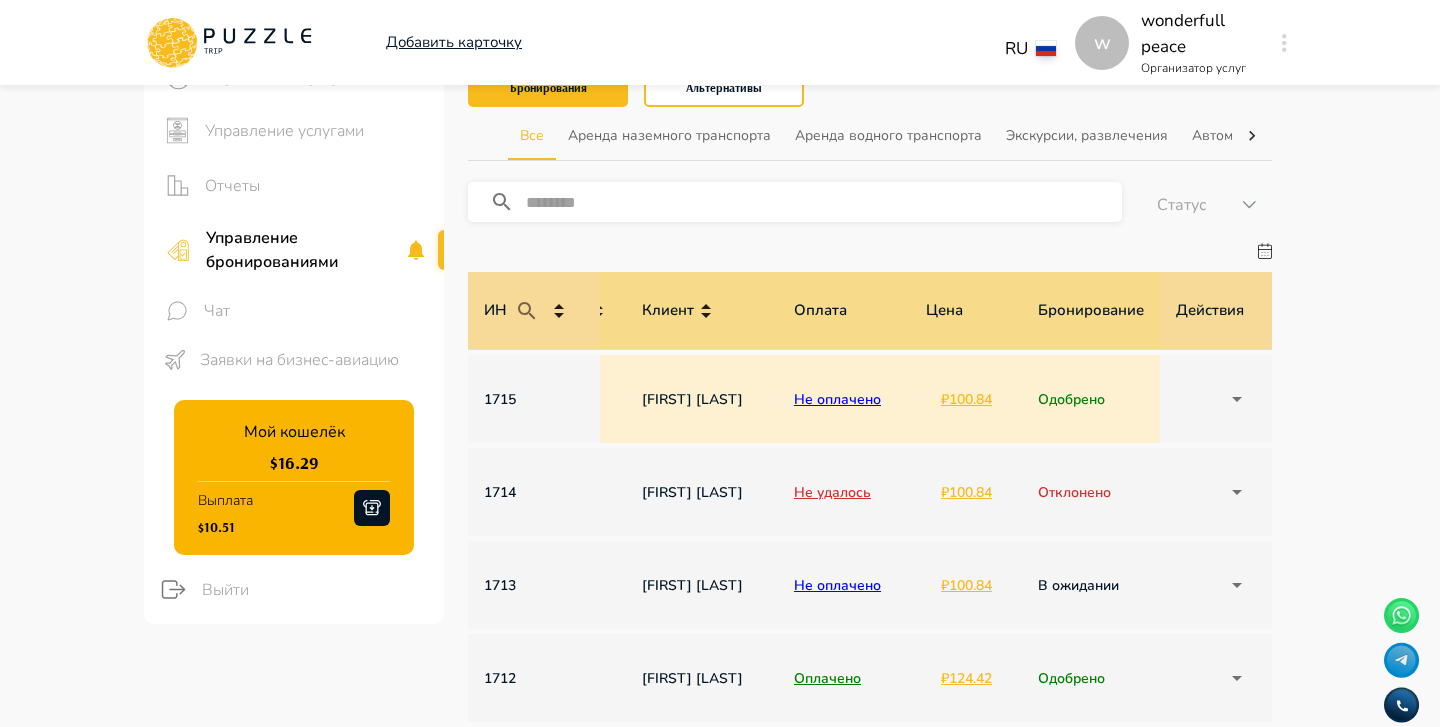 click on "w Добавить карточку RU   ** w wonderfull peace  Организатор услуг w Панель управления Управление профилем Управление услугами Отчеты Управление бронированиями Чат Заявки на бизнес-авиацию Мой кошелёк $ 16.29 Выплата   $10.51 Выйти Главная страница Бронирования Бронирования Бронирования Альтернативы Все Аренда наземного транспорта Аренда водного транспорта Экскурсии, развлечения Автомобили с водителем Детские развлечения Входные билеты ​ Статус ****** ИН Название услуги Категория Подкатегория Дата начала и окончания услуги Дата бронирования Дата оплаты Клиент Цена 1" at bounding box center (720, 826) 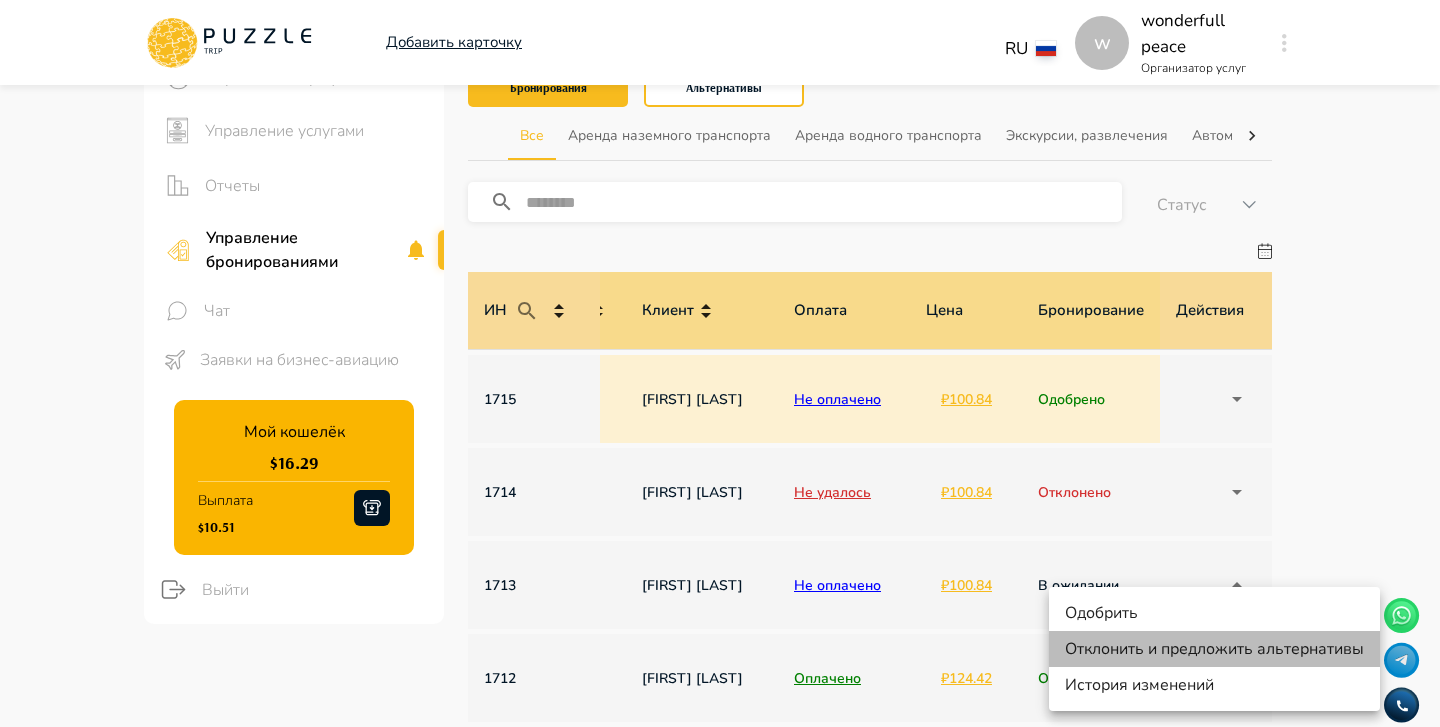 click on "Отклонить и предложить альтернативы" at bounding box center [1214, 649] 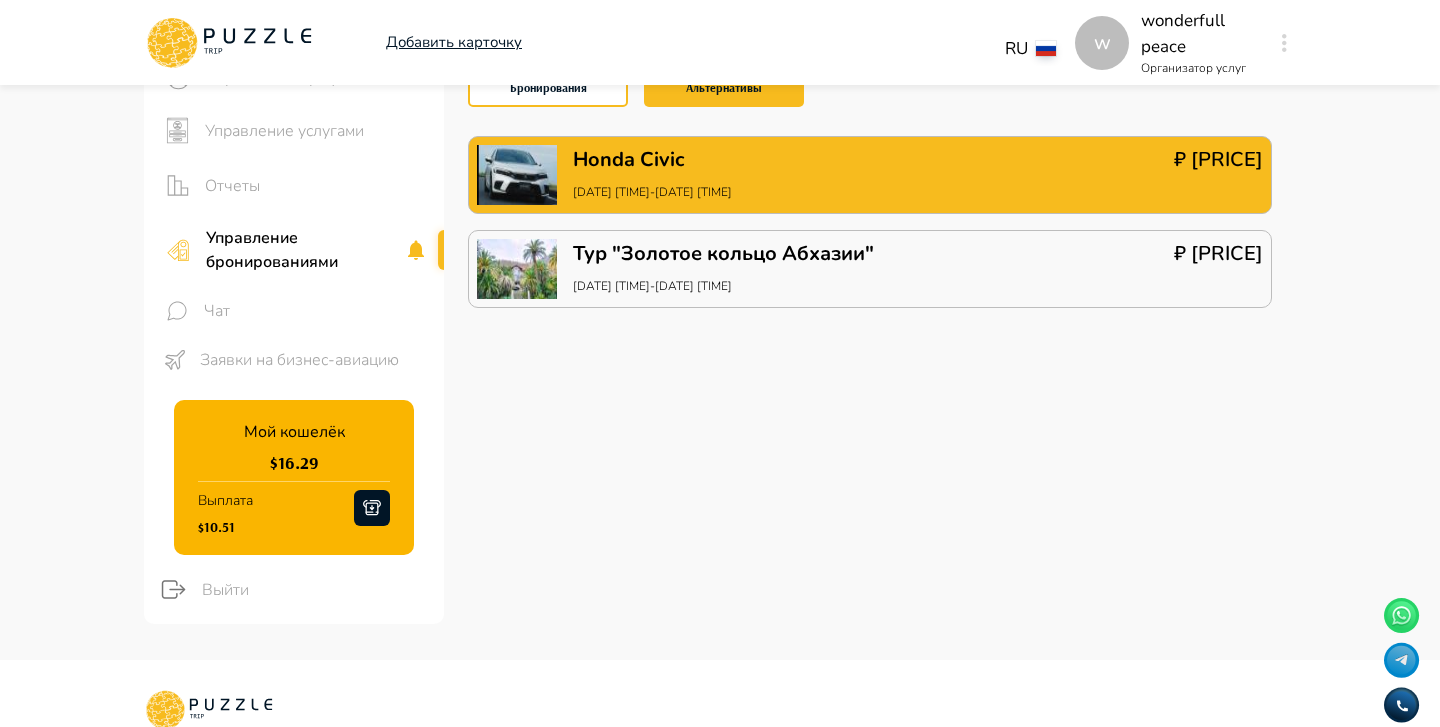 click on "Honda Civic 11/08/2025 14:00-13/08/2025 14:00 ₽
1.24" at bounding box center [870, 175] 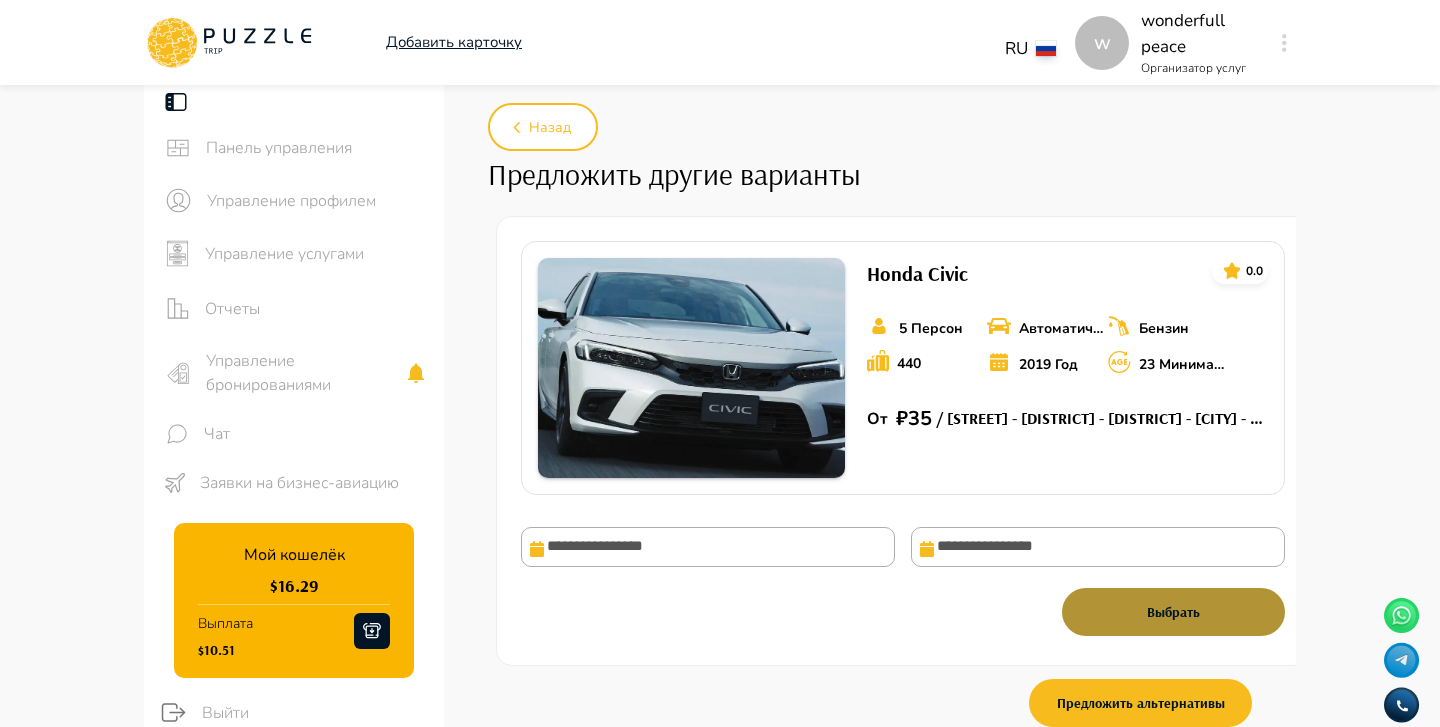 click on "Выбрать" at bounding box center [1173, 612] 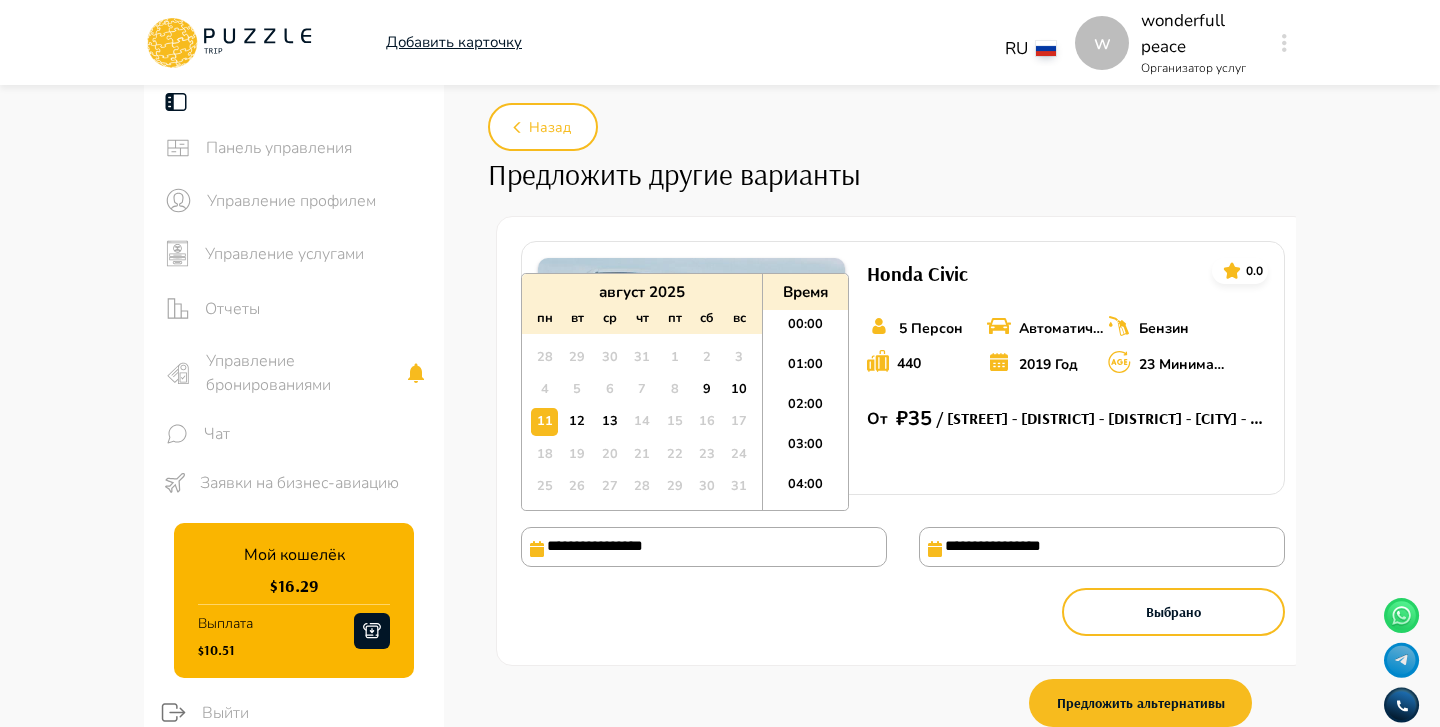 click on "**********" at bounding box center (704, 547) 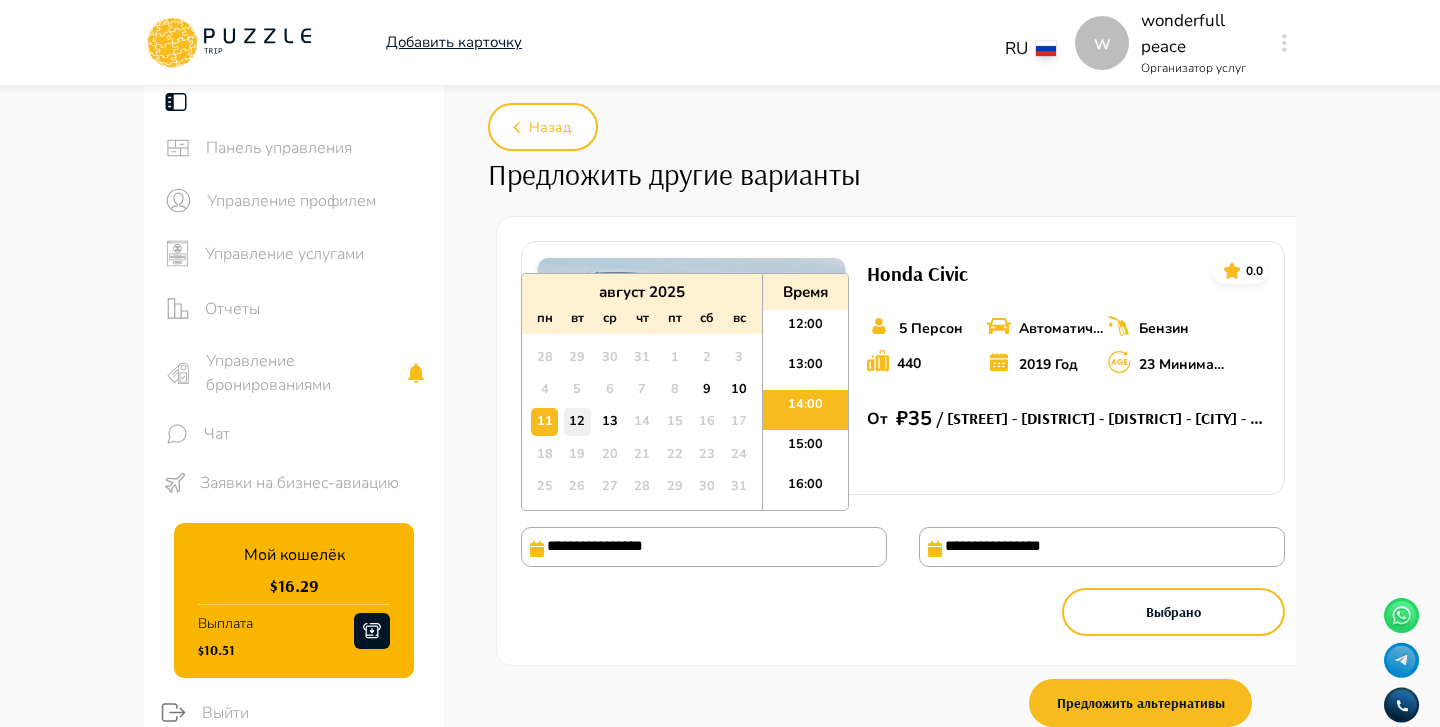 click on "12" at bounding box center (577, 421) 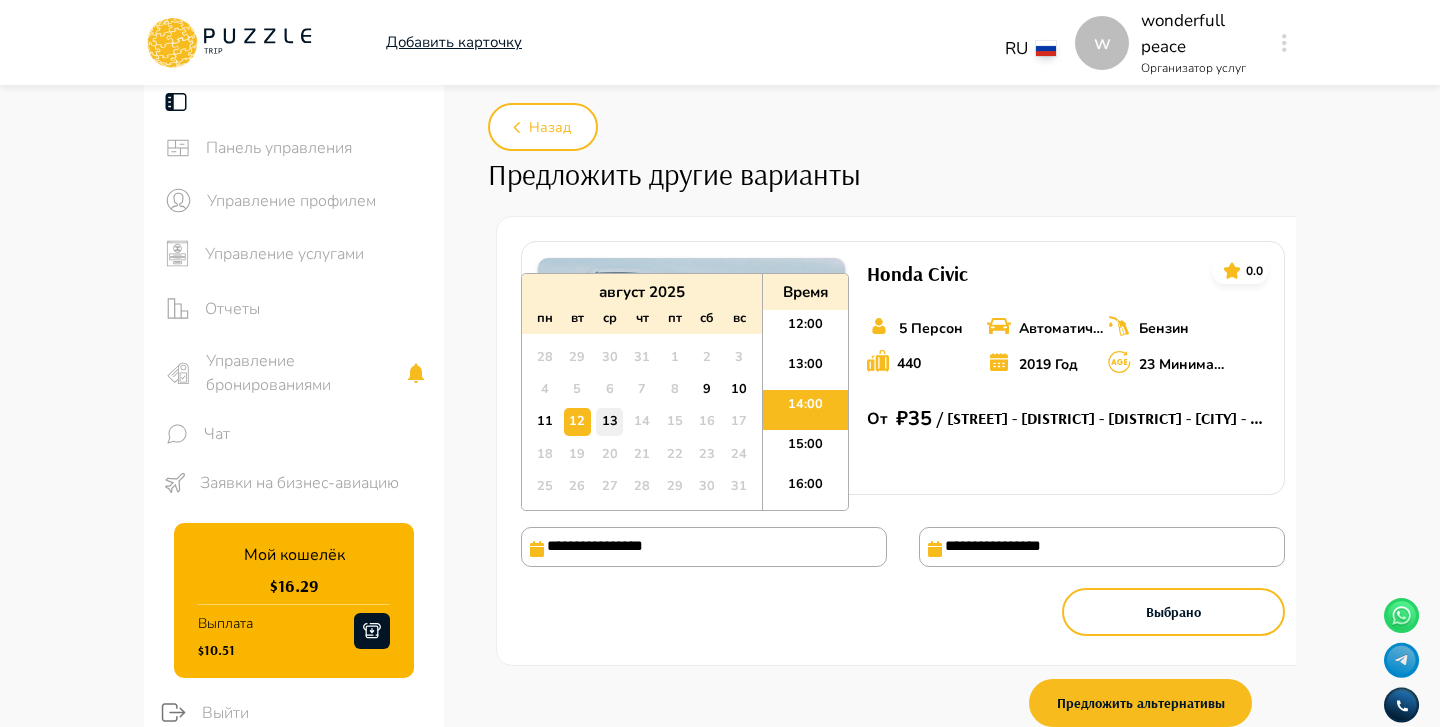 click on "13" at bounding box center [609, 421] 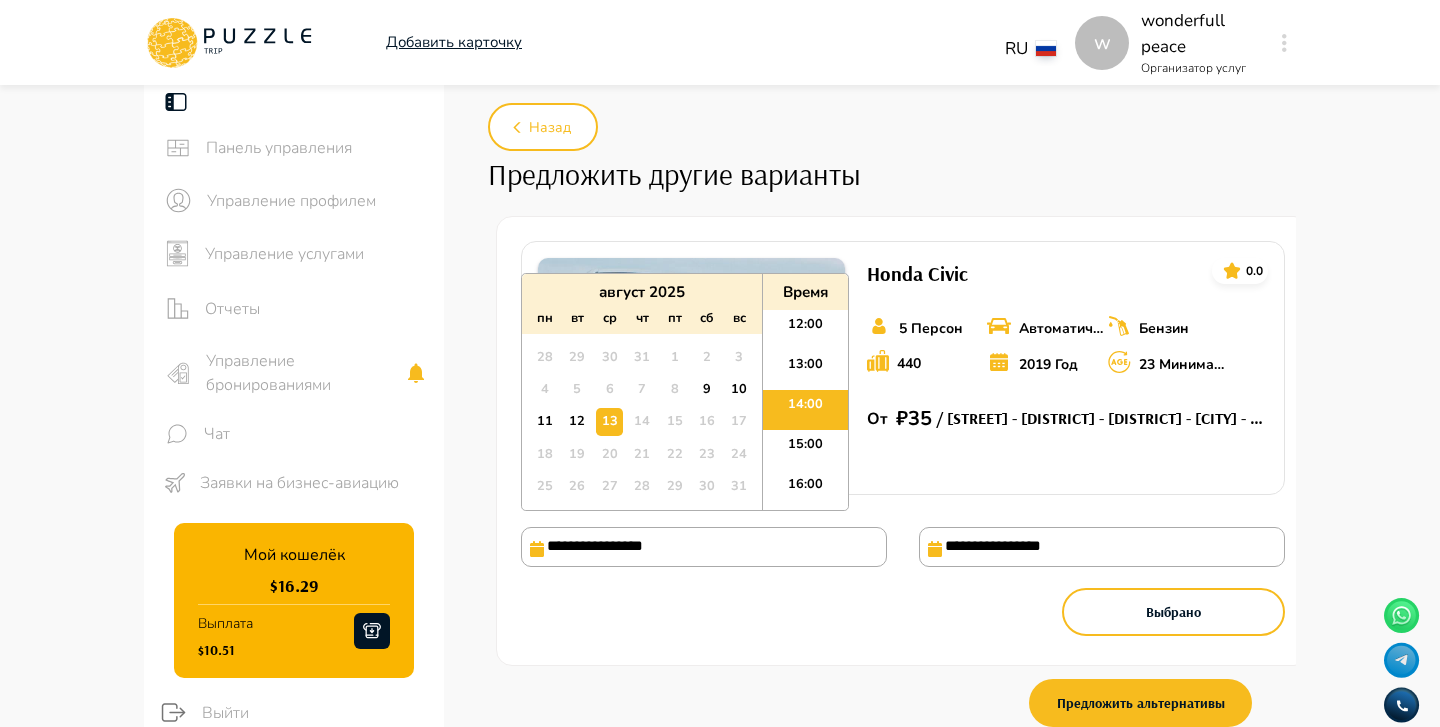 click on "14:00" at bounding box center (805, 410) 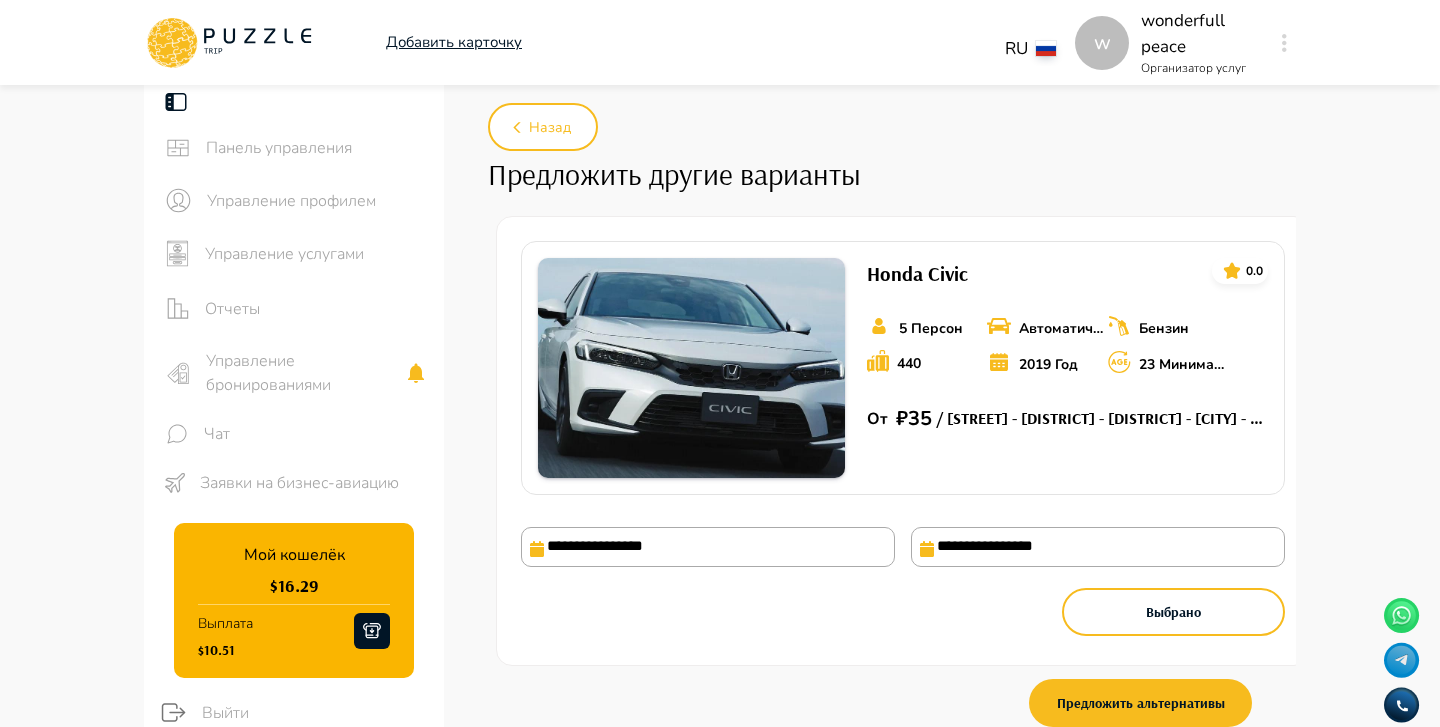 click on "**********" at bounding box center (1098, 547) 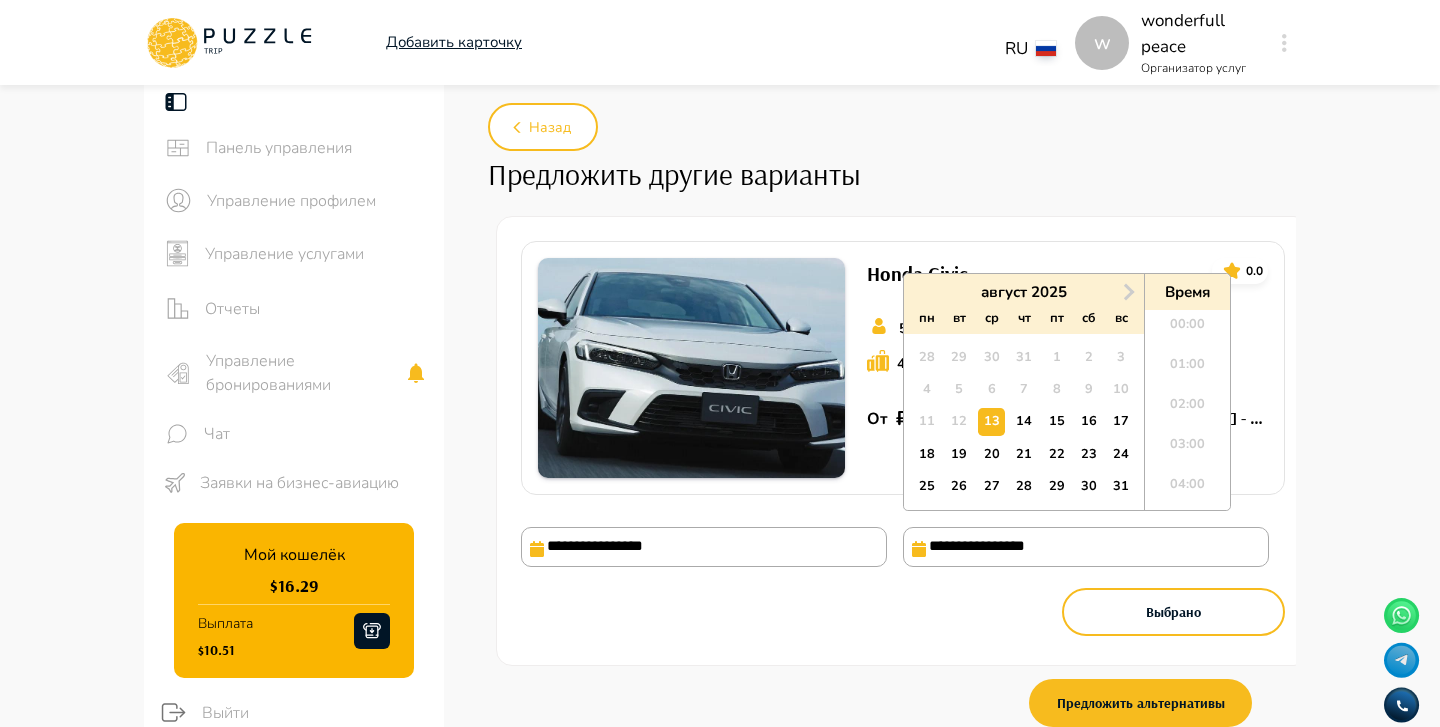 scroll, scrollTop: 520, scrollLeft: 0, axis: vertical 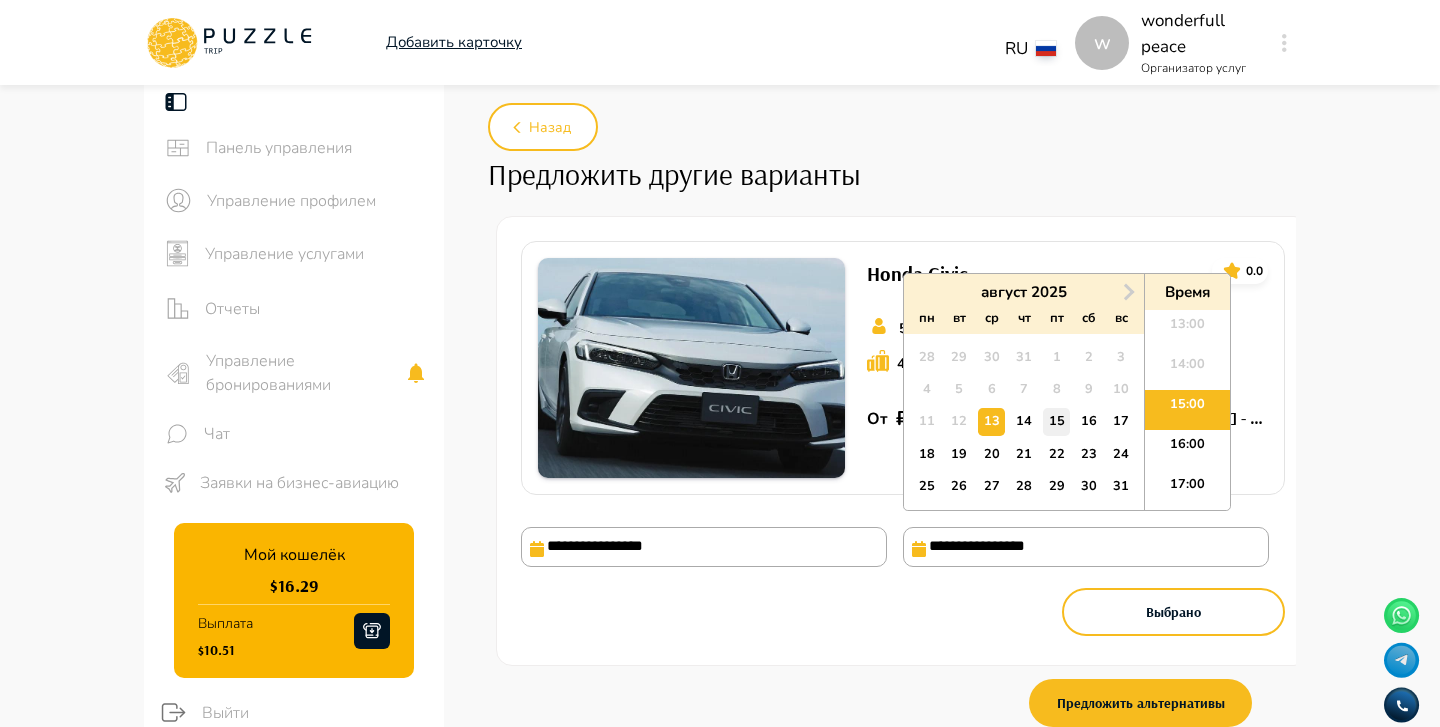 click on "15" at bounding box center (1056, 421) 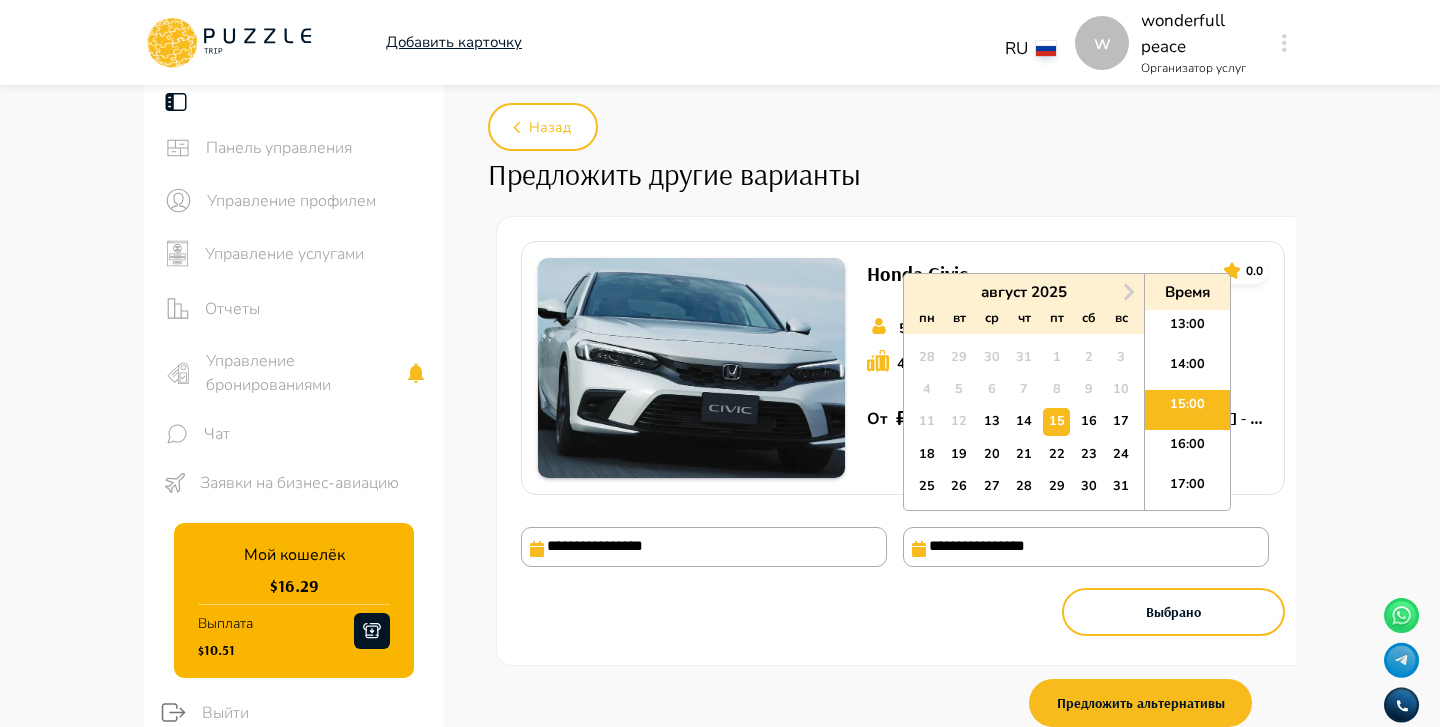 click on "15:00" at bounding box center (1187, 410) 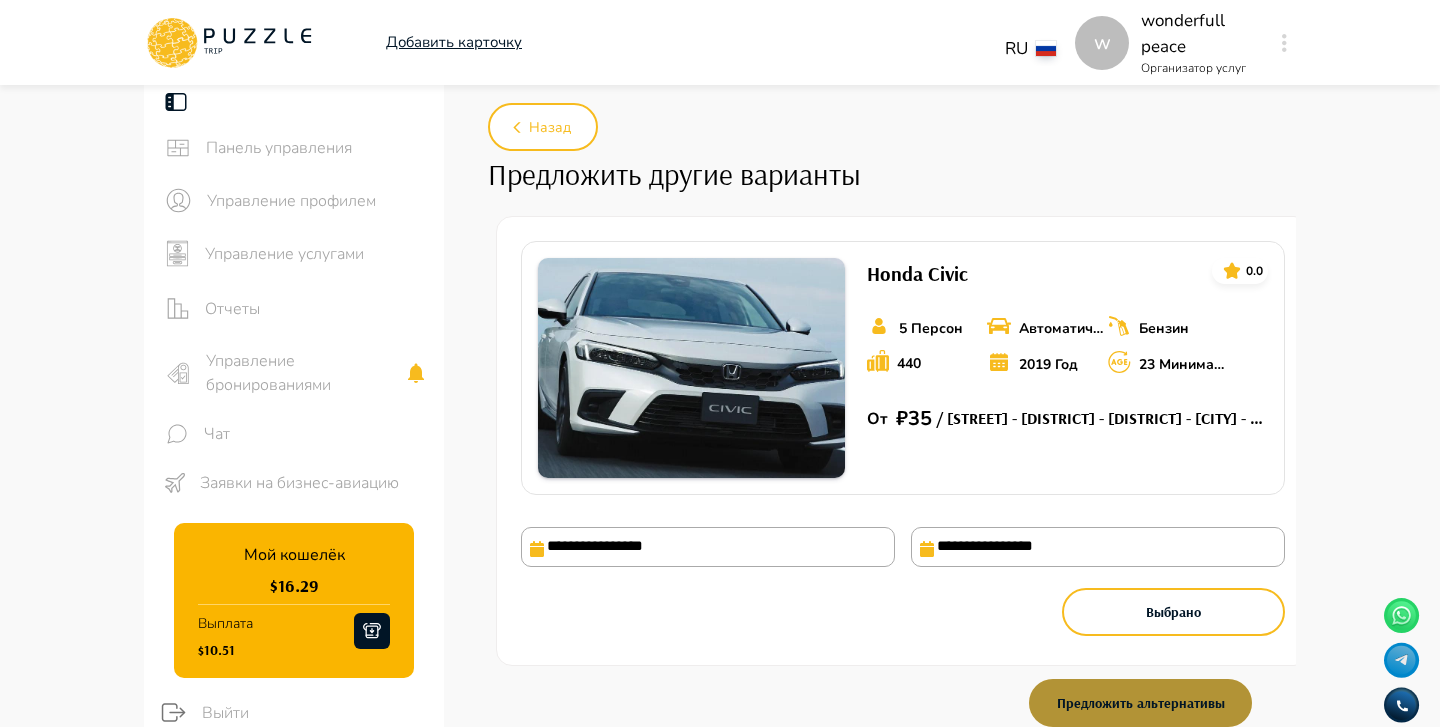 click on "Предложить альтернативы" at bounding box center [1140, 703] 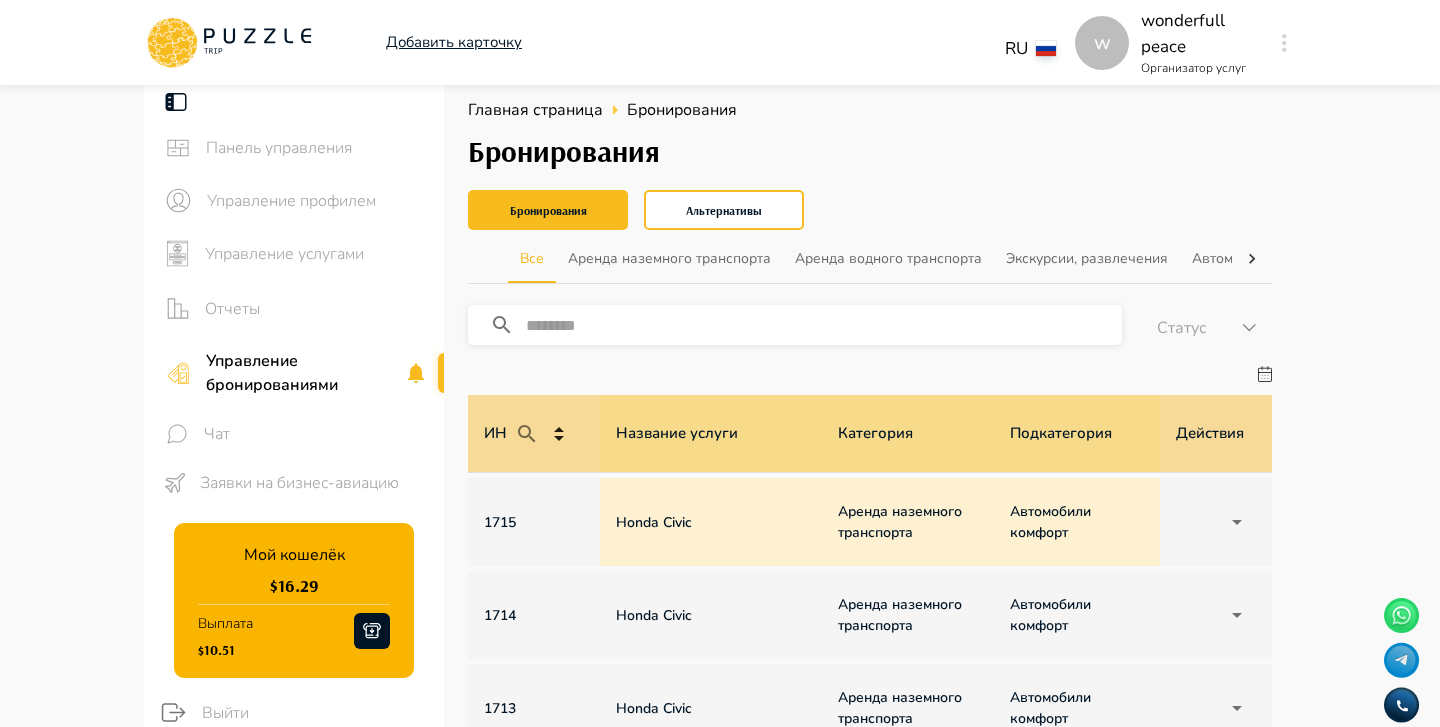 scroll, scrollTop: 109, scrollLeft: 0, axis: vertical 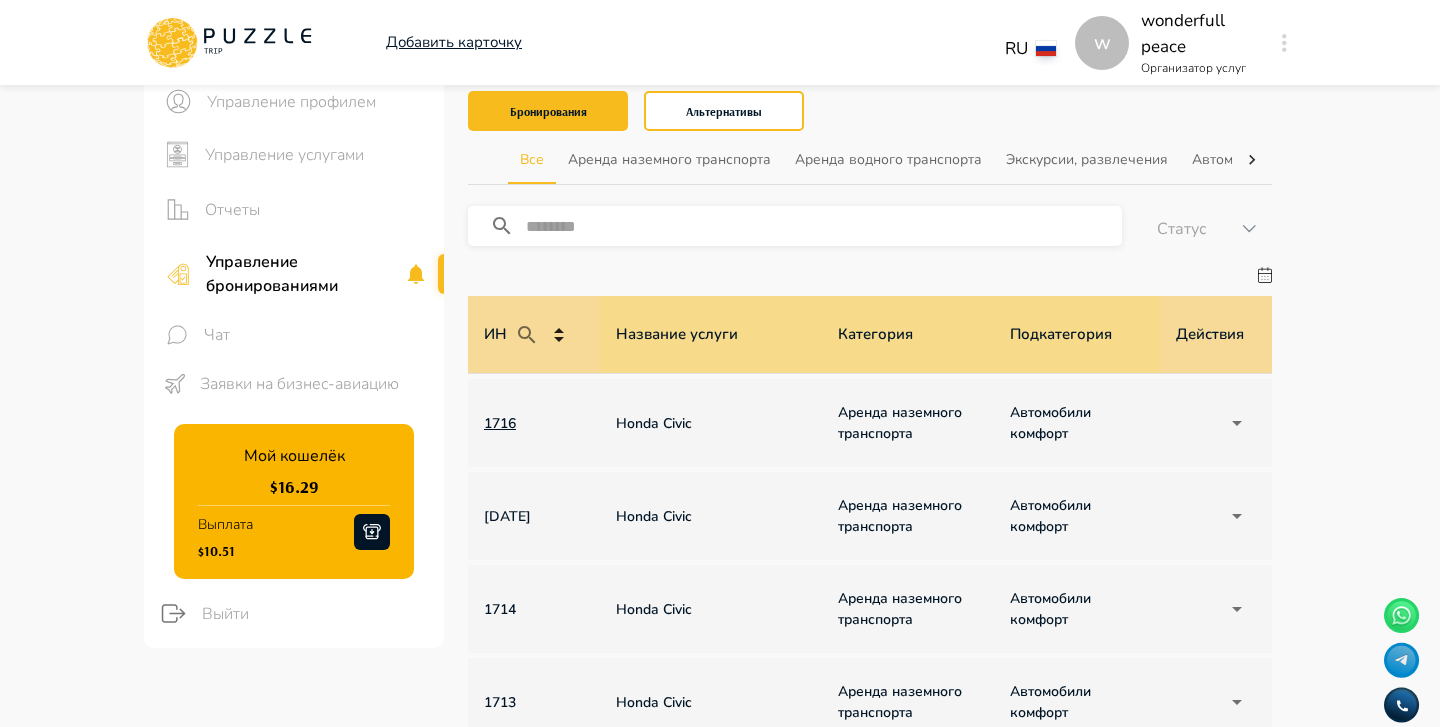 click on "1716" at bounding box center [534, 423] 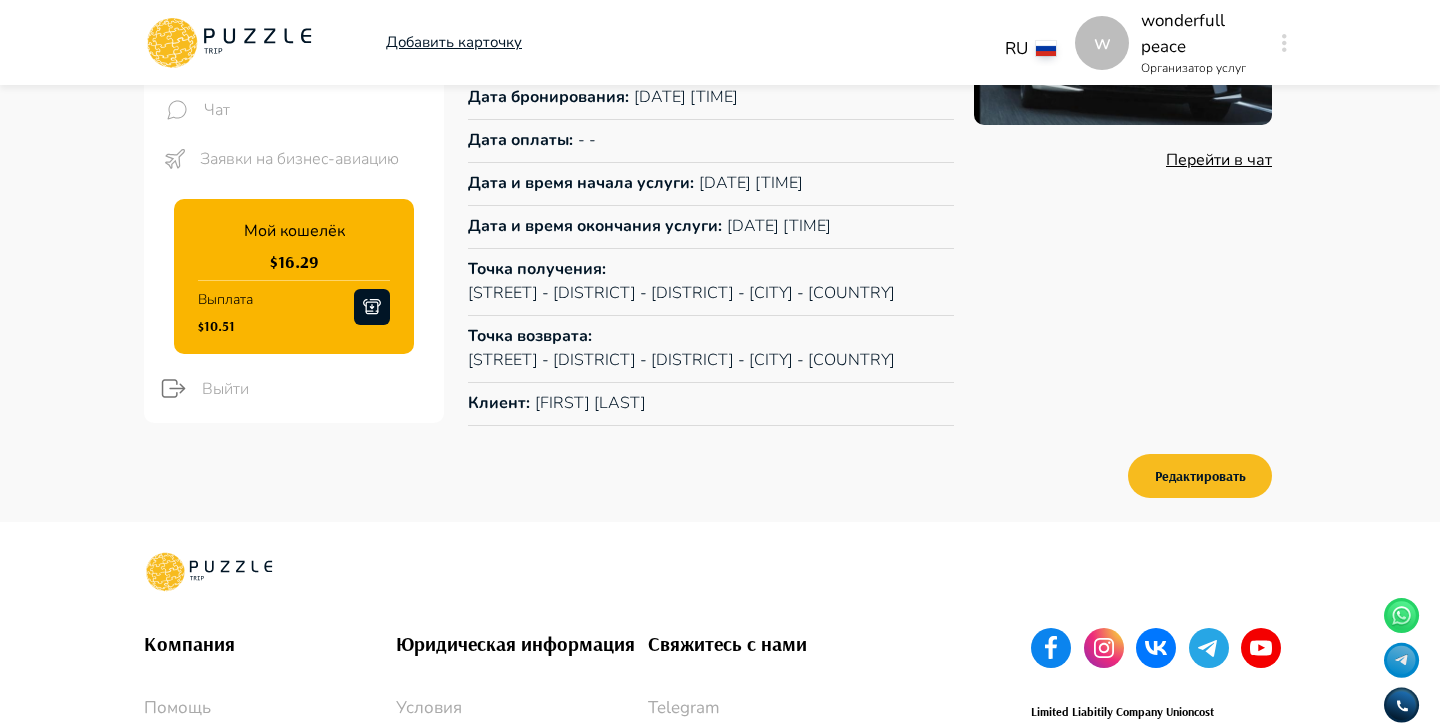 scroll, scrollTop: 326, scrollLeft: 0, axis: vertical 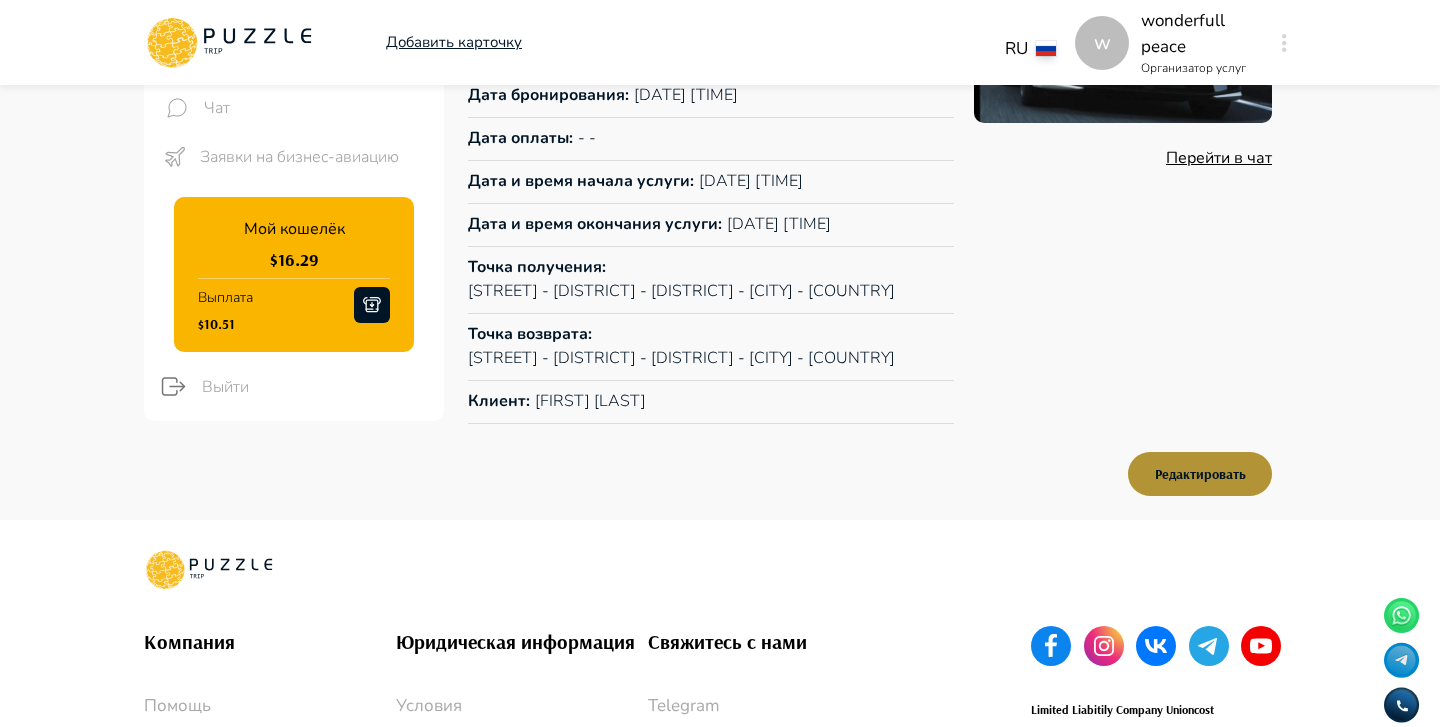 click on "Редактировать" at bounding box center (1200, 474) 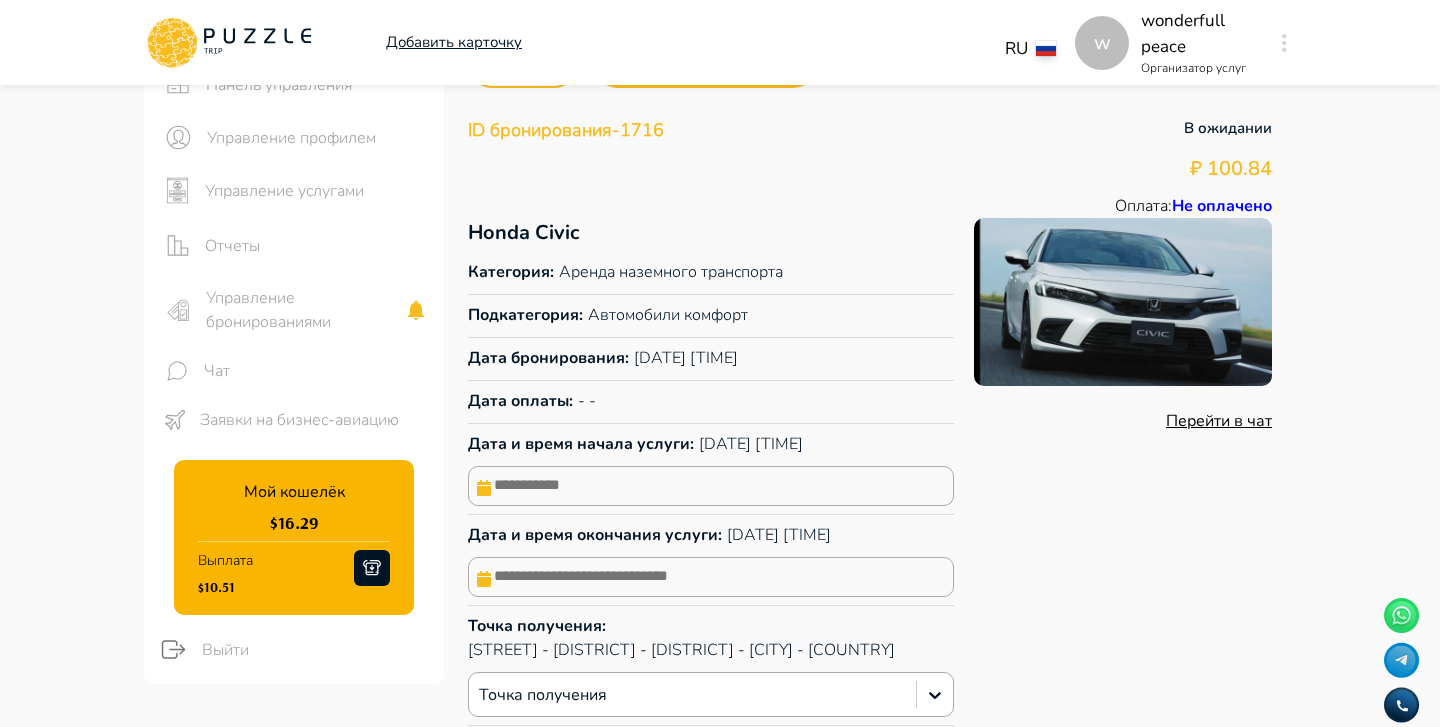 scroll, scrollTop: 61, scrollLeft: 0, axis: vertical 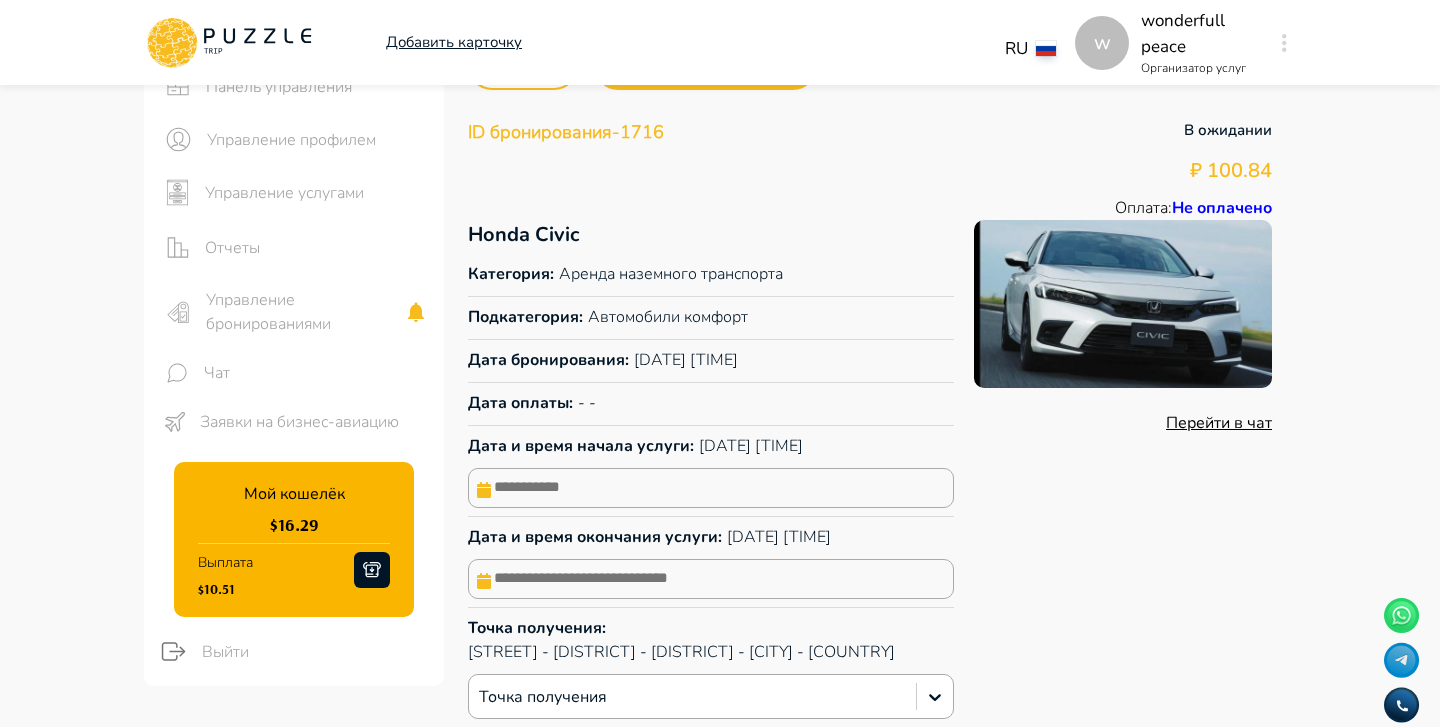 click at bounding box center [711, 488] 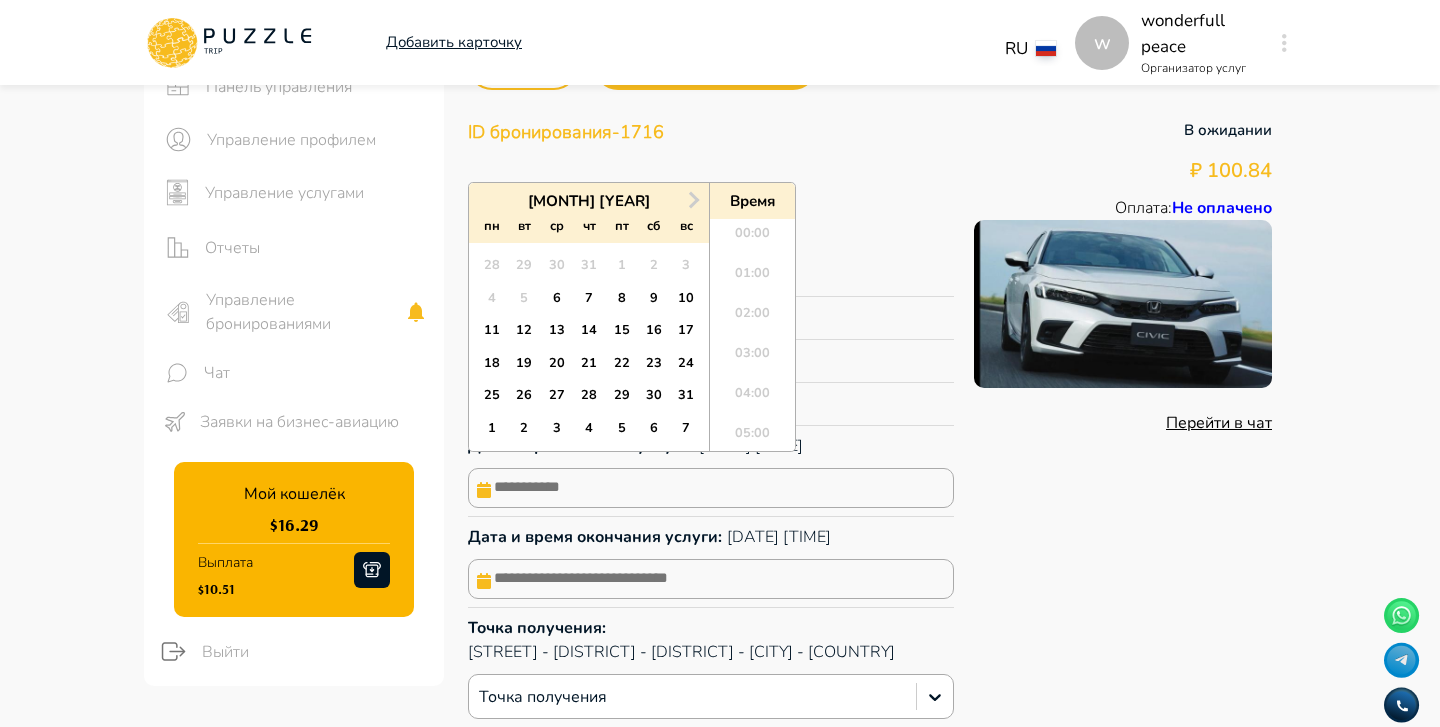 scroll, scrollTop: 504, scrollLeft: 0, axis: vertical 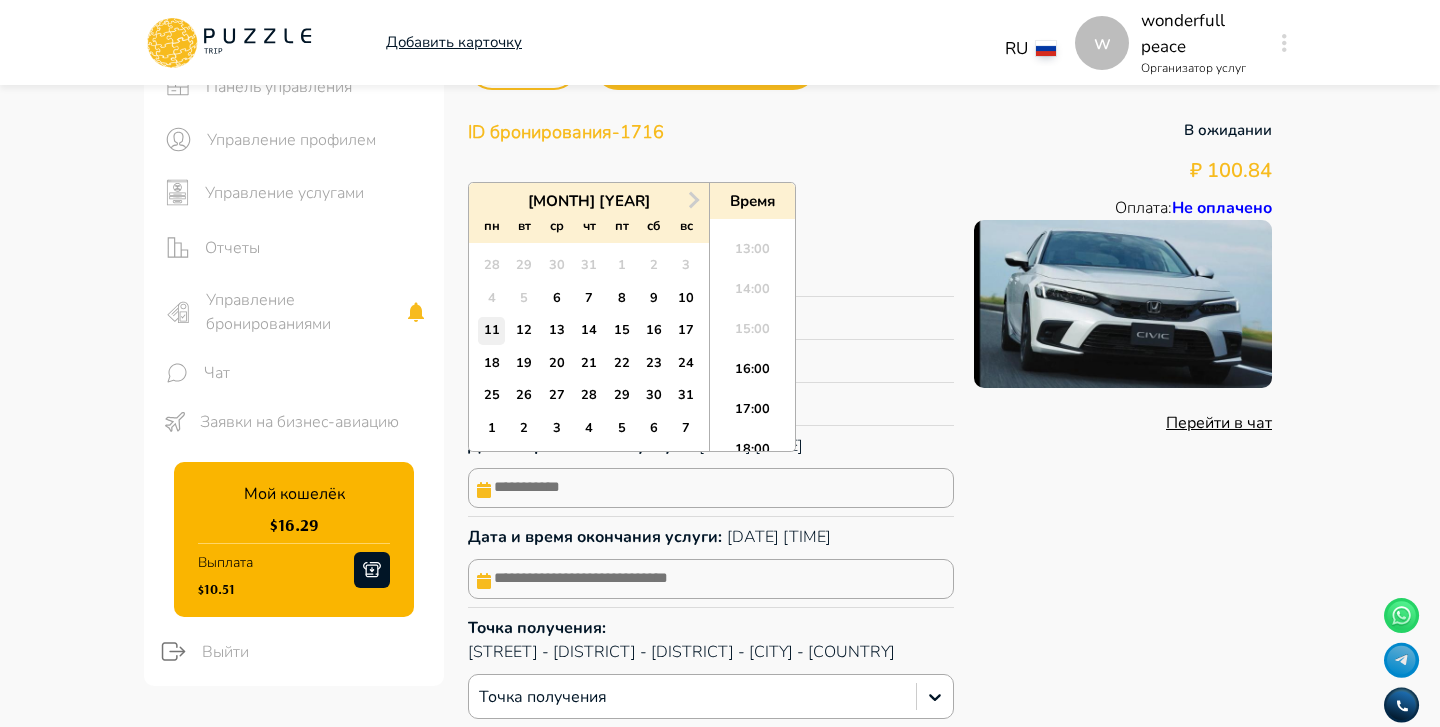click on "11" at bounding box center (491, 330) 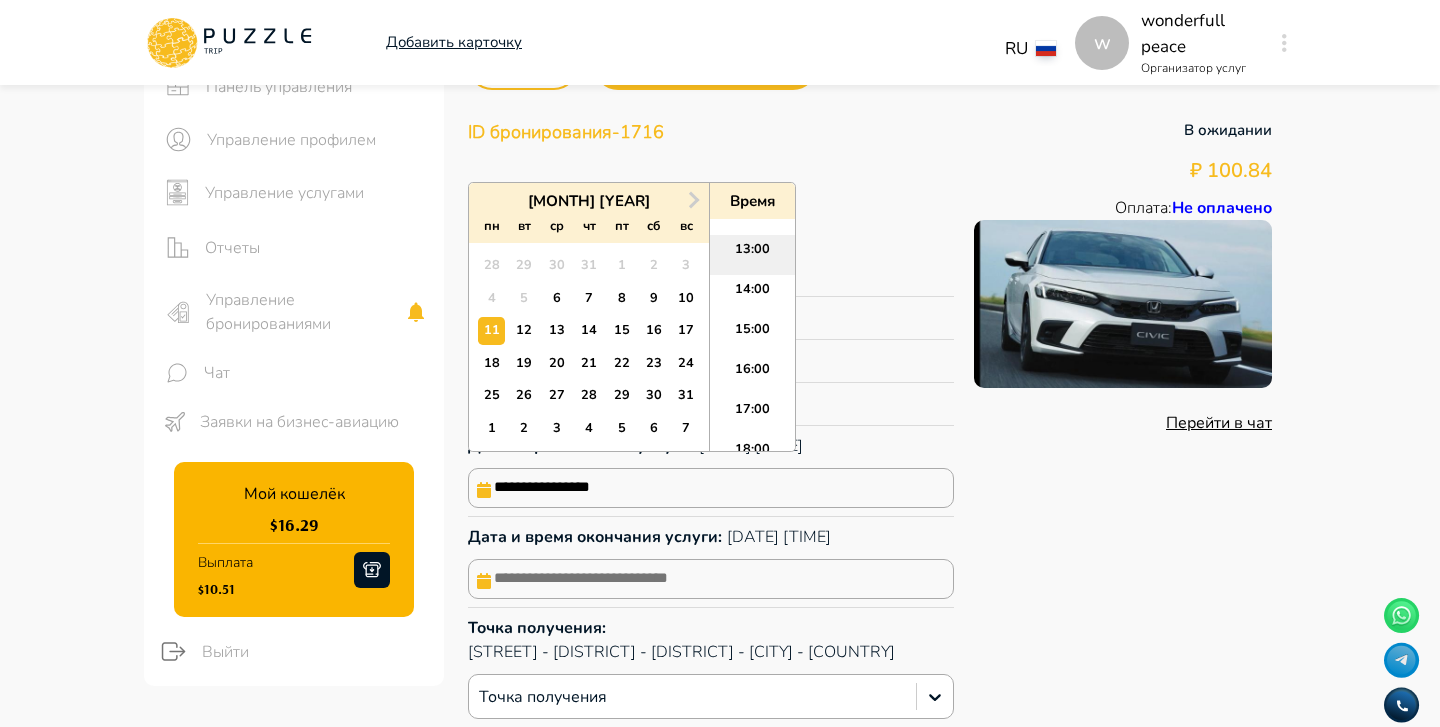 click on "13:00" at bounding box center [752, 255] 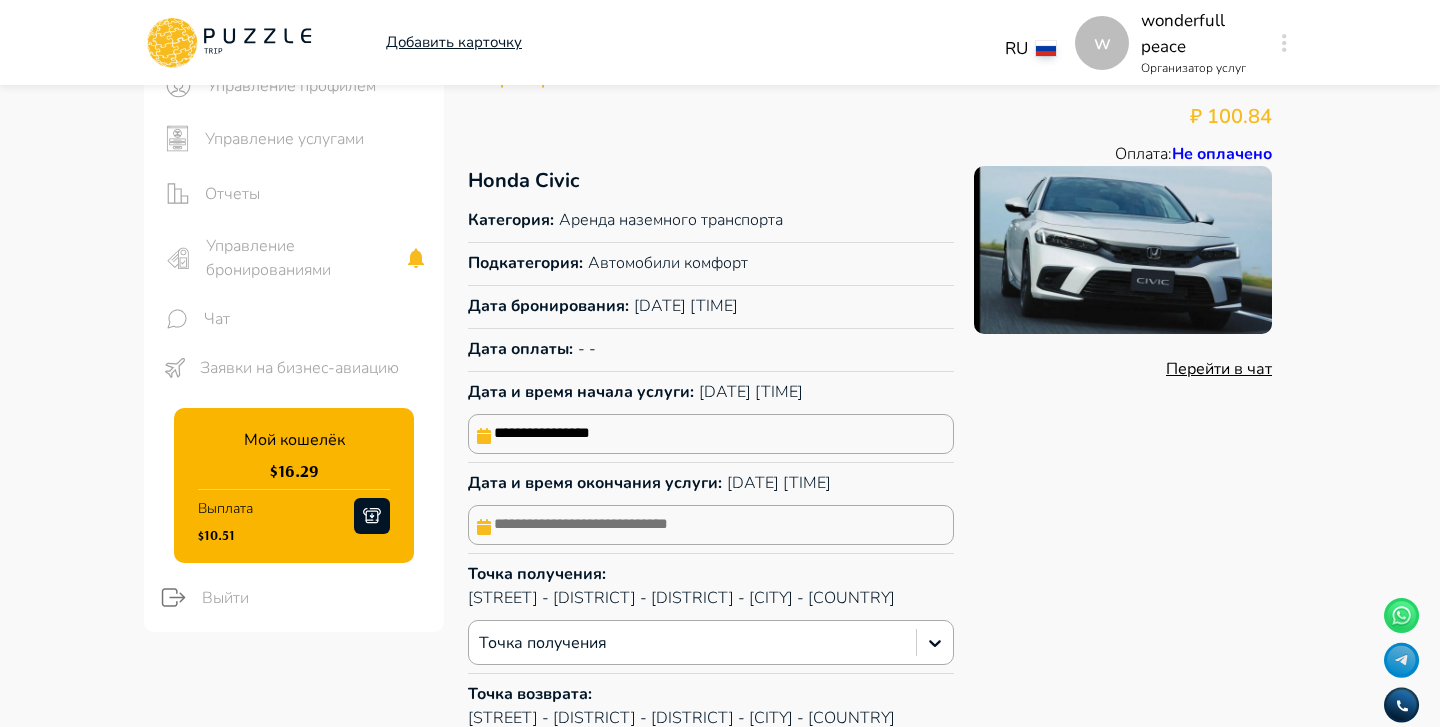 scroll, scrollTop: 122, scrollLeft: 0, axis: vertical 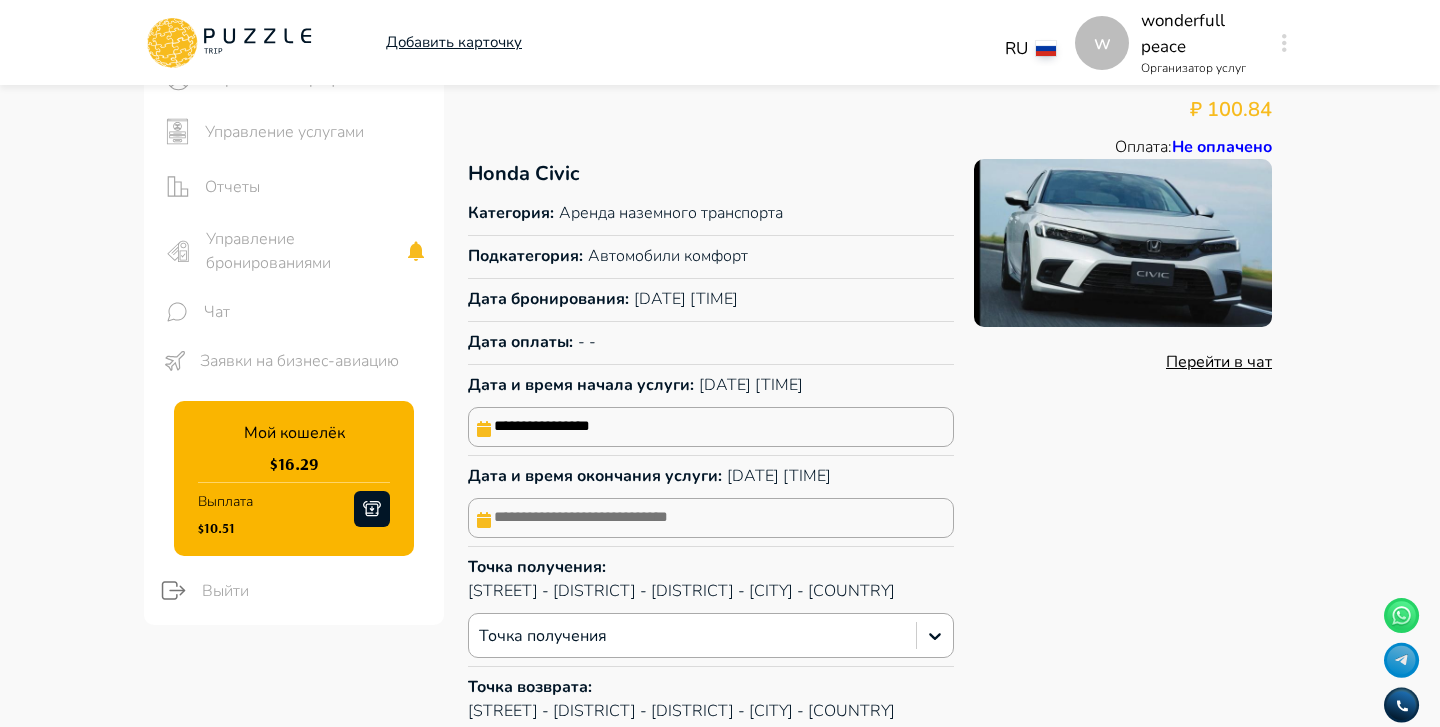 click at bounding box center [711, 518] 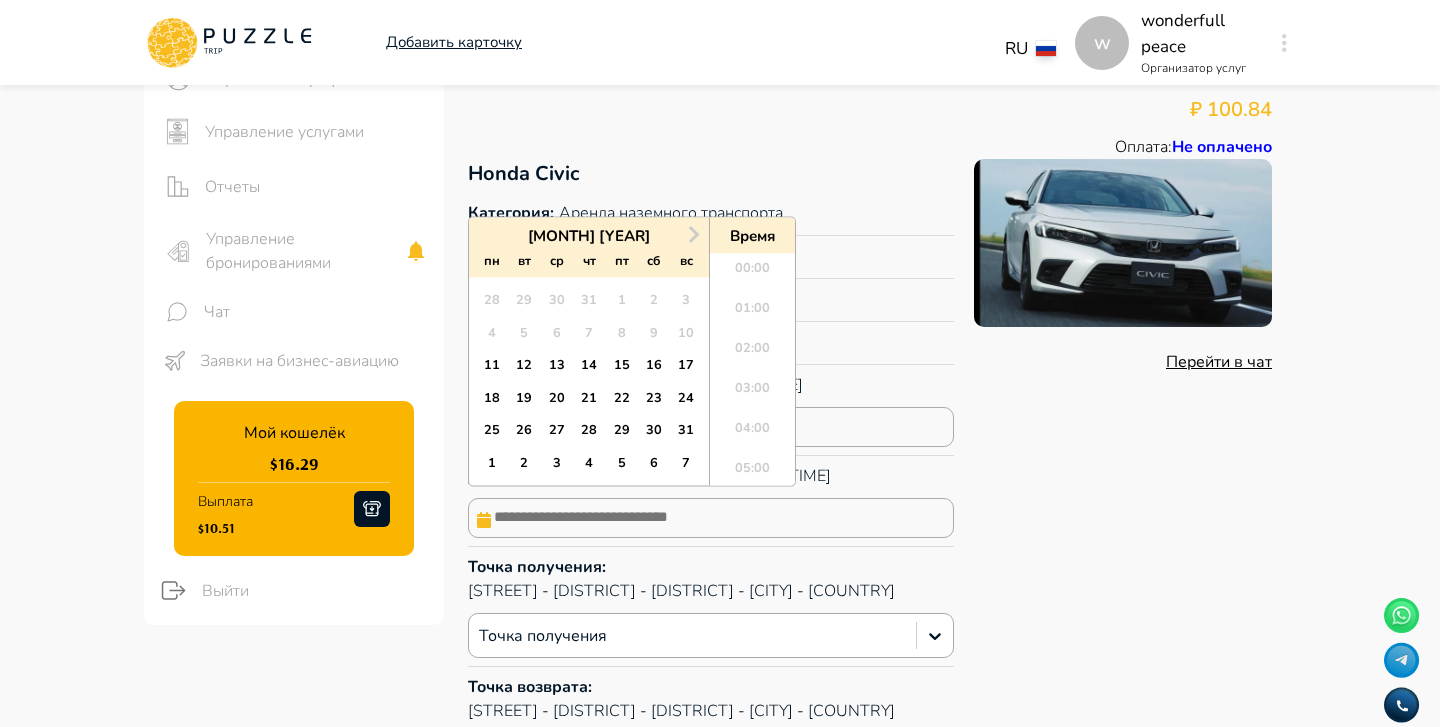 scroll, scrollTop: 504, scrollLeft: 0, axis: vertical 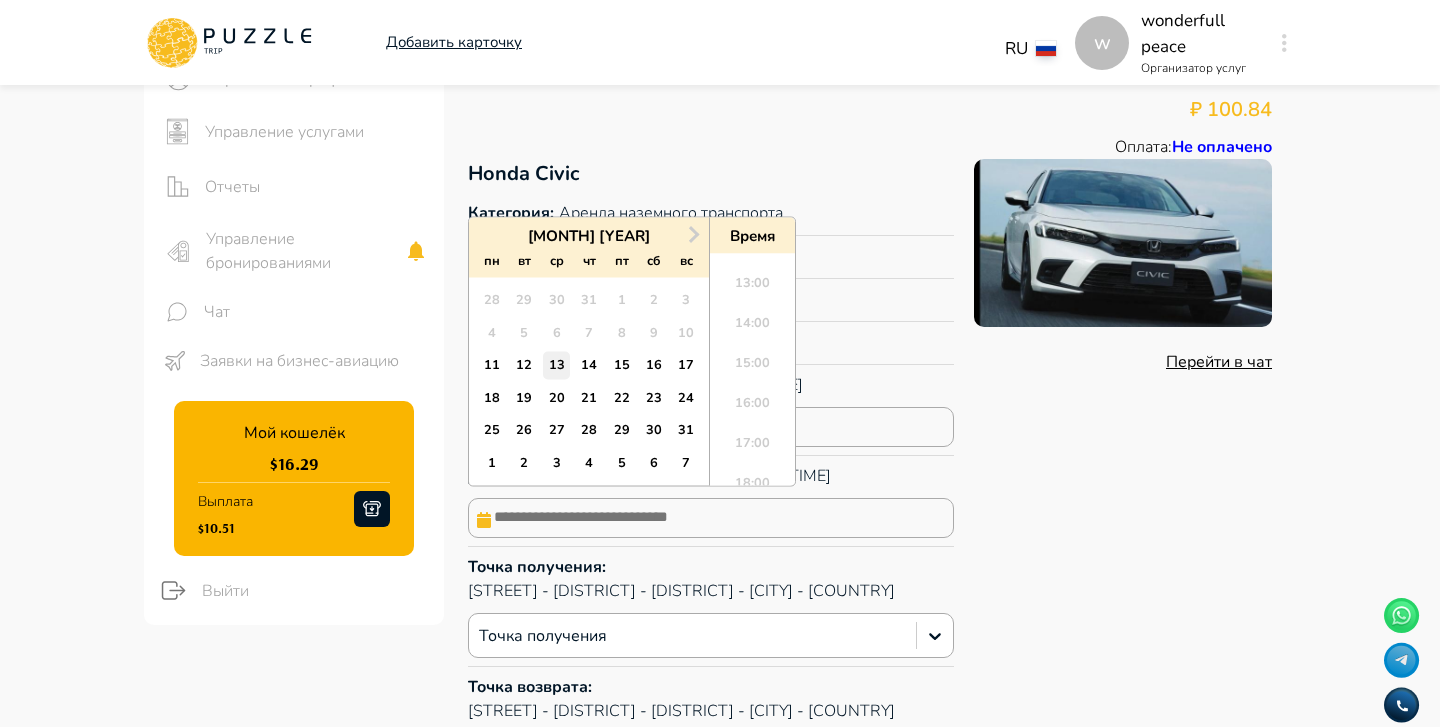 click on "13" at bounding box center [556, 365] 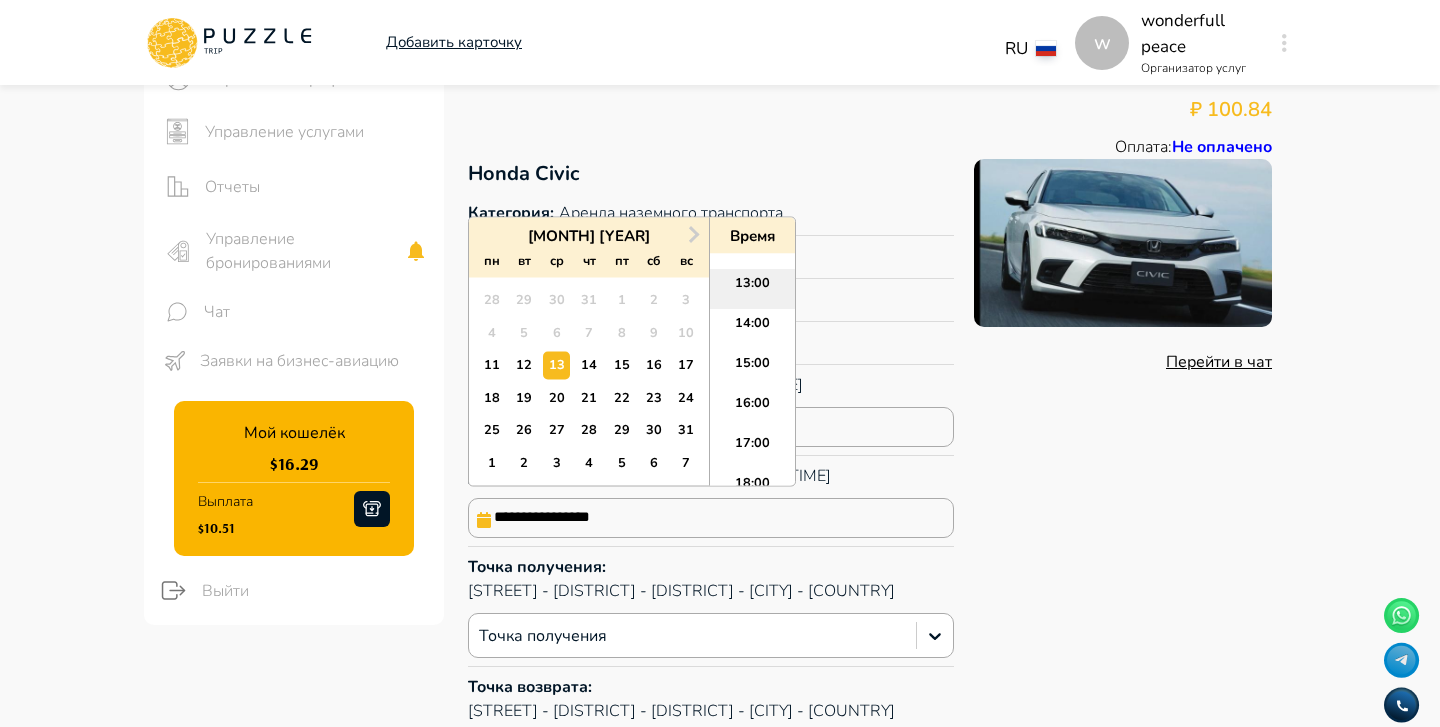 click on "13:00" at bounding box center (752, 289) 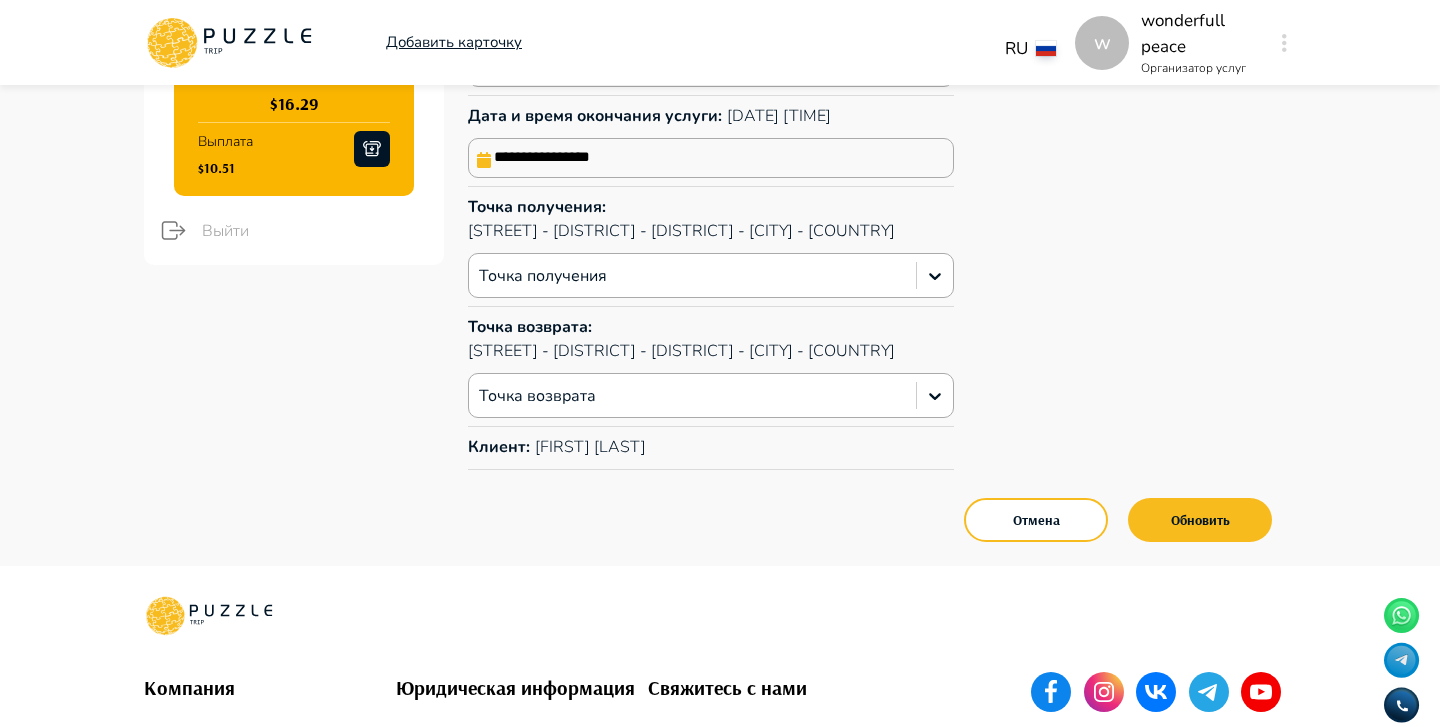scroll, scrollTop: 483, scrollLeft: 0, axis: vertical 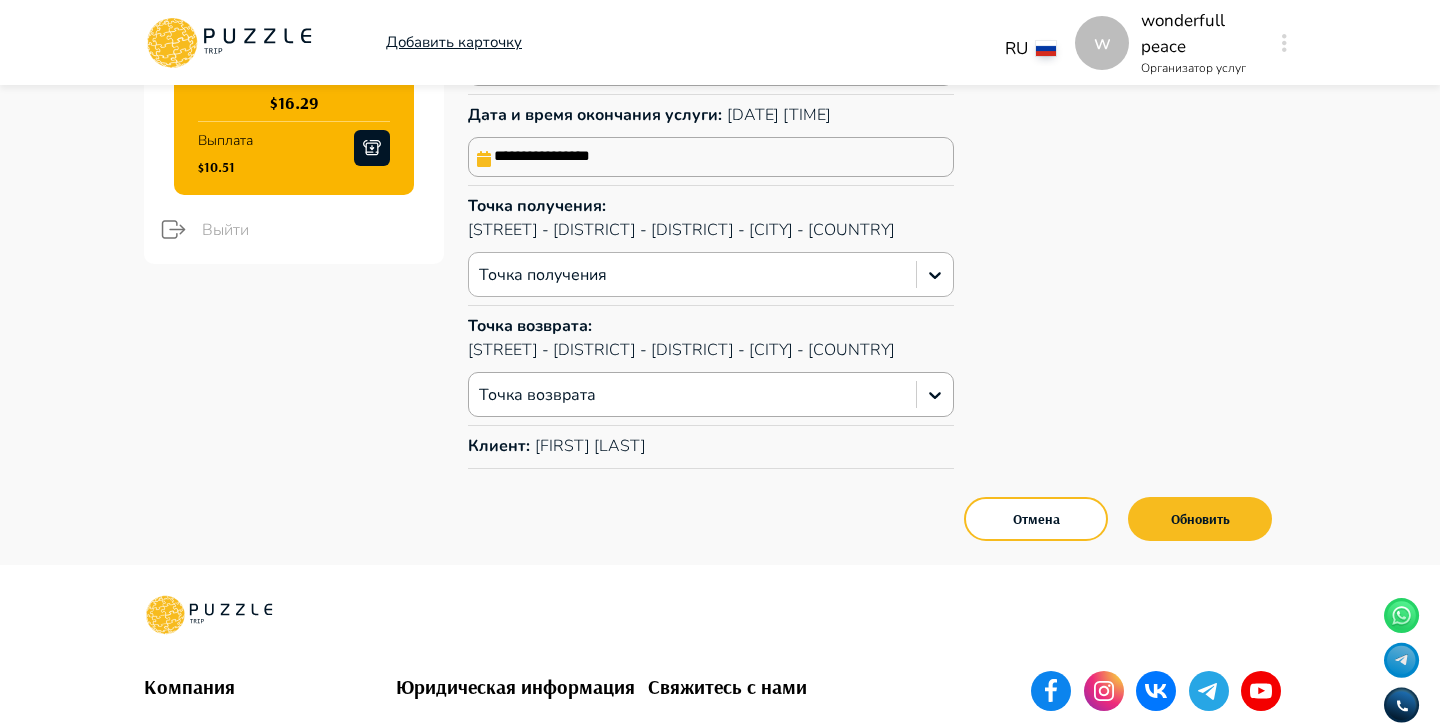 click at bounding box center [692, 275] 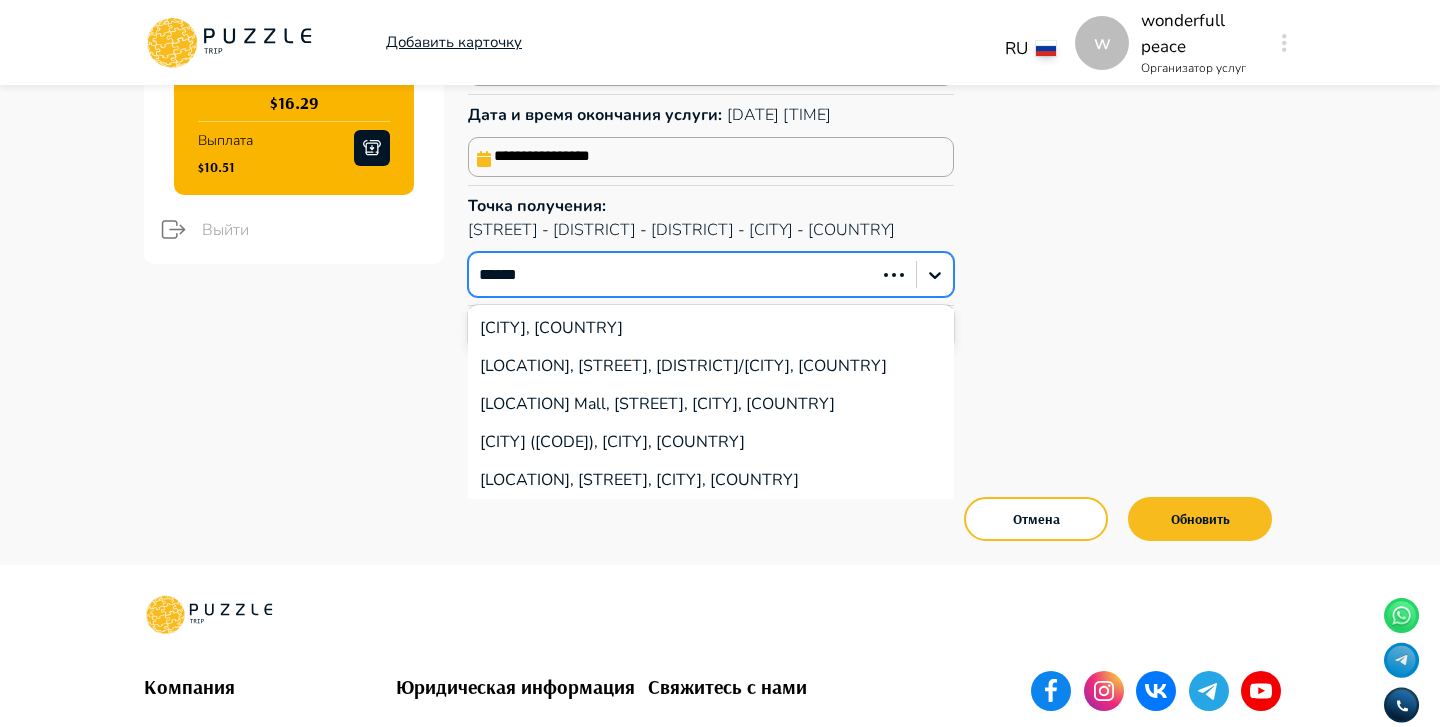 type on "*******" 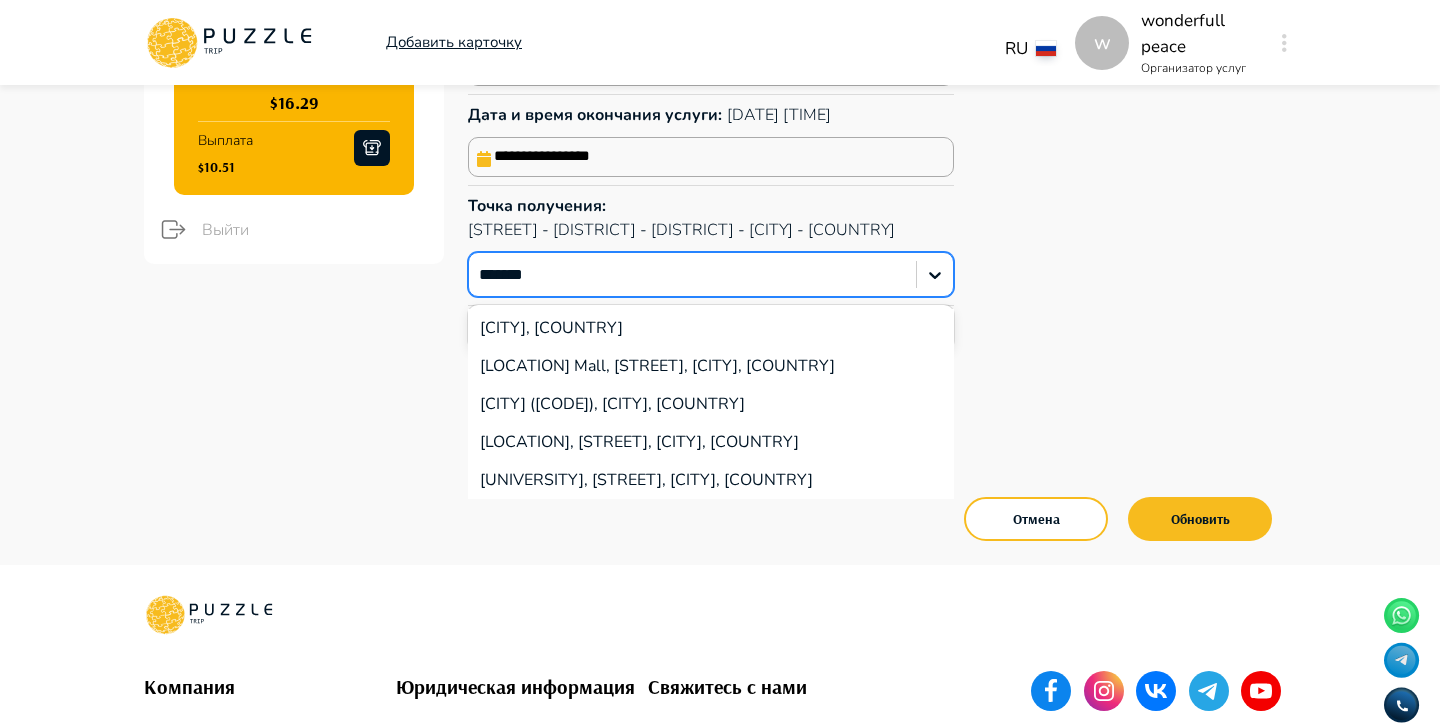 type 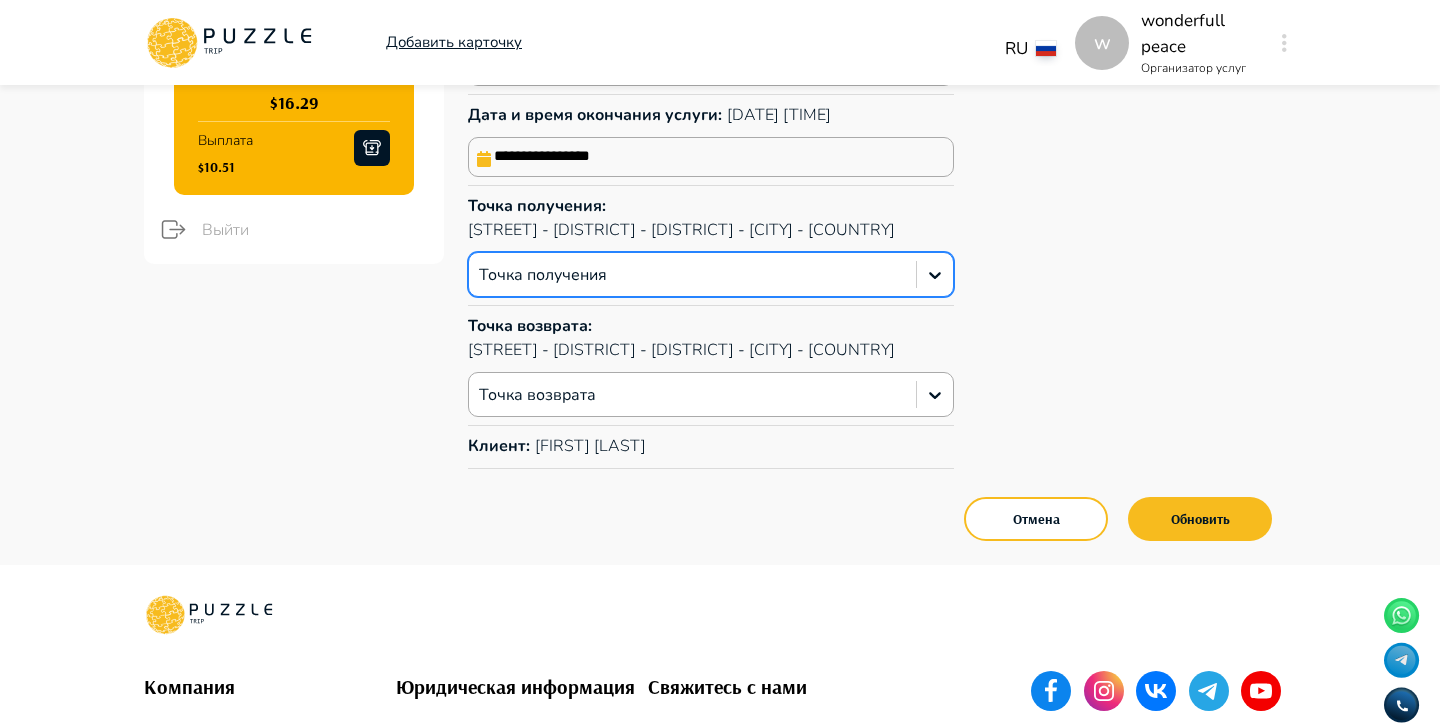 drag, startPoint x: 540, startPoint y: 304, endPoint x: 484, endPoint y: 301, distance: 56.0803 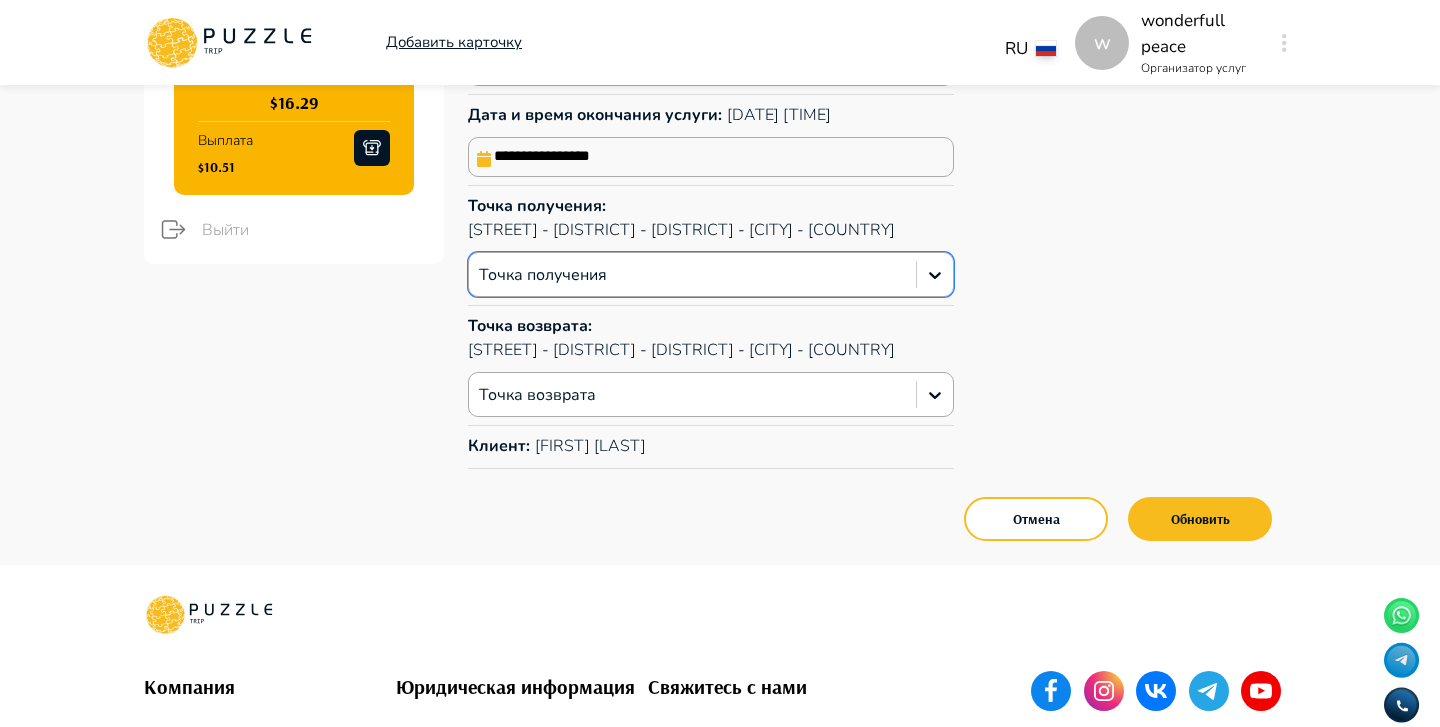 click on "Перейти в чат" at bounding box center [1123, 137] 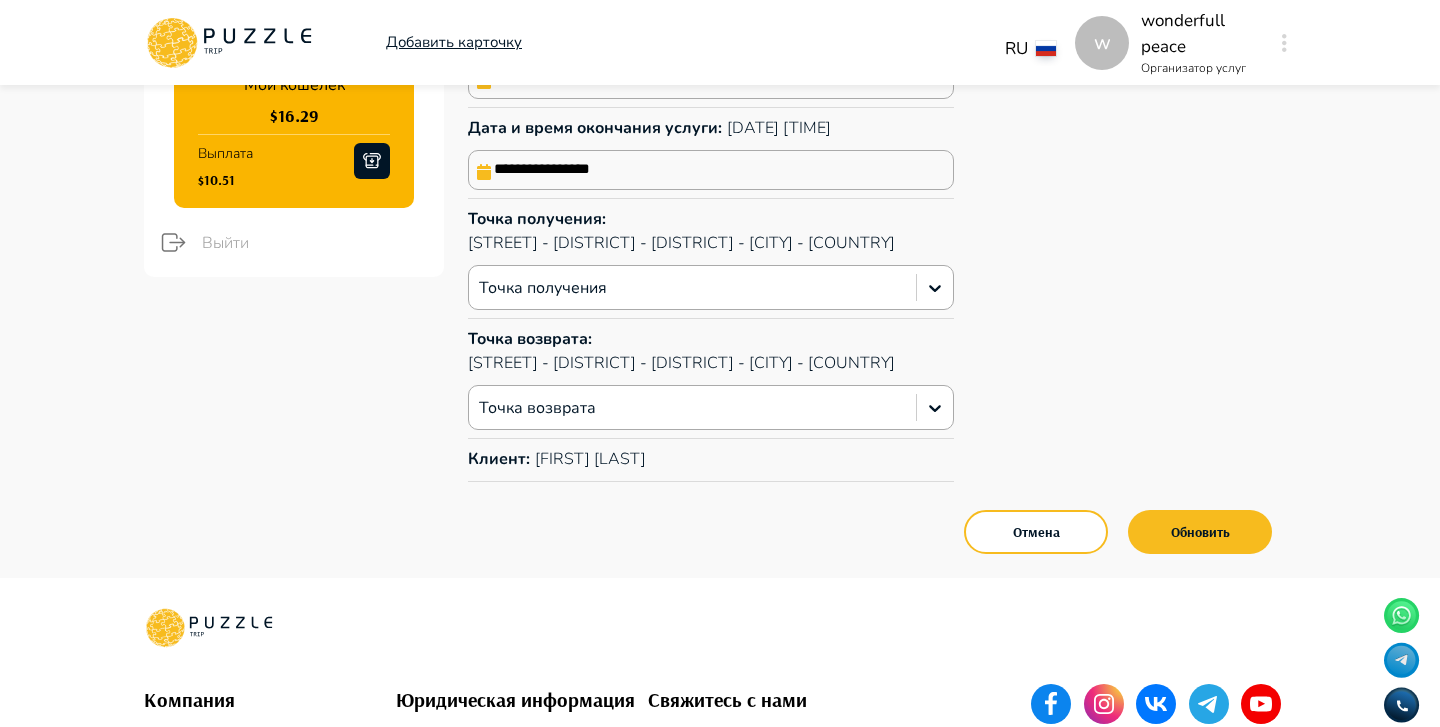 scroll, scrollTop: 535, scrollLeft: 0, axis: vertical 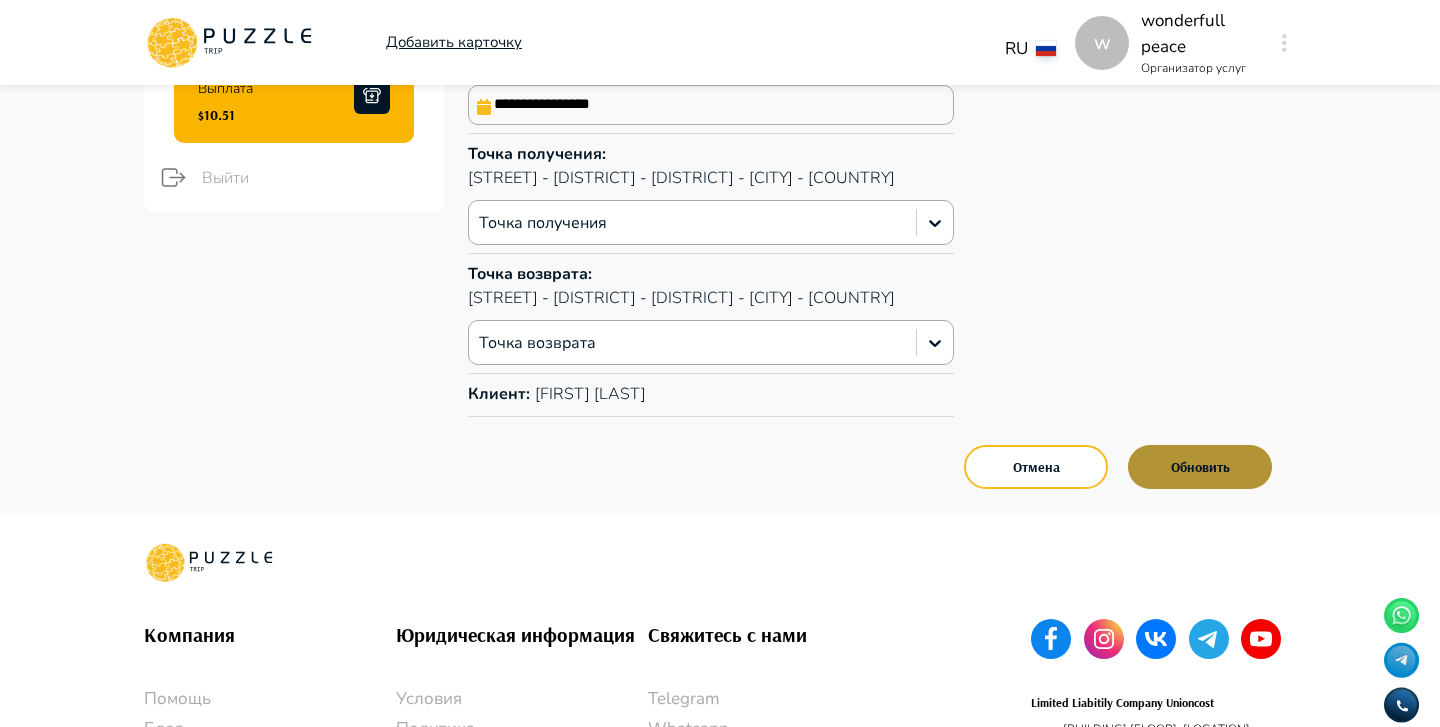 click on "Обновить" at bounding box center [1200, 467] 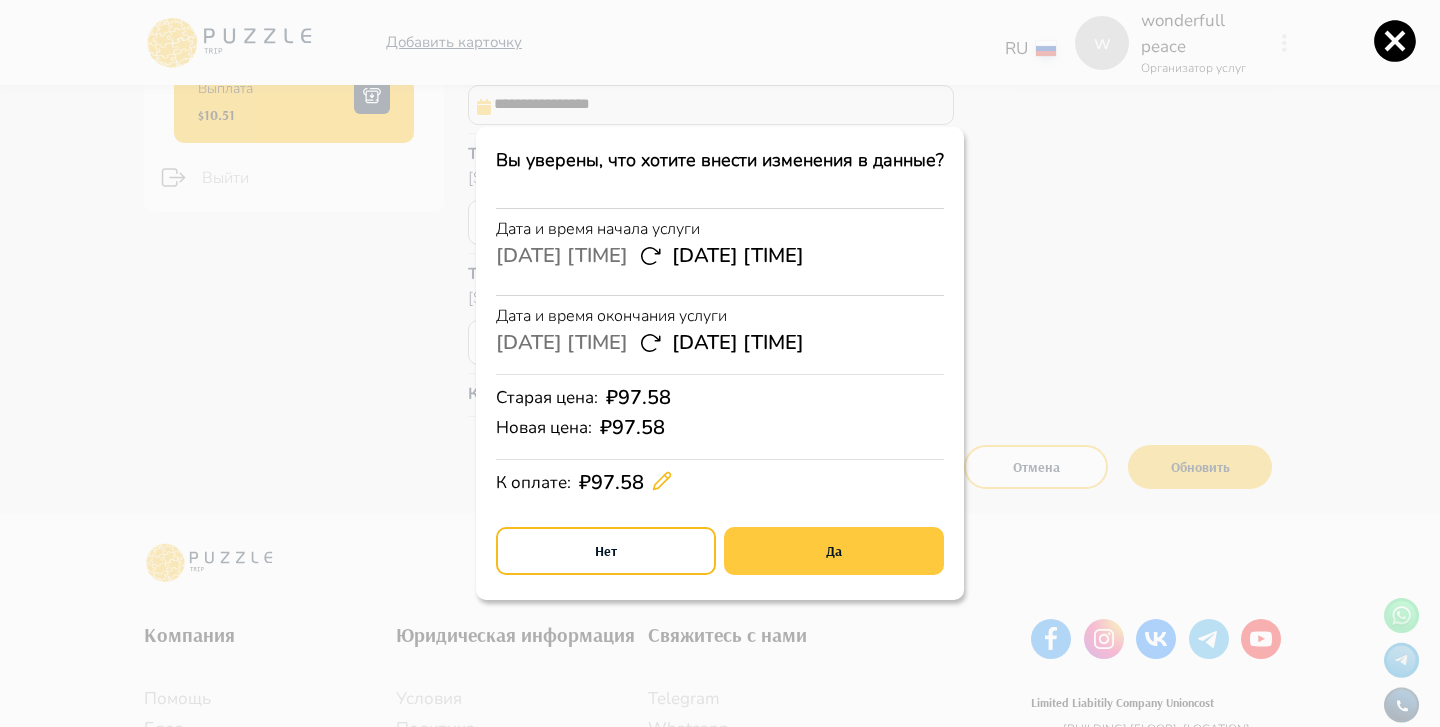 click on "Да" at bounding box center [834, 551] 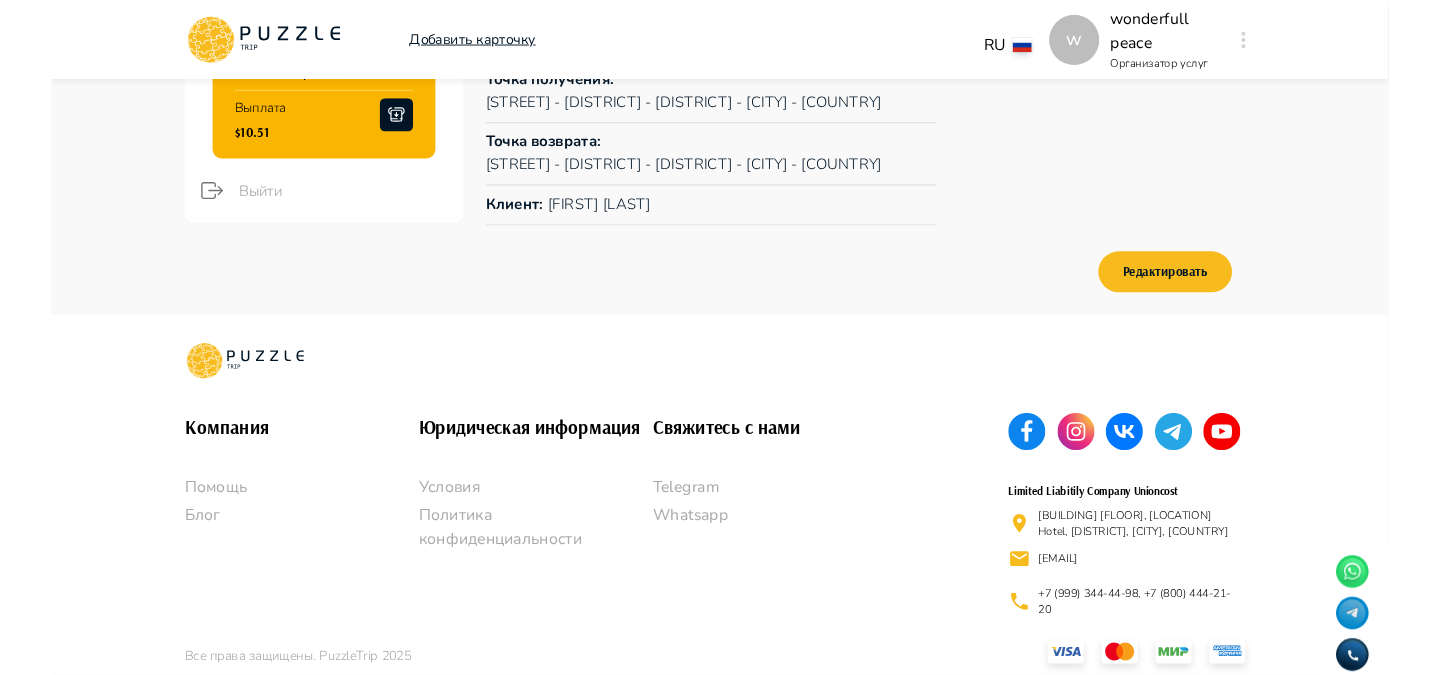 scroll, scrollTop: 0, scrollLeft: 0, axis: both 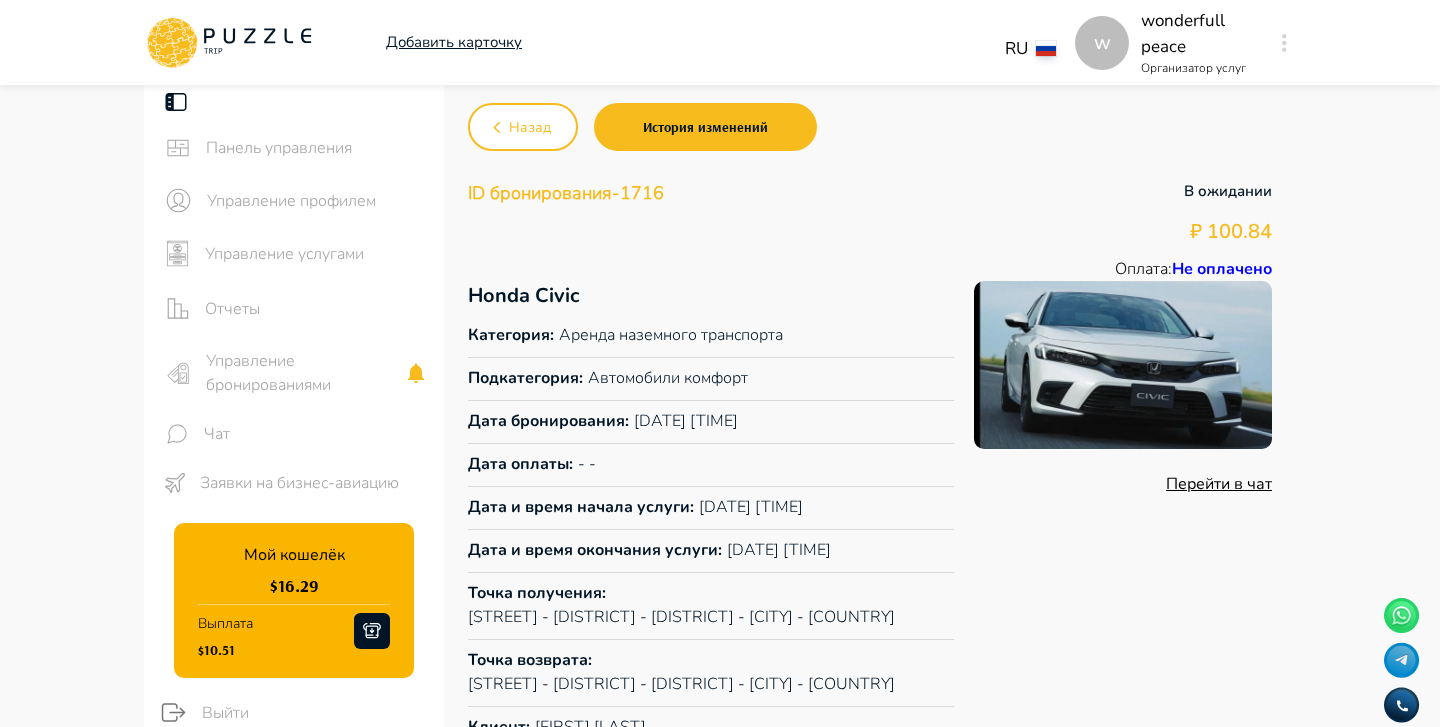 click on "Управление бронированиями" at bounding box center [305, 373] 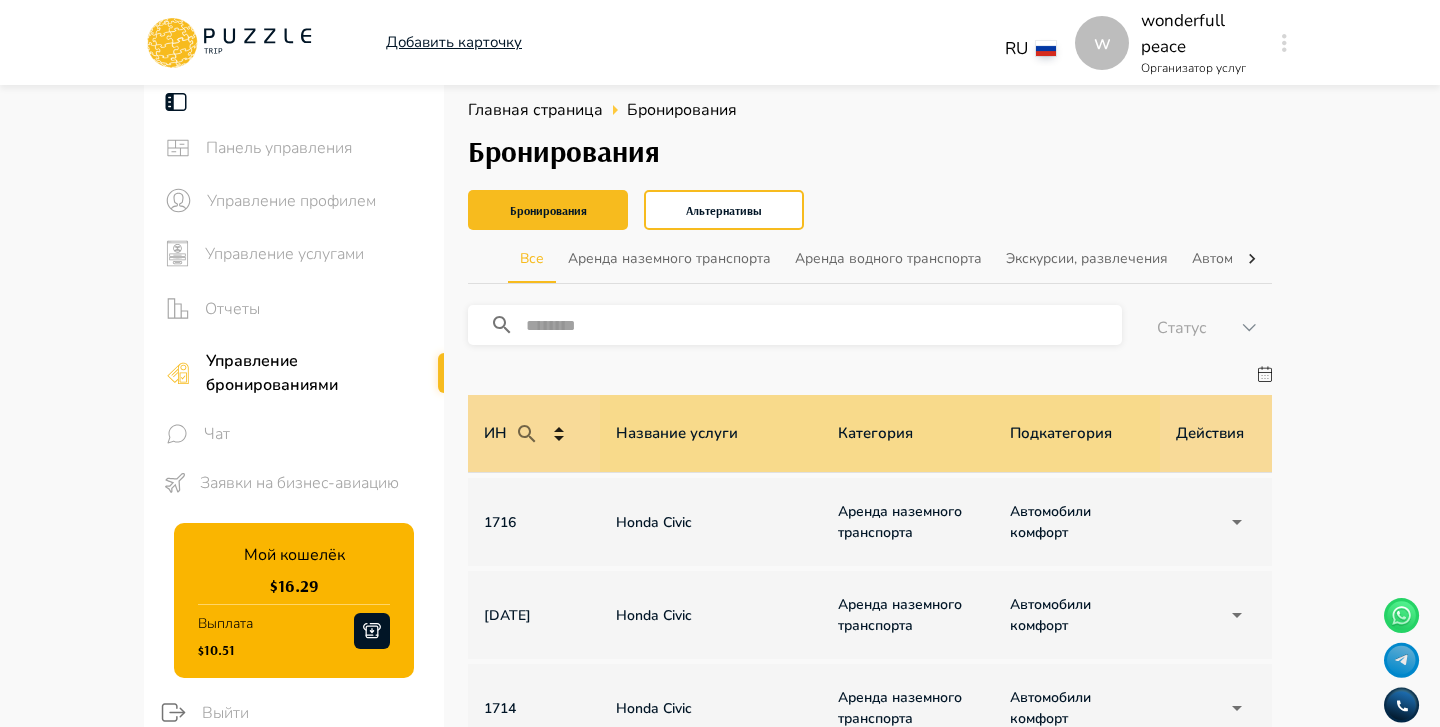 click 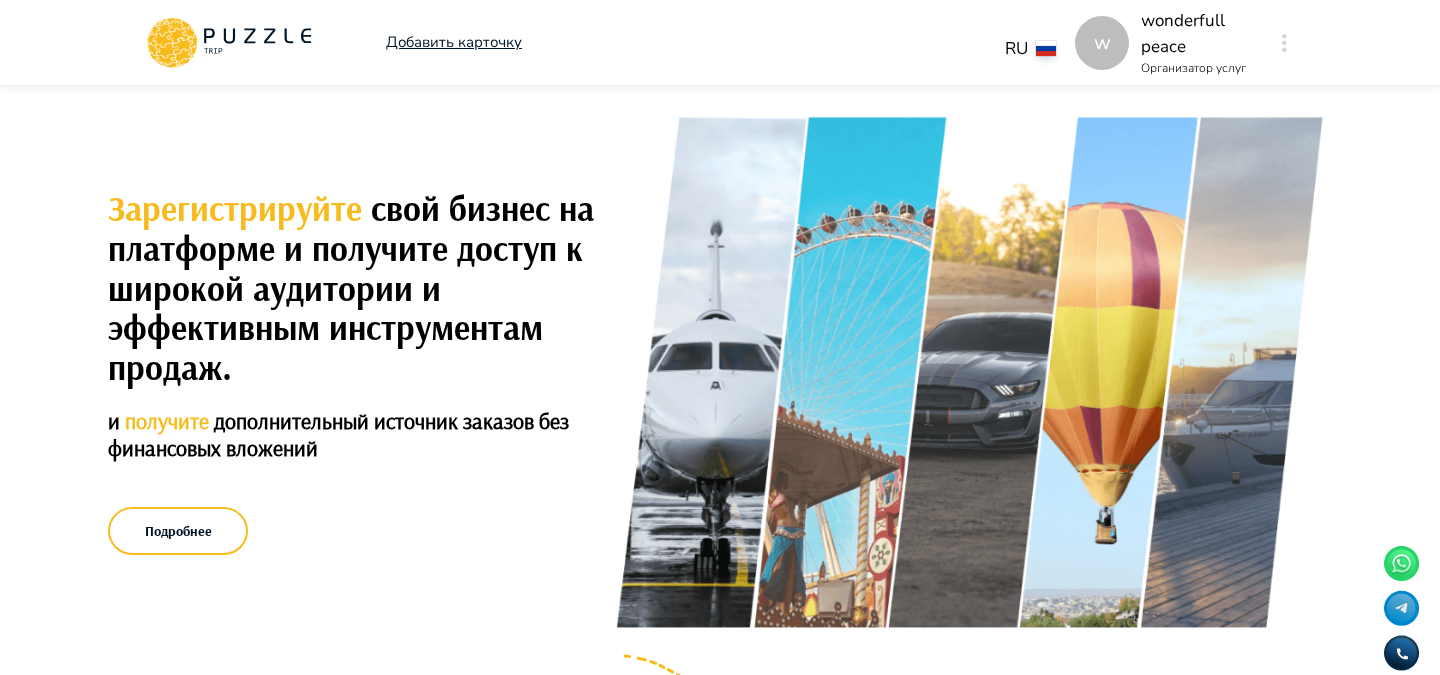 click on "w" at bounding box center (1284, 43) 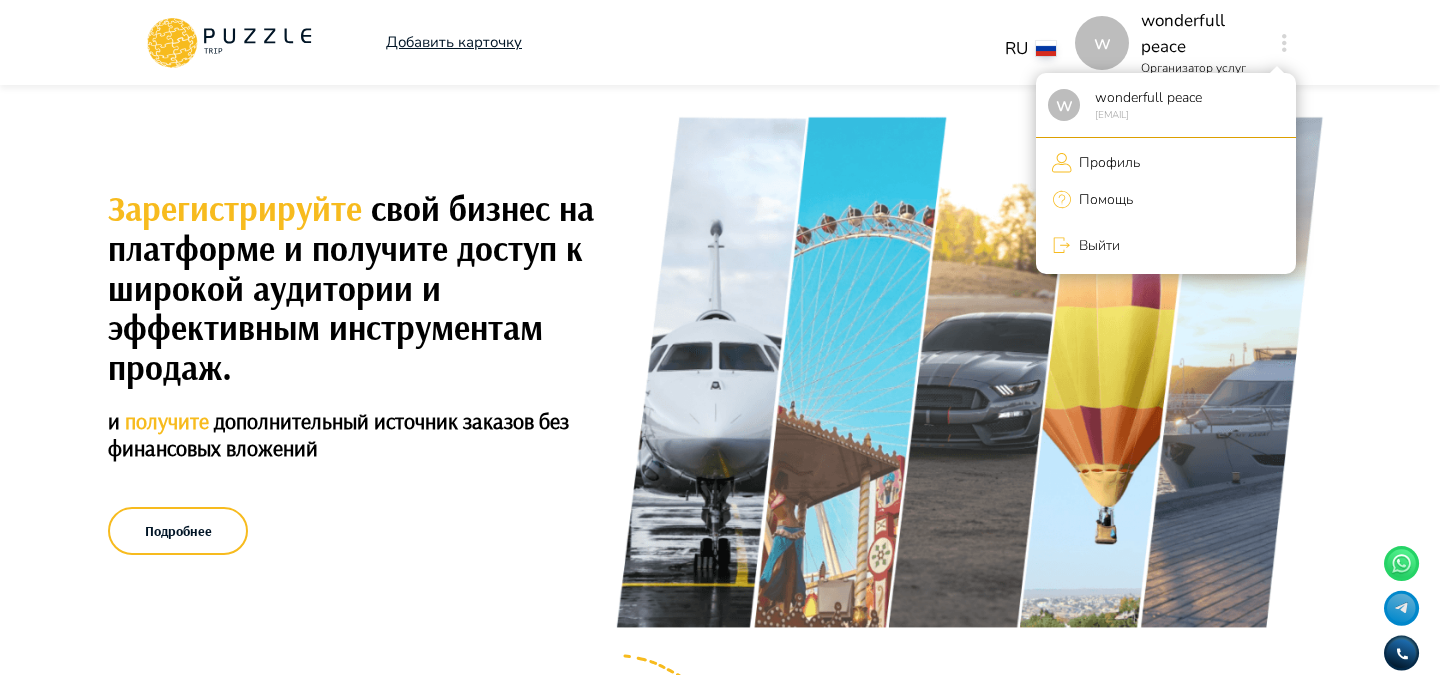 click on "Профиль" at bounding box center [1166, 162] 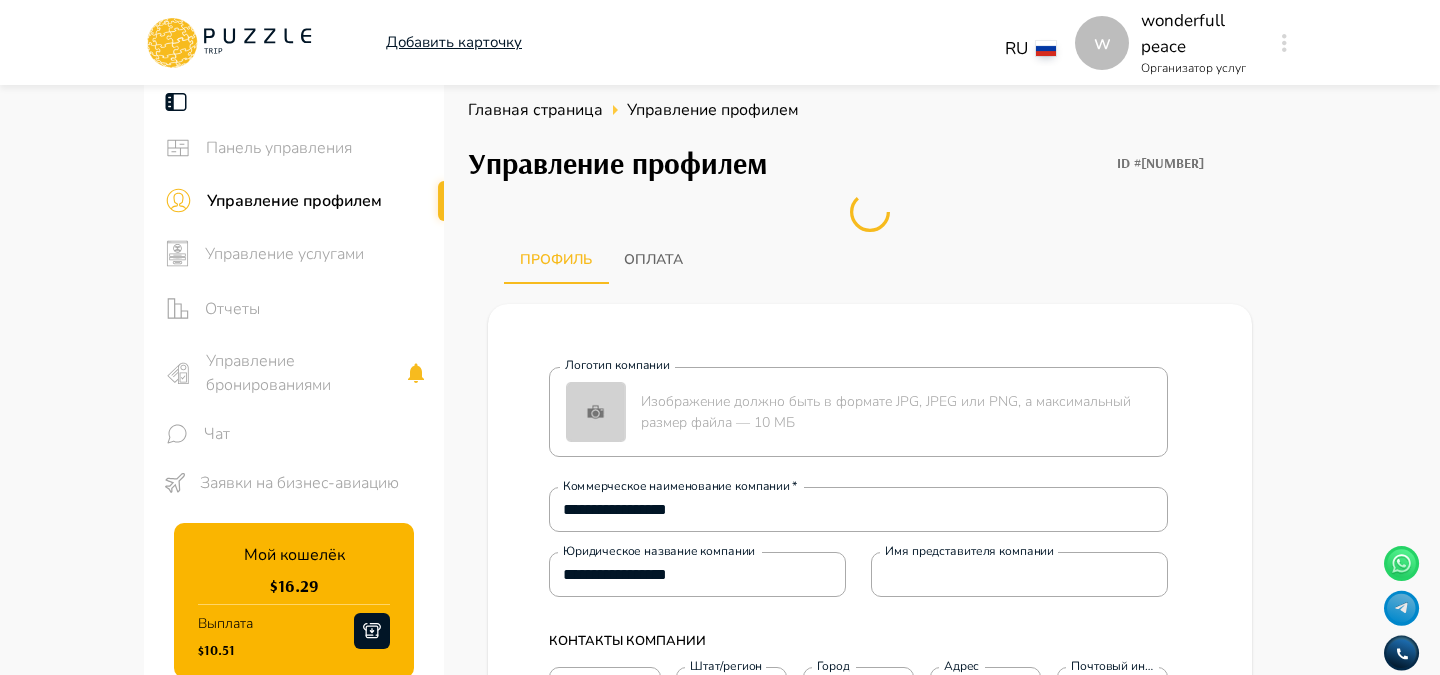click on "Управление бронированиями" at bounding box center [305, 373] 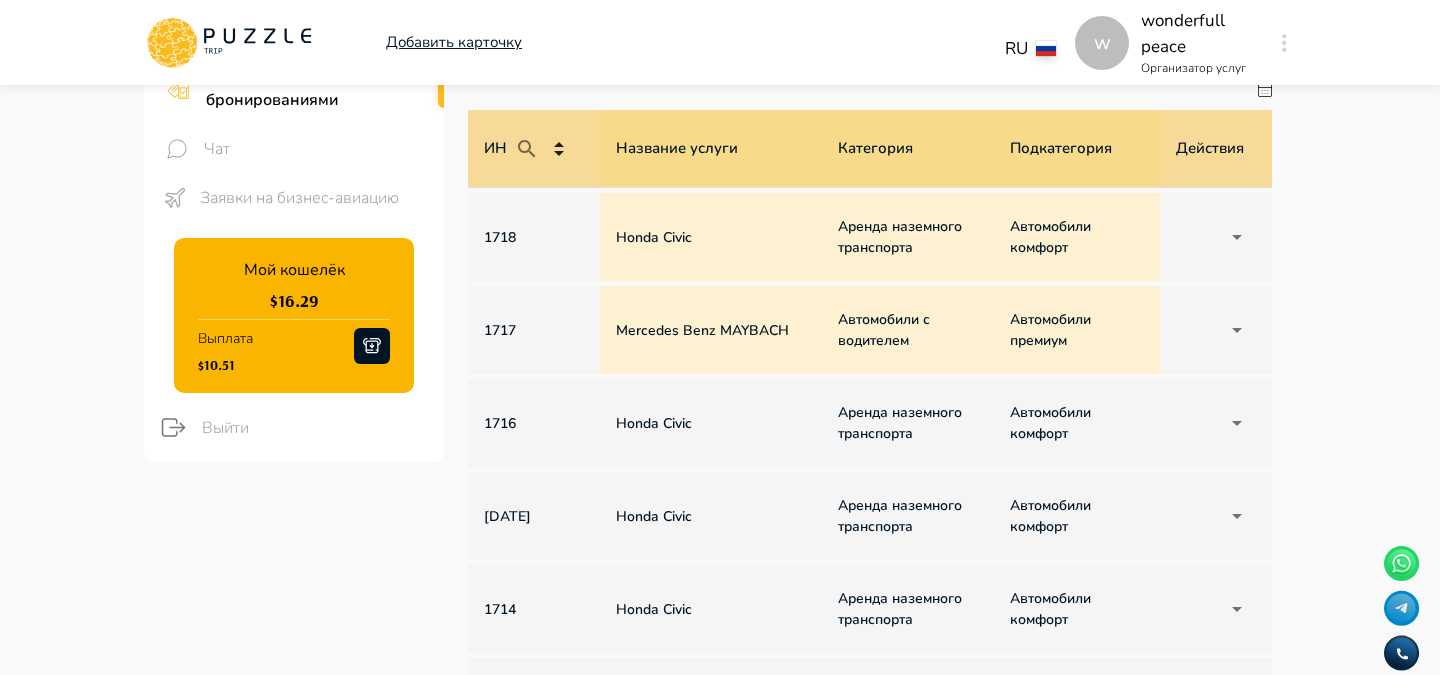 scroll, scrollTop: 284, scrollLeft: 0, axis: vertical 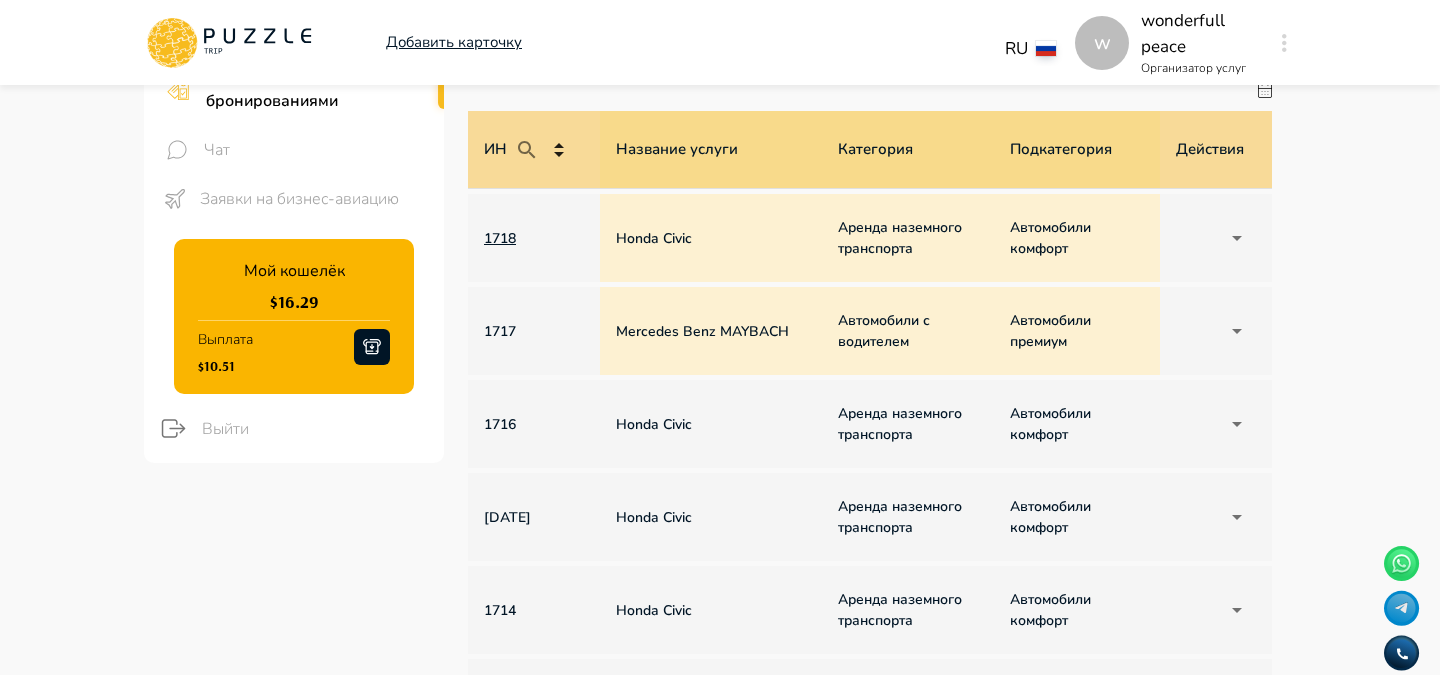 click on "1718" at bounding box center [534, 238] 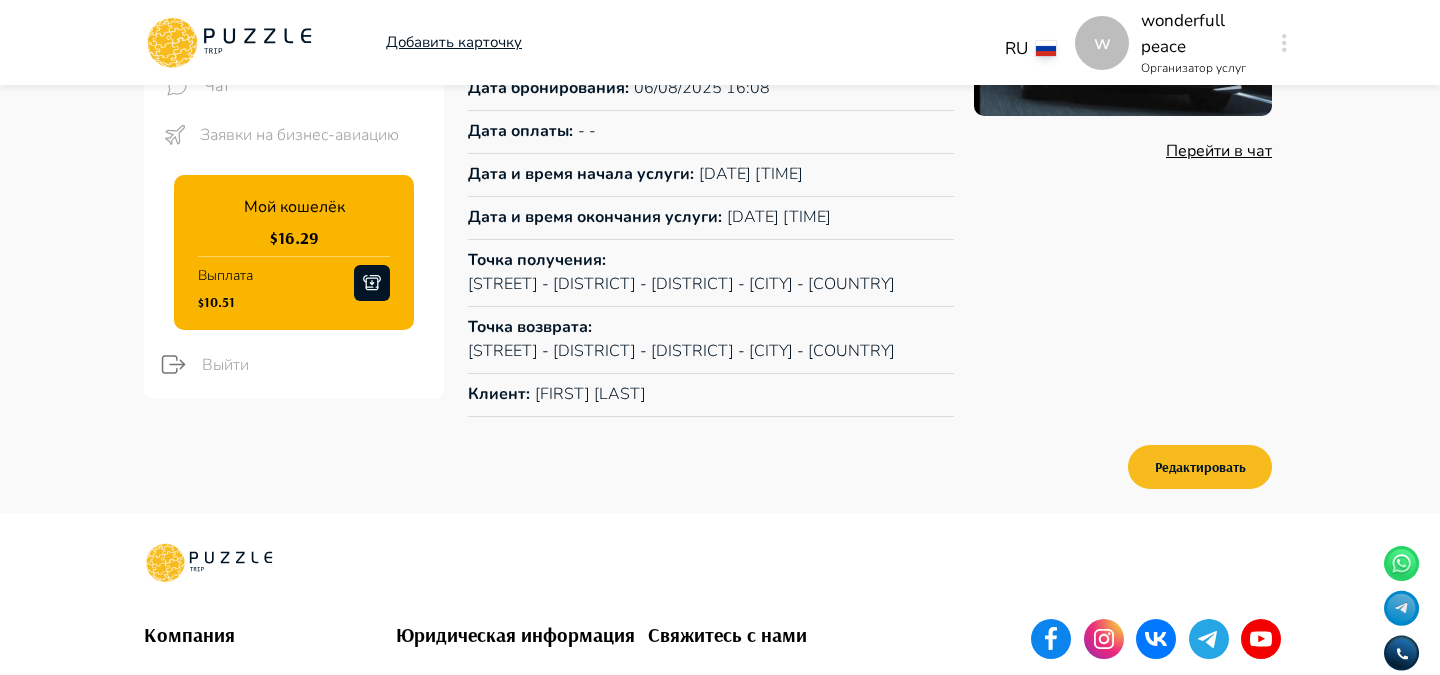scroll, scrollTop: 354, scrollLeft: 0, axis: vertical 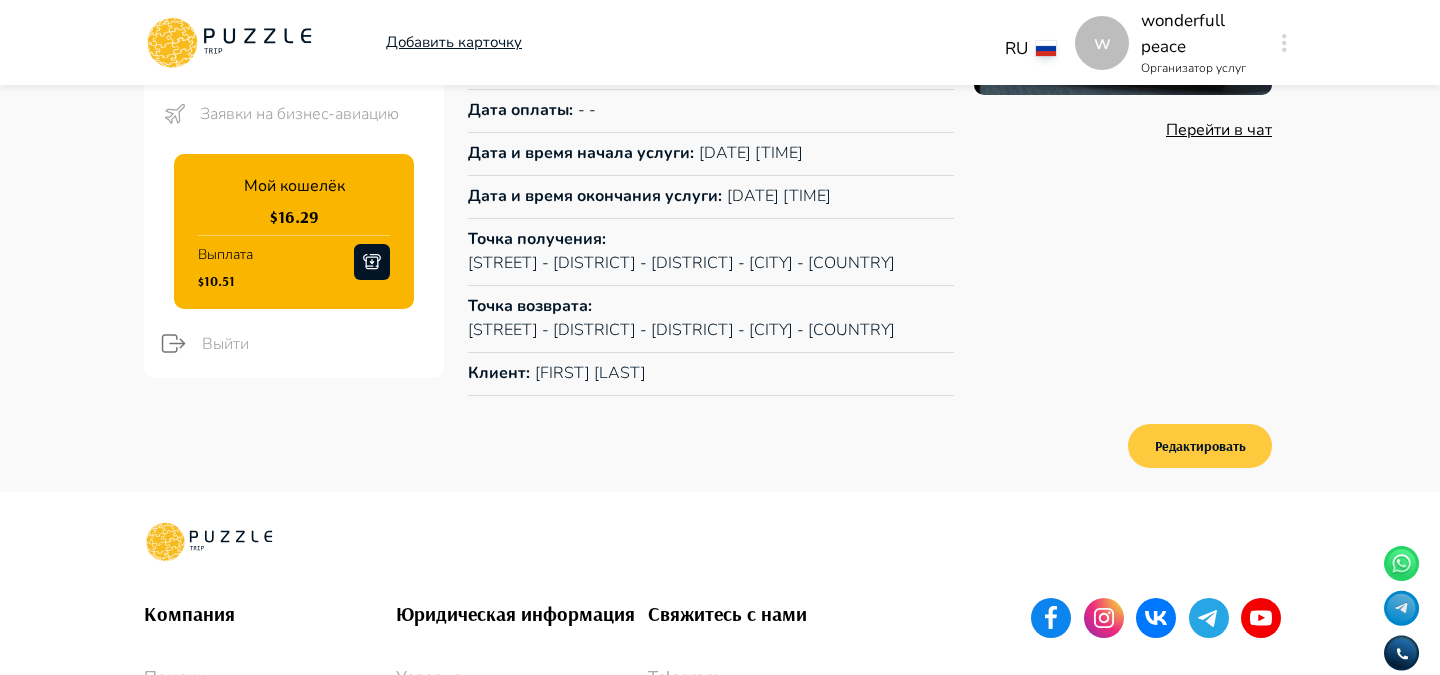 click on "Редактировать" at bounding box center (1200, 446) 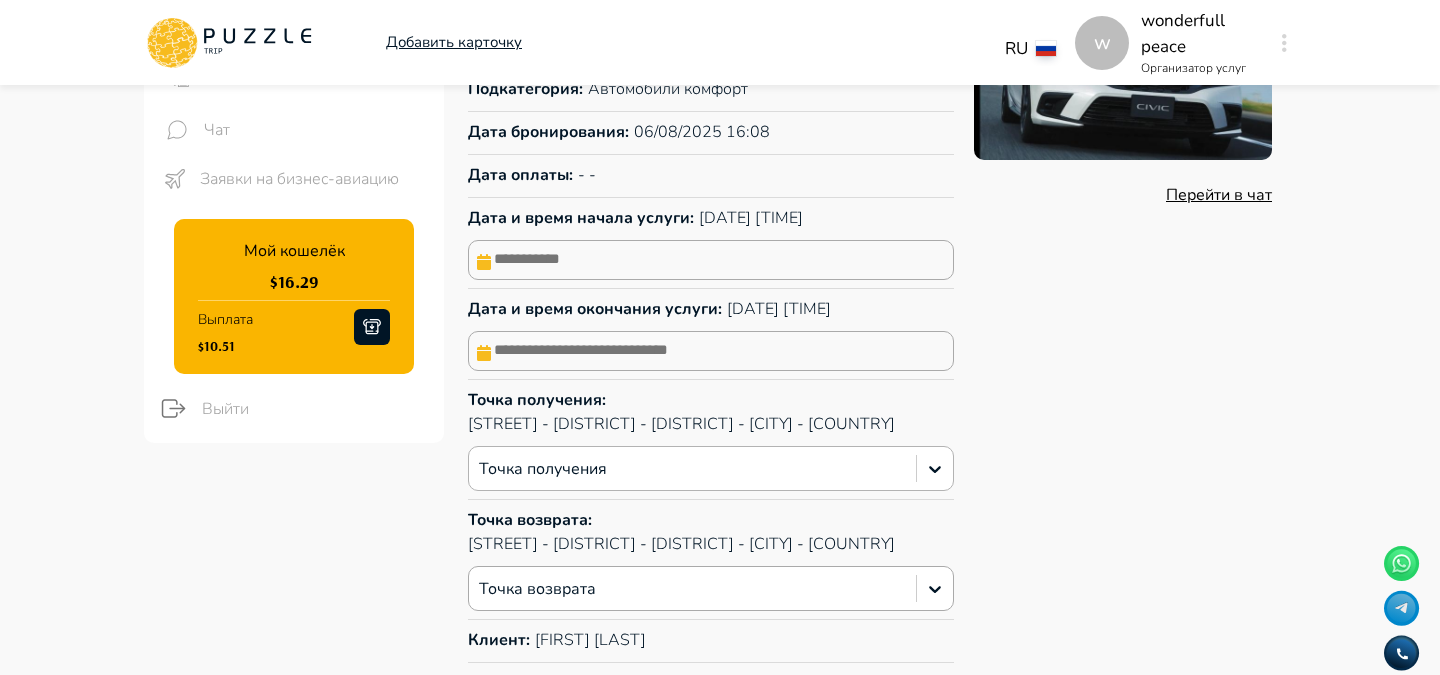 scroll, scrollTop: 257, scrollLeft: 0, axis: vertical 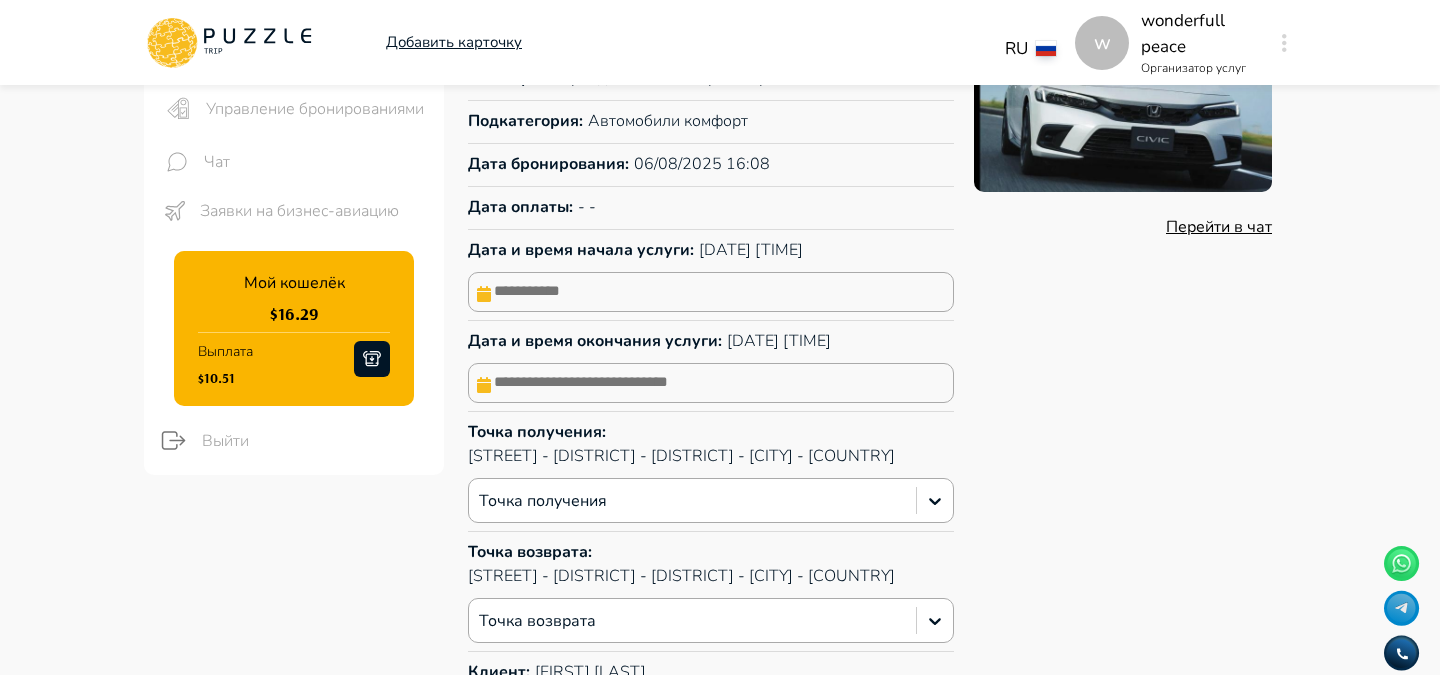 click at bounding box center [711, 292] 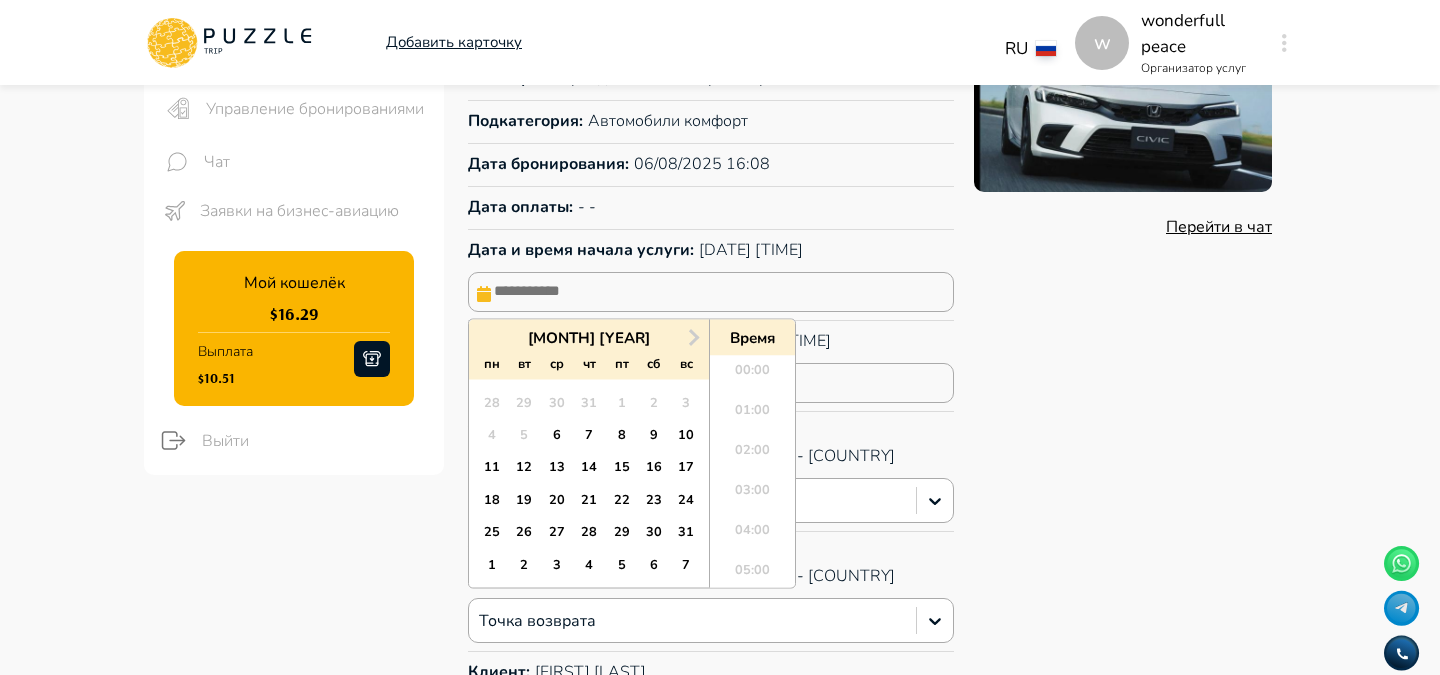 scroll, scrollTop: 544, scrollLeft: 0, axis: vertical 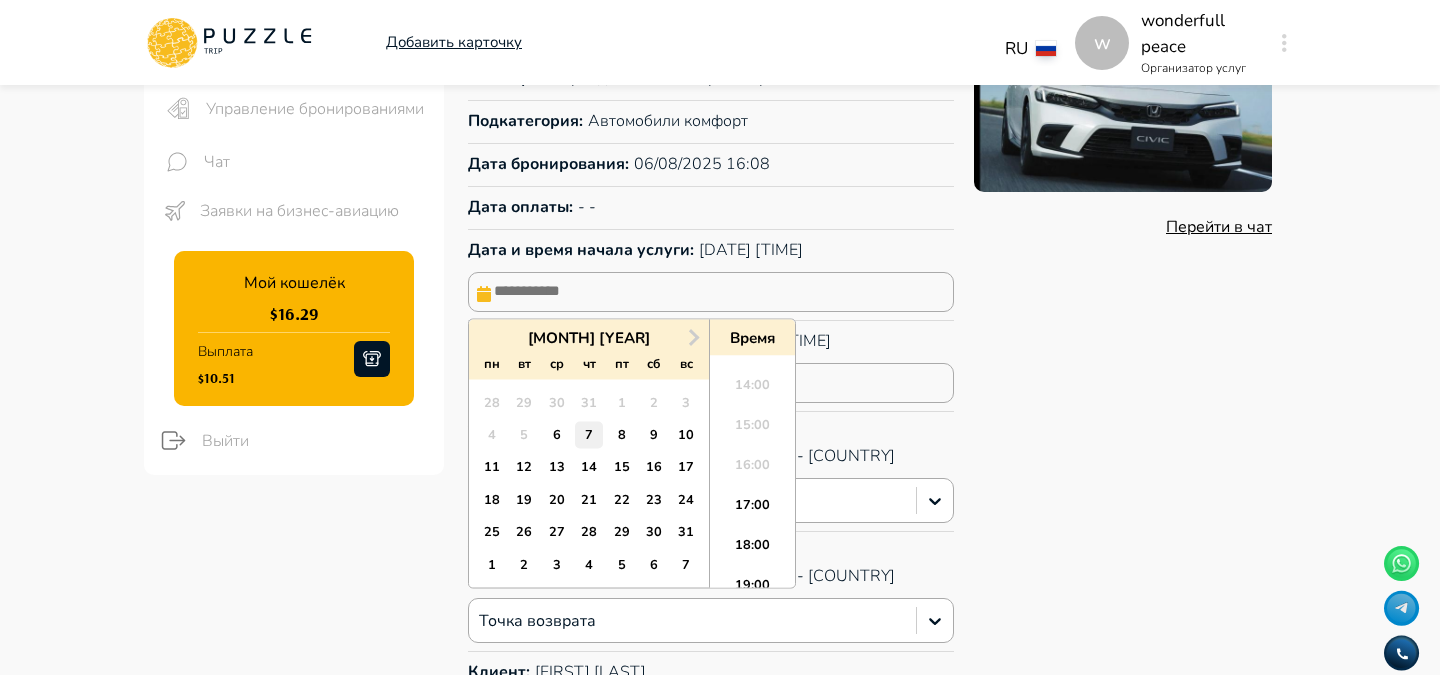 click on "7" at bounding box center (588, 435) 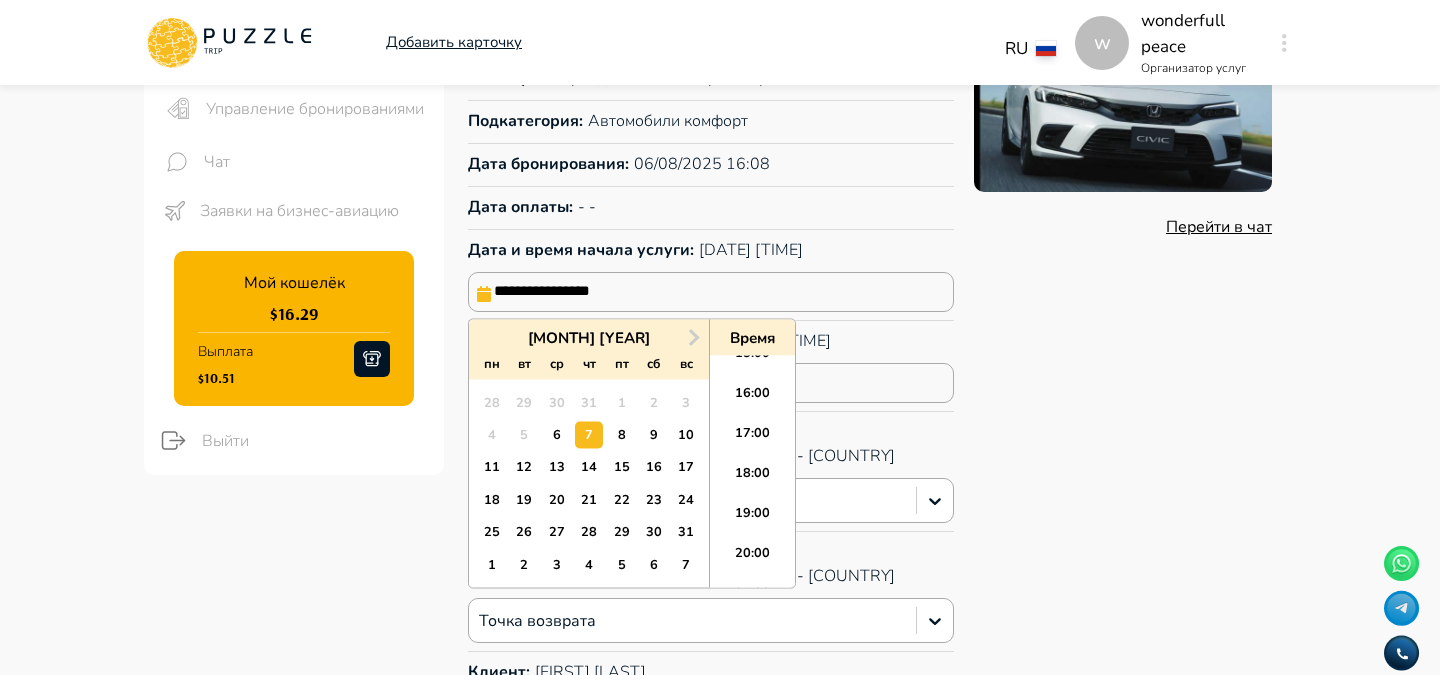 scroll, scrollTop: 617, scrollLeft: 0, axis: vertical 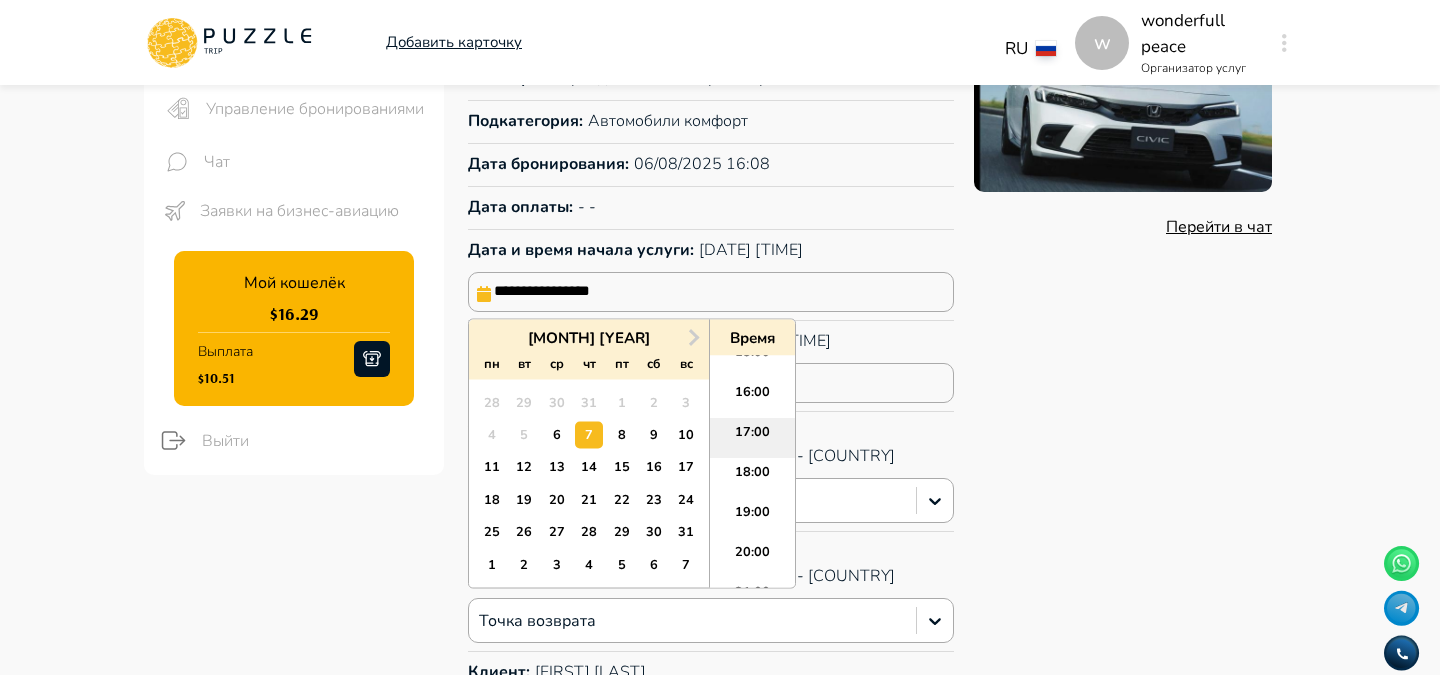 click on "17:00" at bounding box center (752, 439) 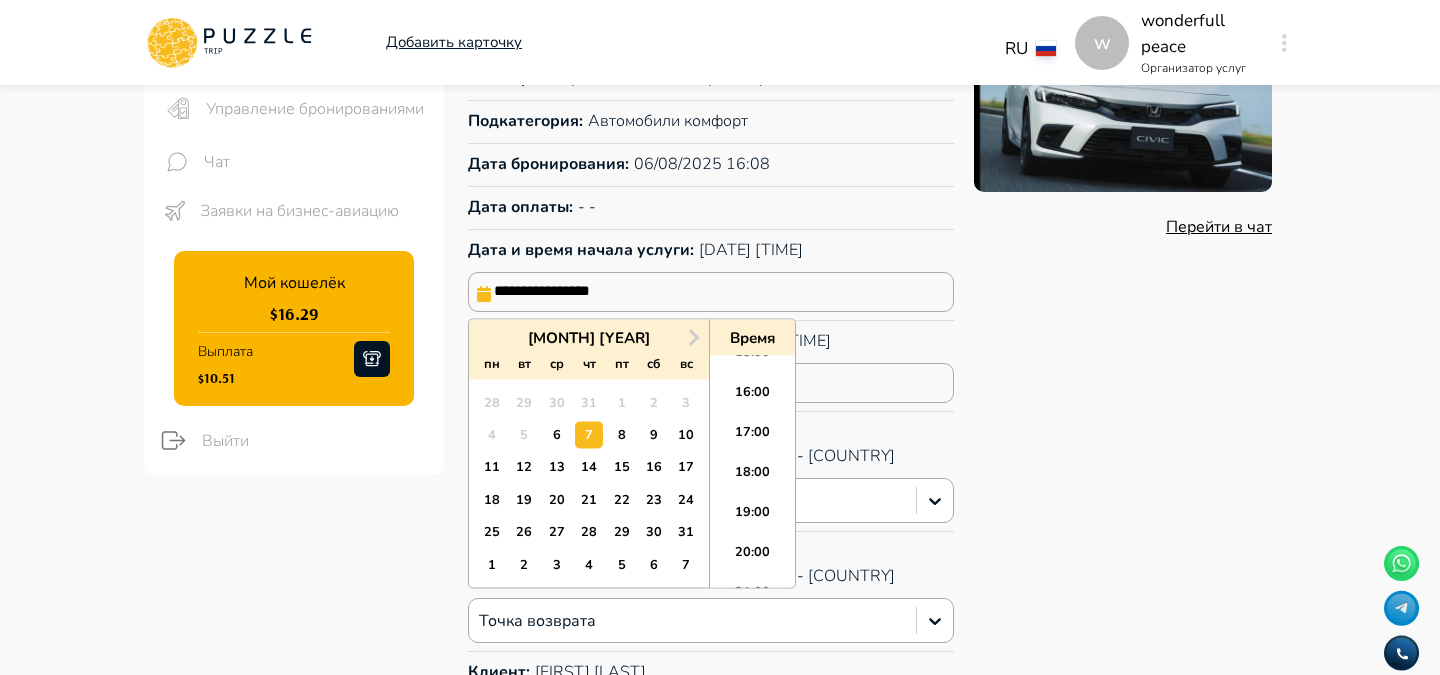 type on "**********" 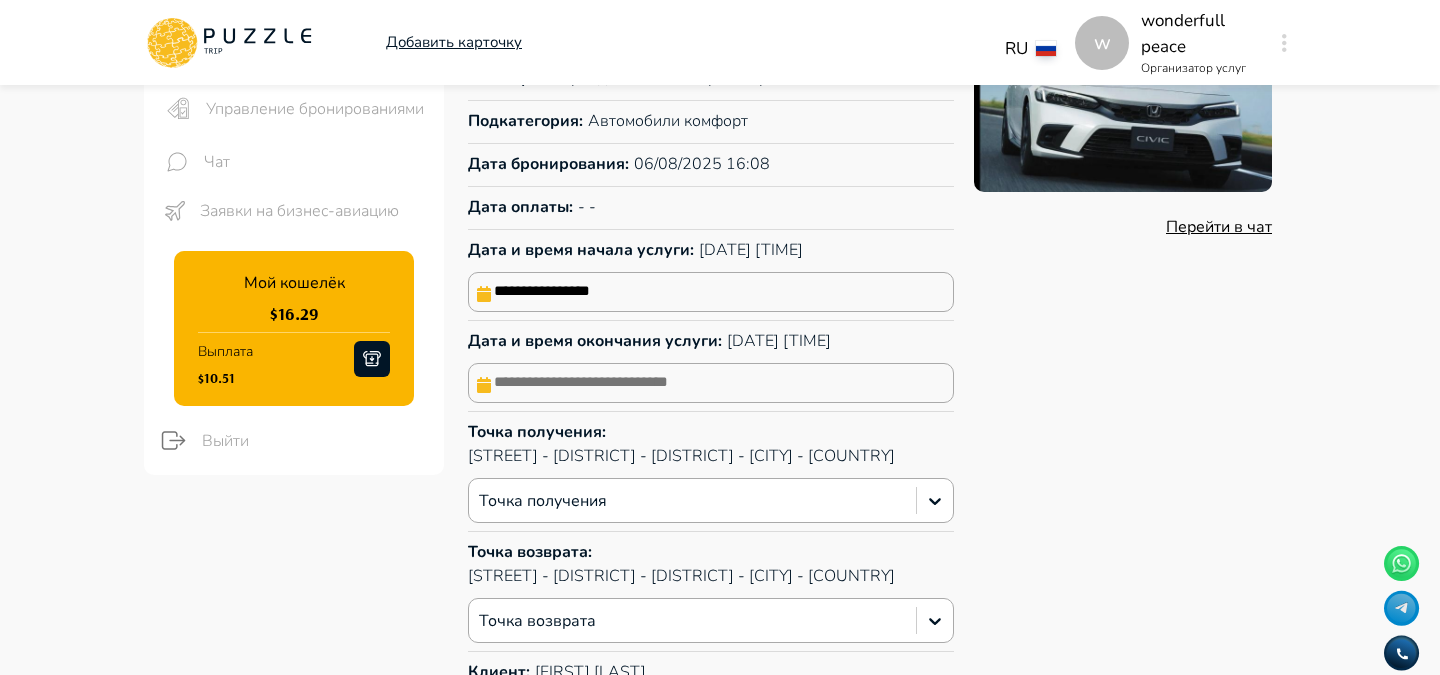 click at bounding box center (711, 383) 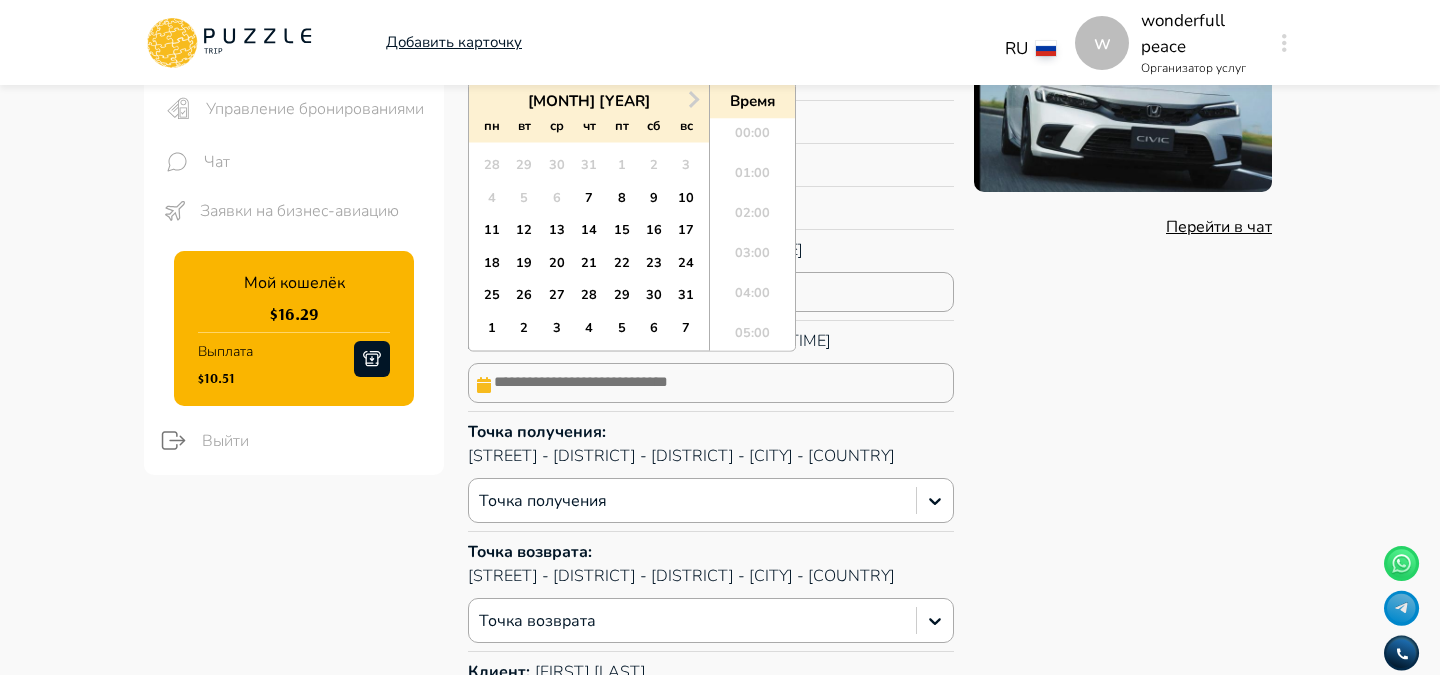 scroll, scrollTop: 544, scrollLeft: 0, axis: vertical 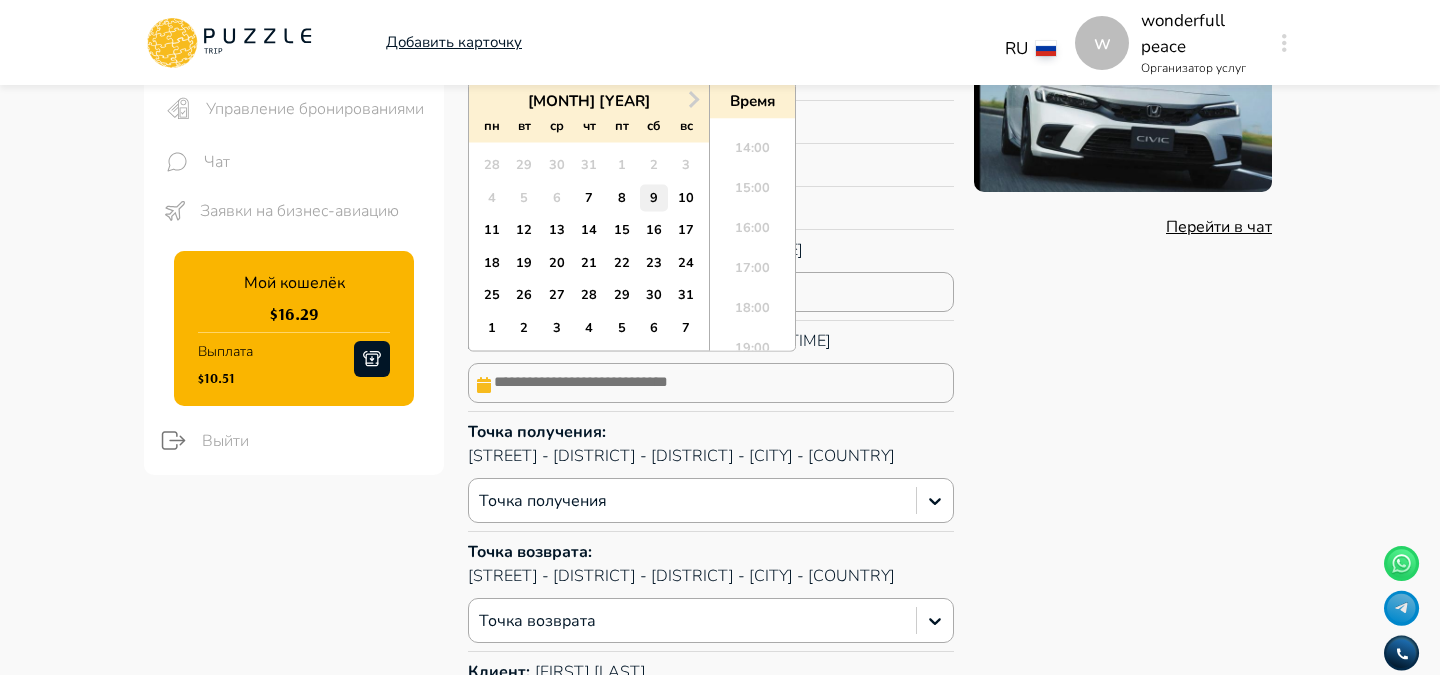 click on "9" at bounding box center (653, 197) 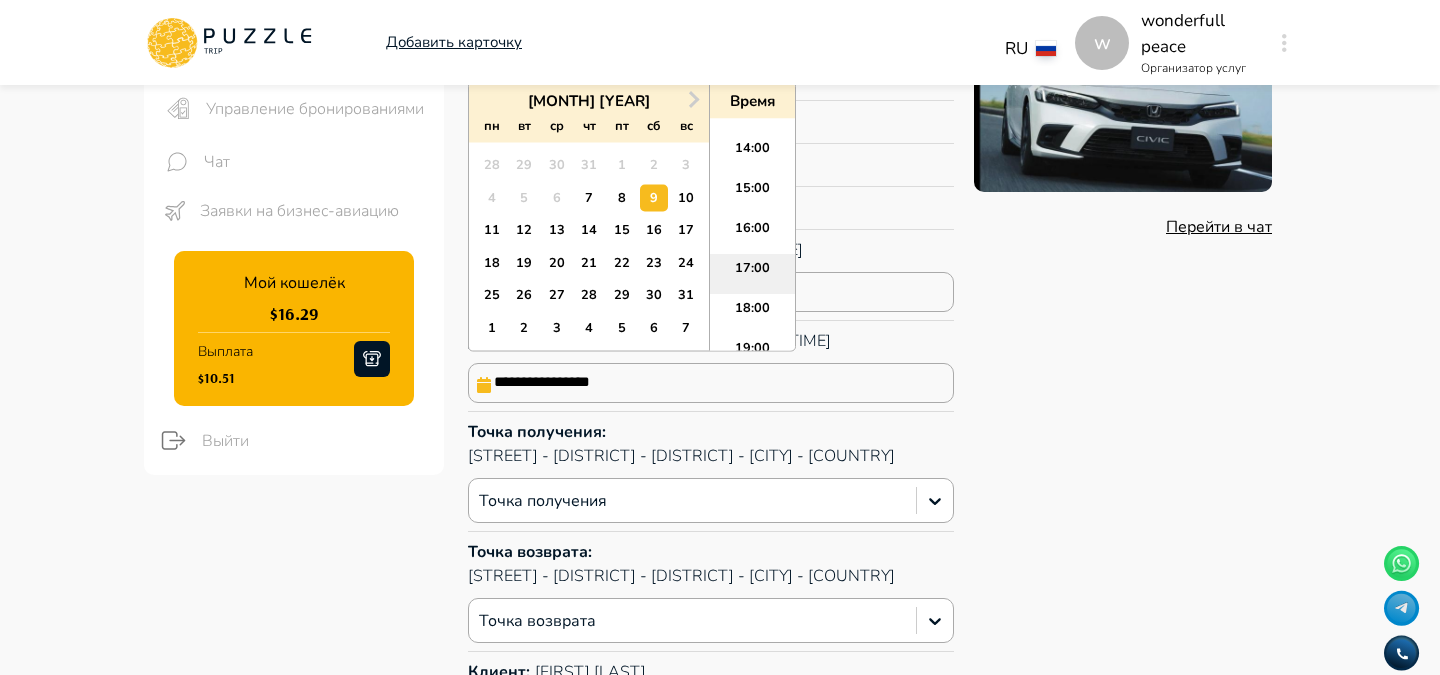click on "17:00" at bounding box center [752, 274] 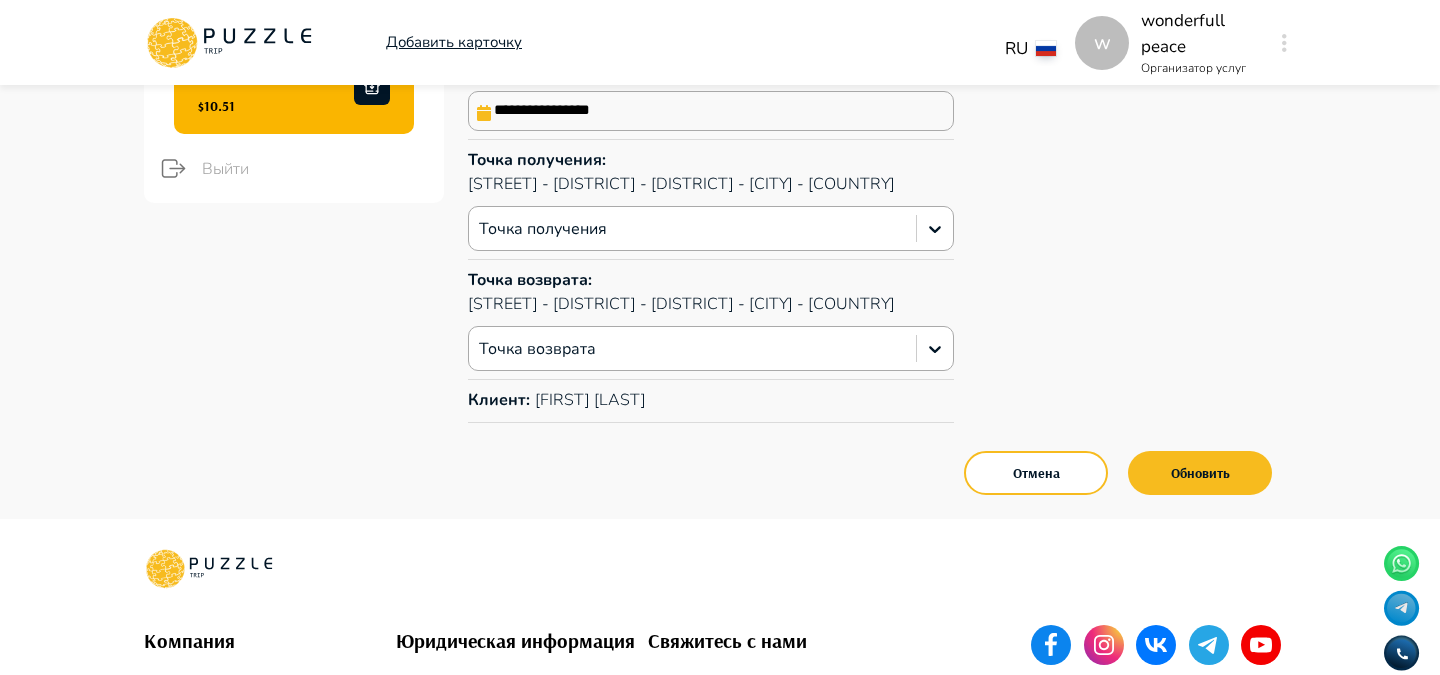 scroll, scrollTop: 527, scrollLeft: 0, axis: vertical 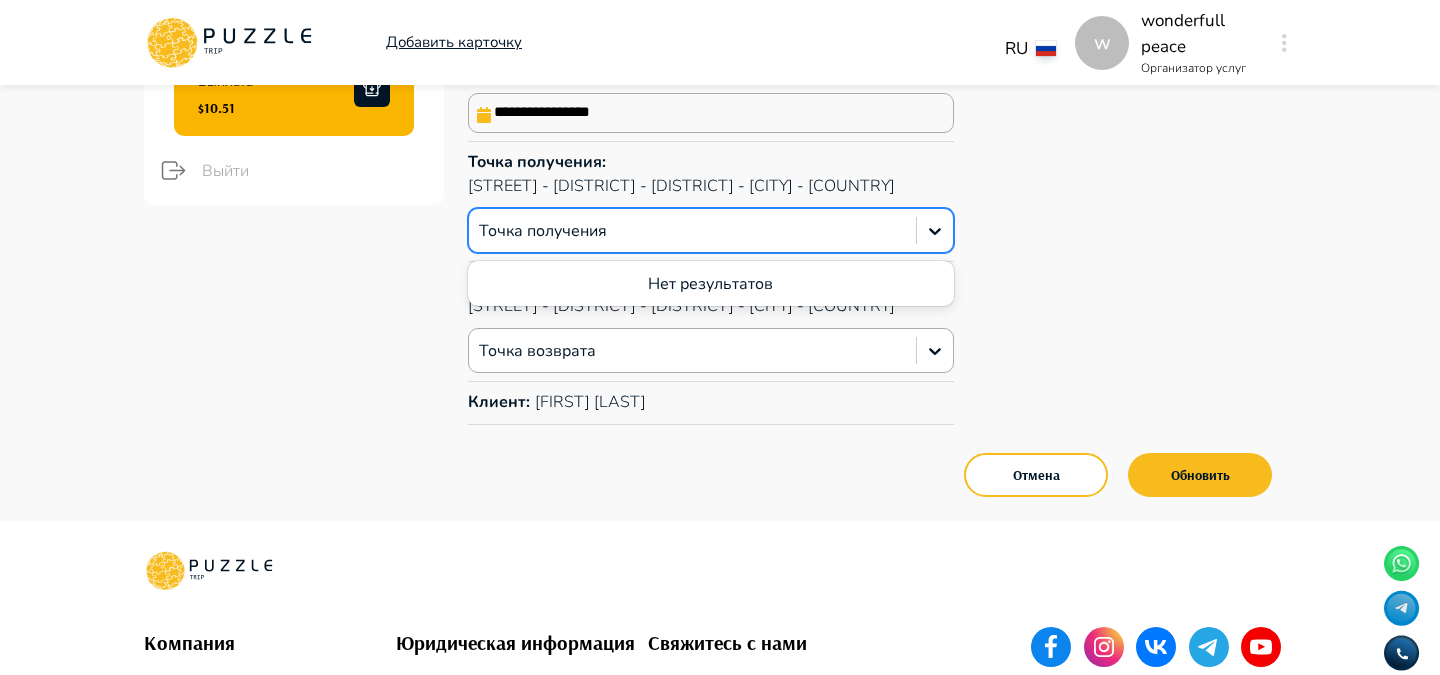 click at bounding box center (692, 231) 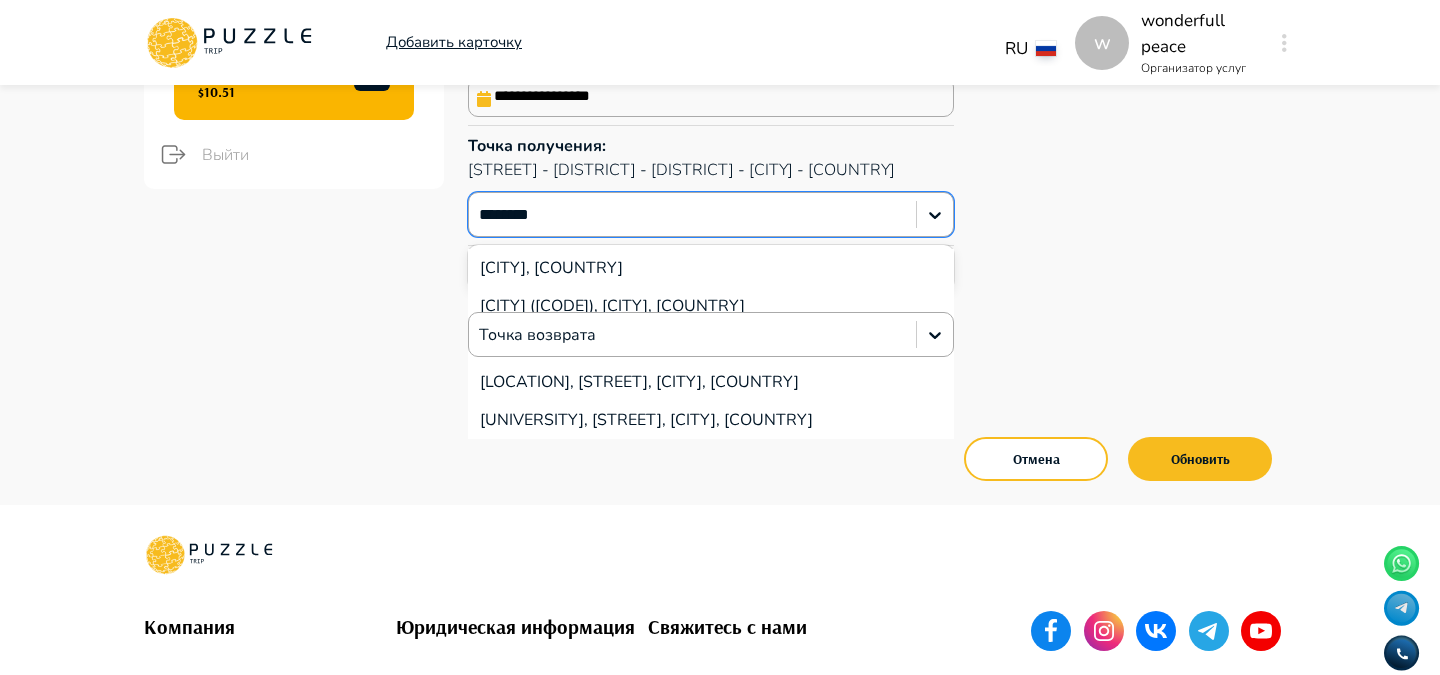 scroll, scrollTop: 535, scrollLeft: 0, axis: vertical 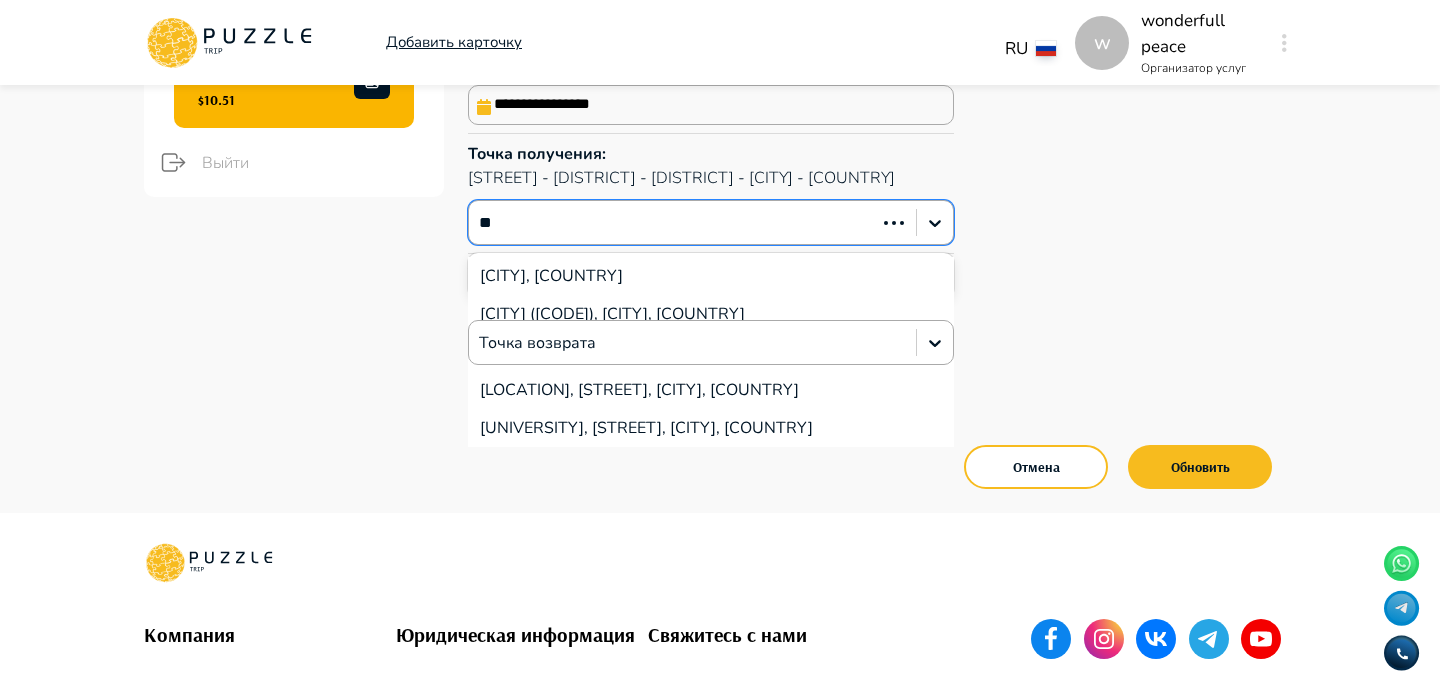 type on "*" 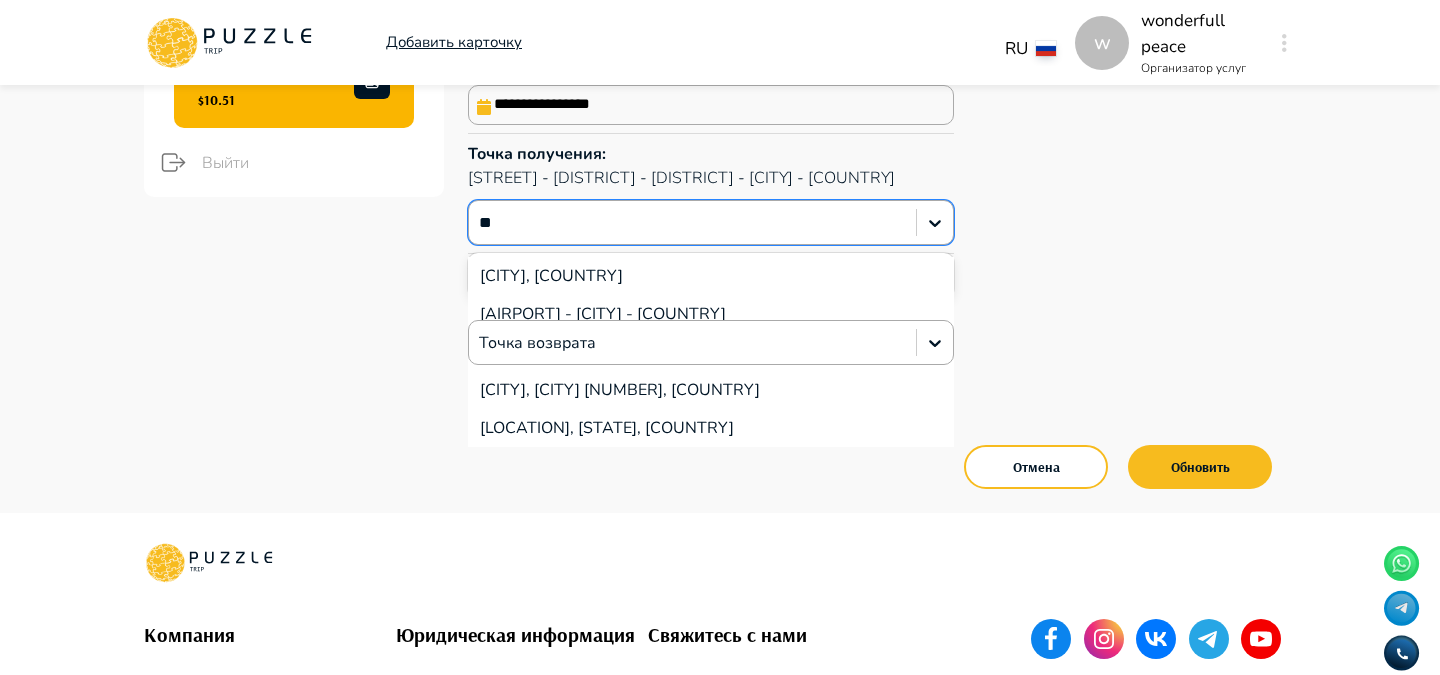 type on "*" 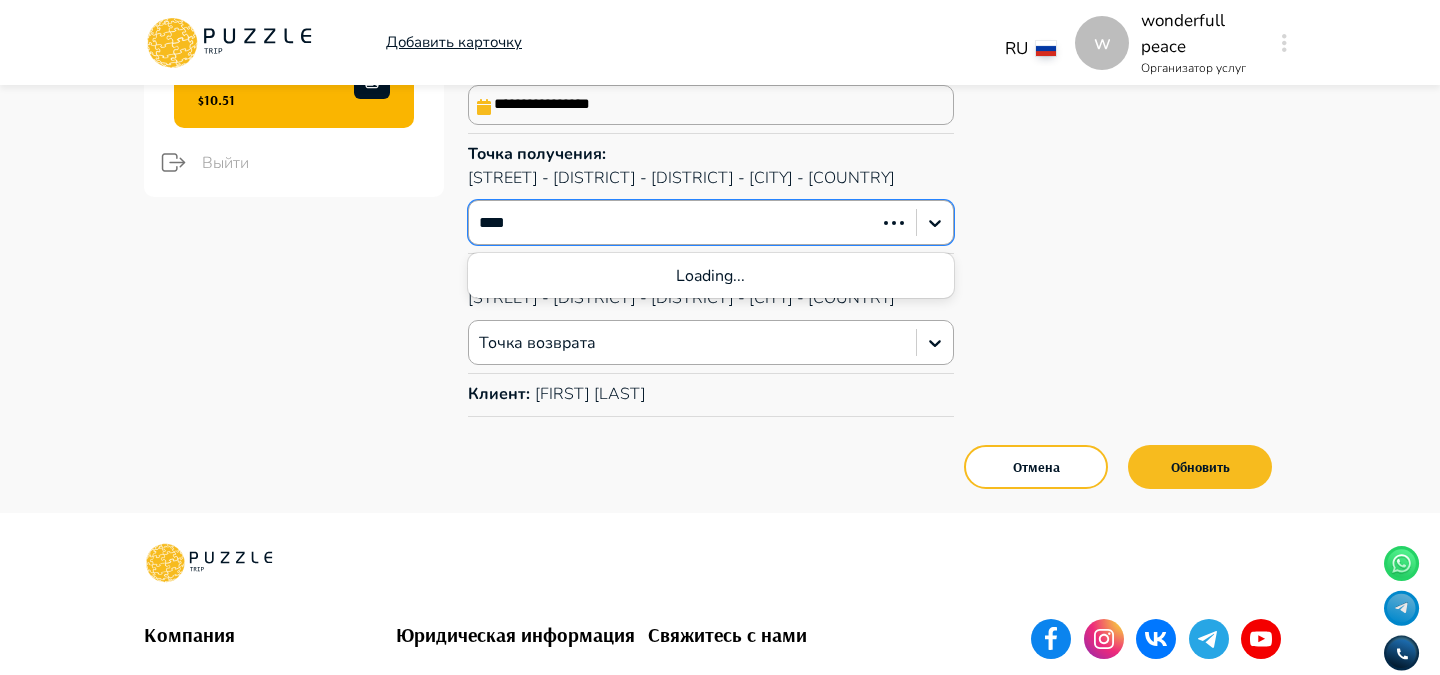 type on "*****" 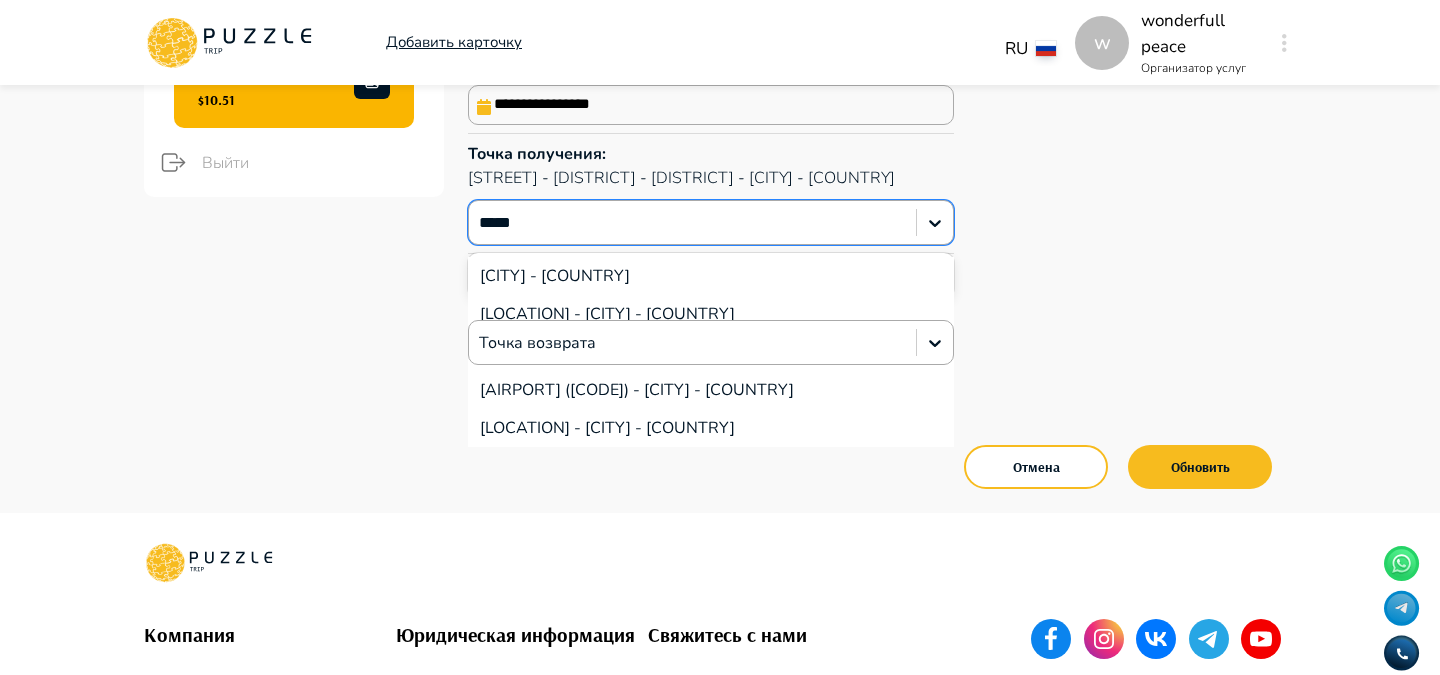click on "[CITY] - [CITY] - [COUNTRY]" at bounding box center (711, 314) 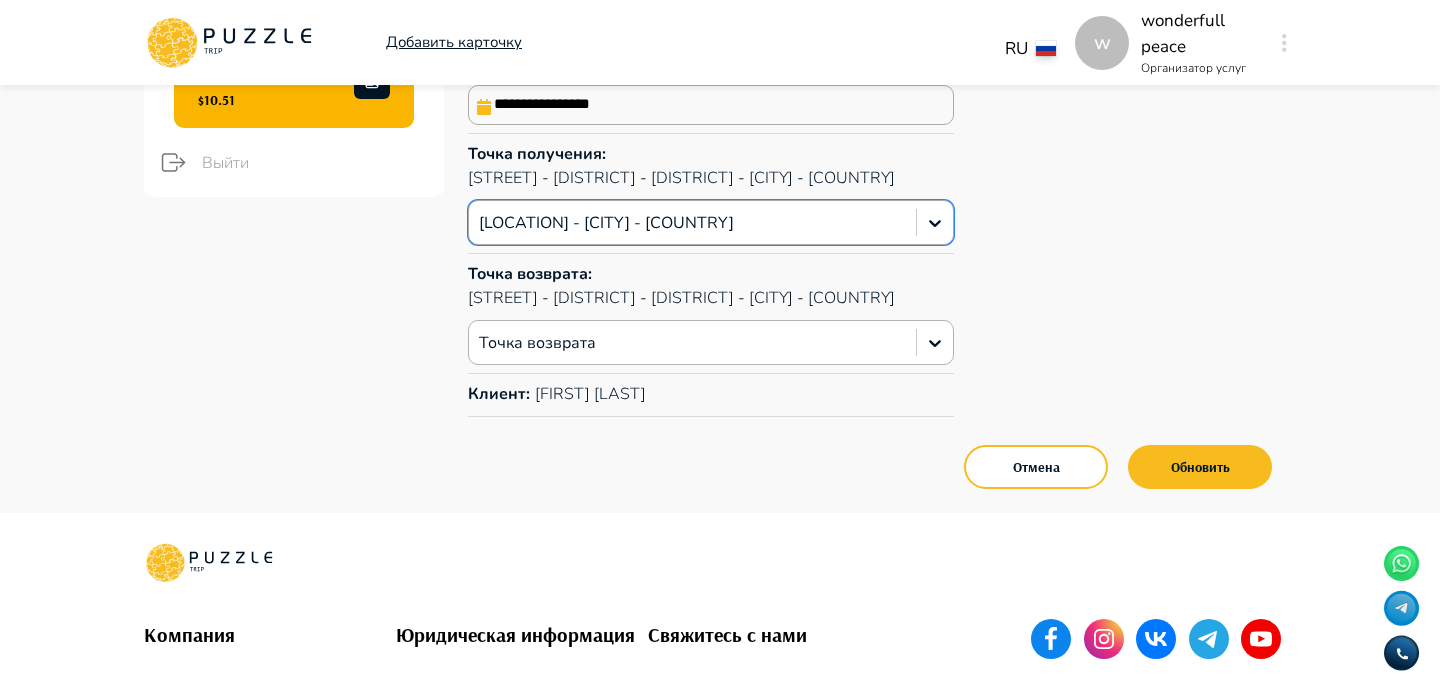 click at bounding box center [692, 343] 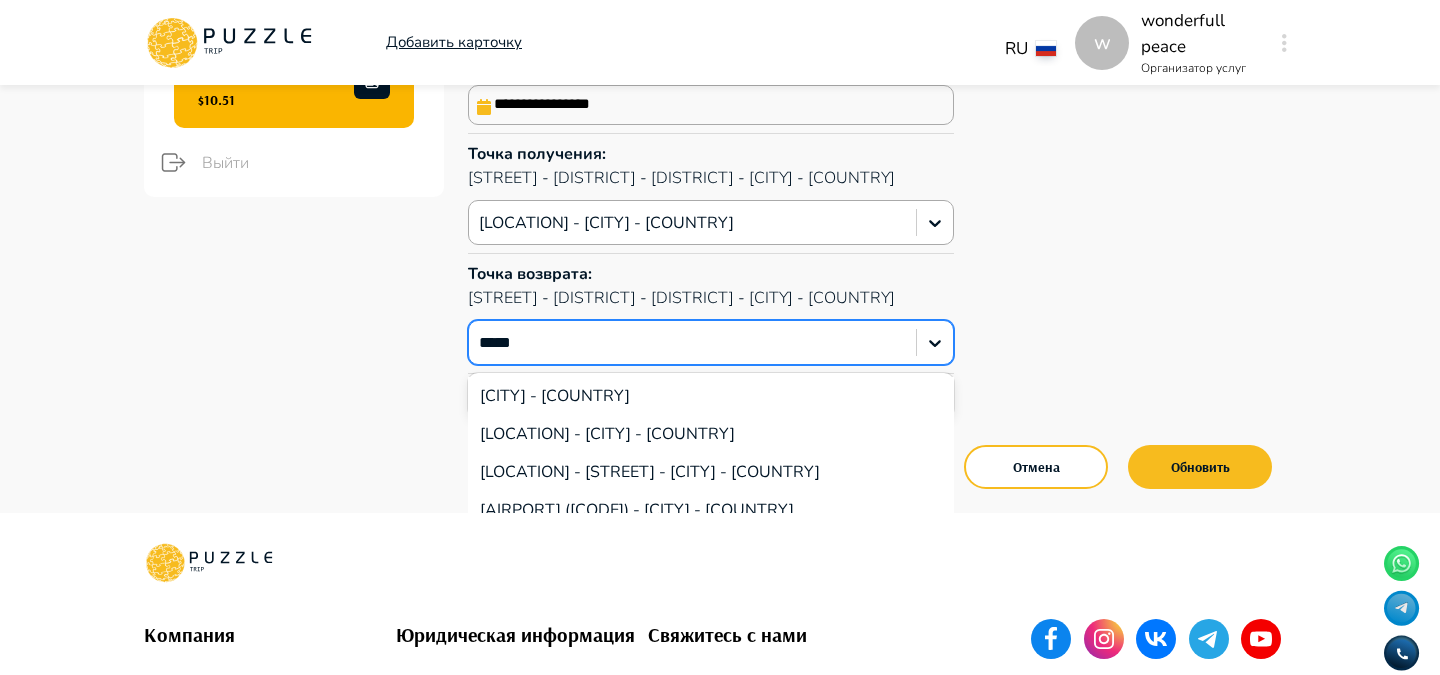 type on "*****" 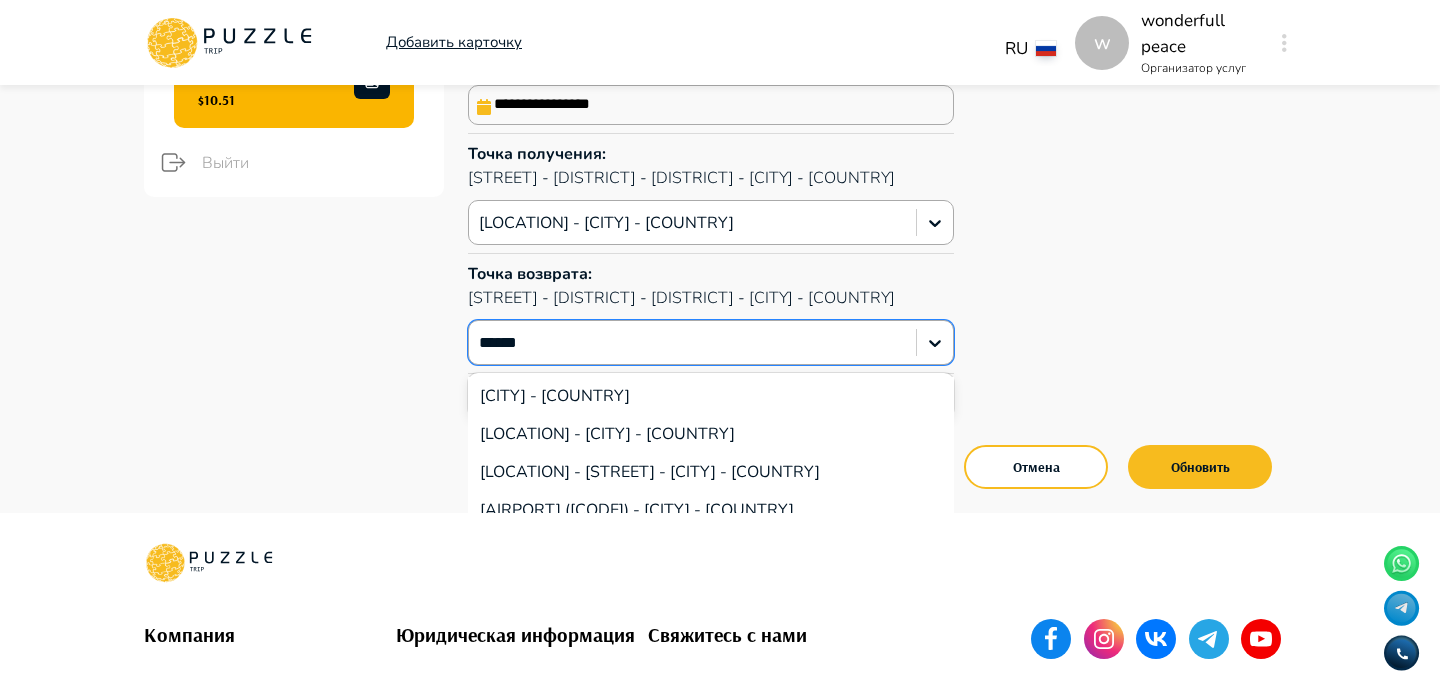 click on "[CITY] - [CITY] - [COUNTRY]" at bounding box center [711, 434] 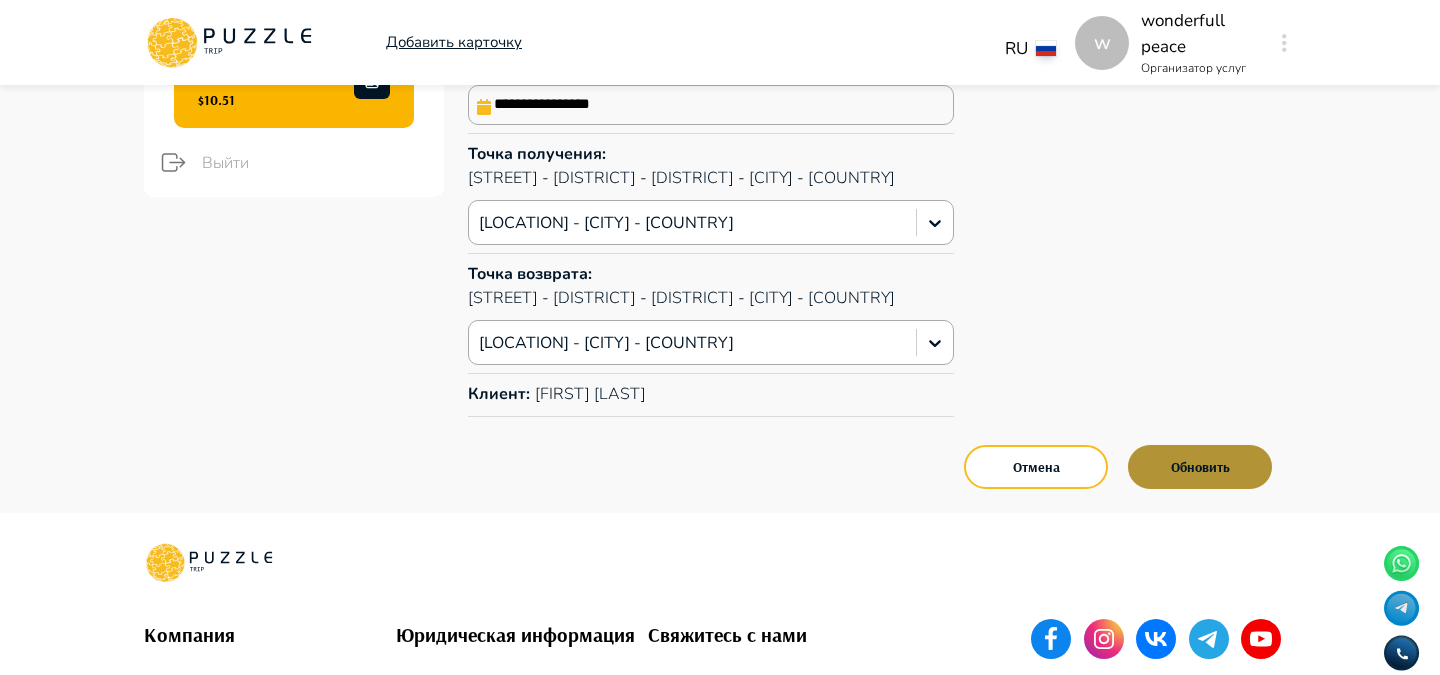click on "Обновить" at bounding box center (1200, 467) 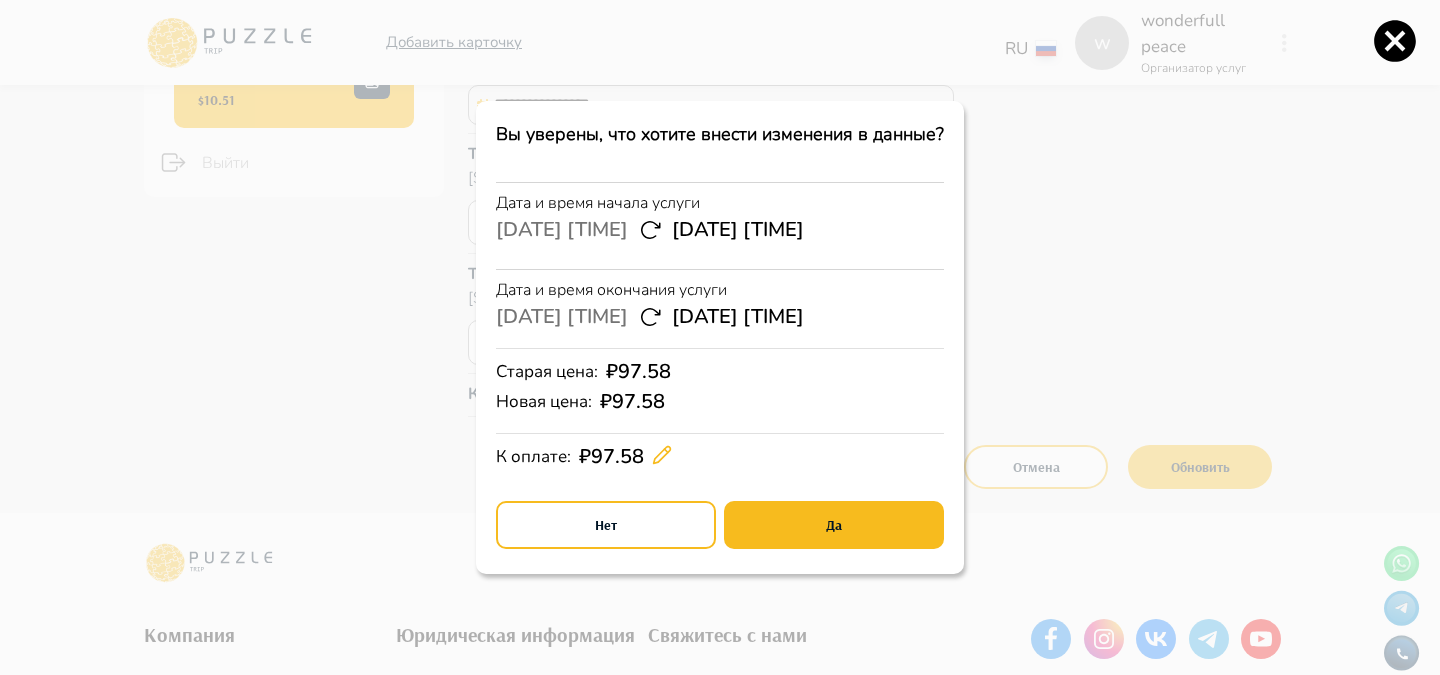 drag, startPoint x: 500, startPoint y: 229, endPoint x: 661, endPoint y: 218, distance: 161.37534 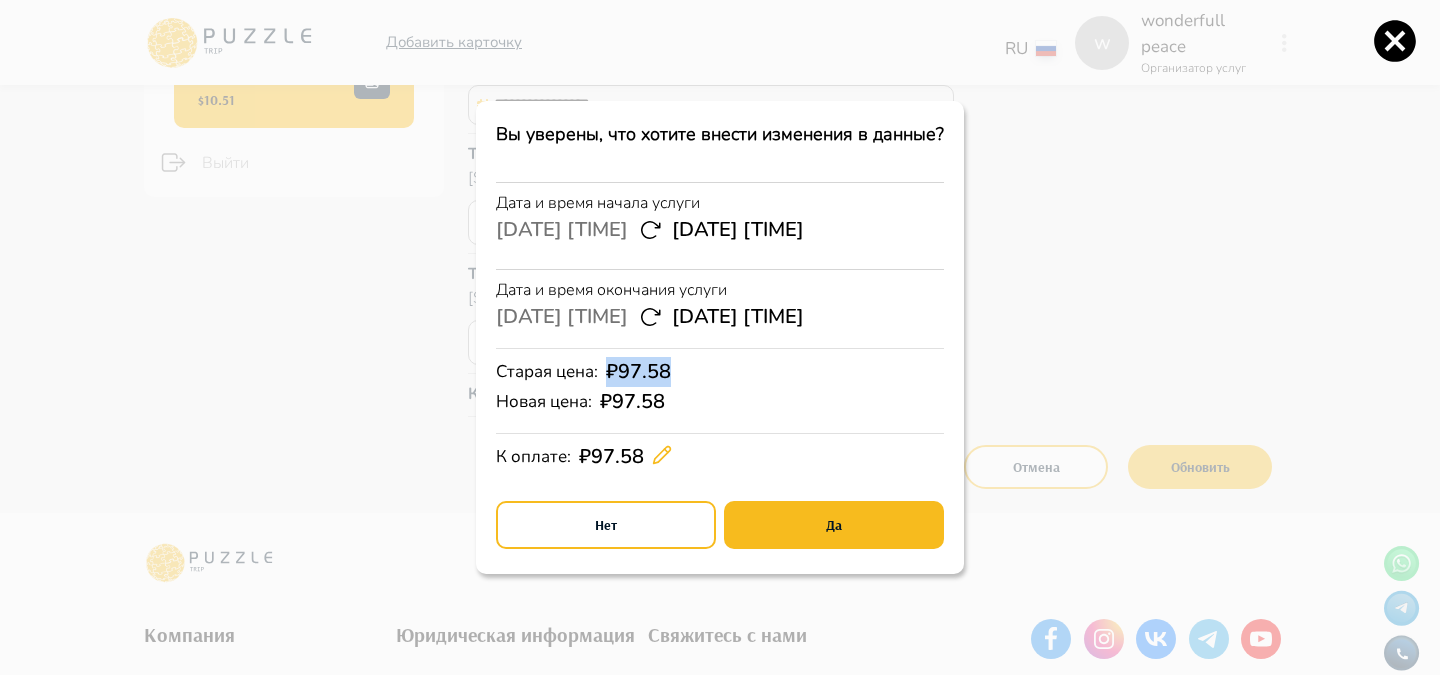 drag, startPoint x: 612, startPoint y: 365, endPoint x: 687, endPoint y: 363, distance: 75.026665 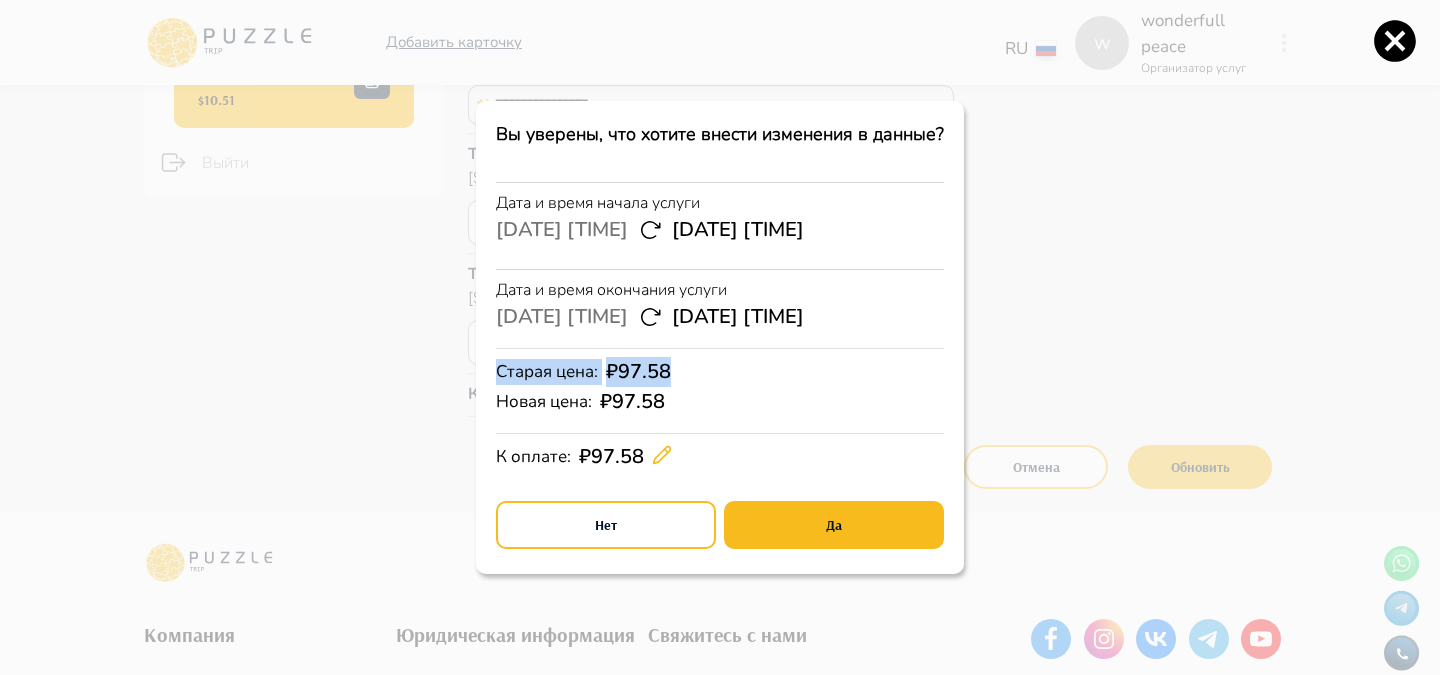 drag, startPoint x: 496, startPoint y: 370, endPoint x: 703, endPoint y: 371, distance: 207.00241 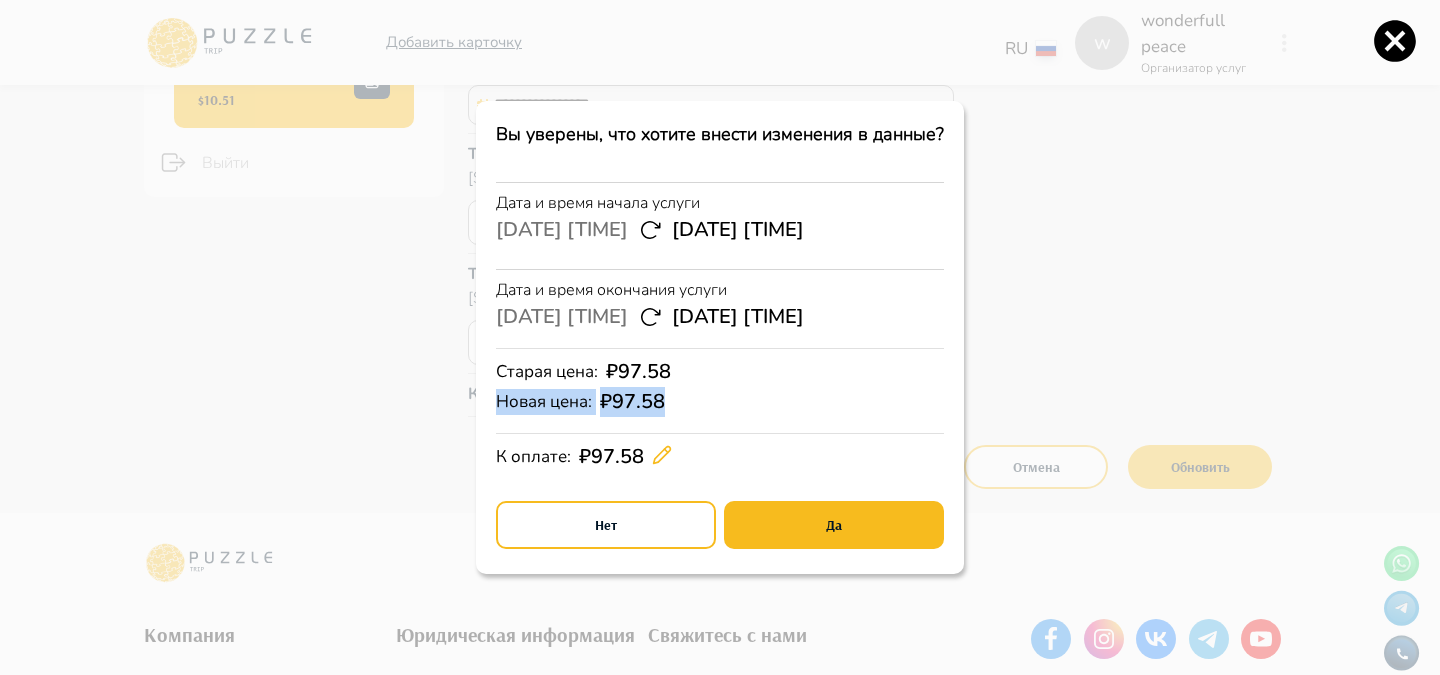 drag, startPoint x: 503, startPoint y: 403, endPoint x: 744, endPoint y: 401, distance: 241.0083 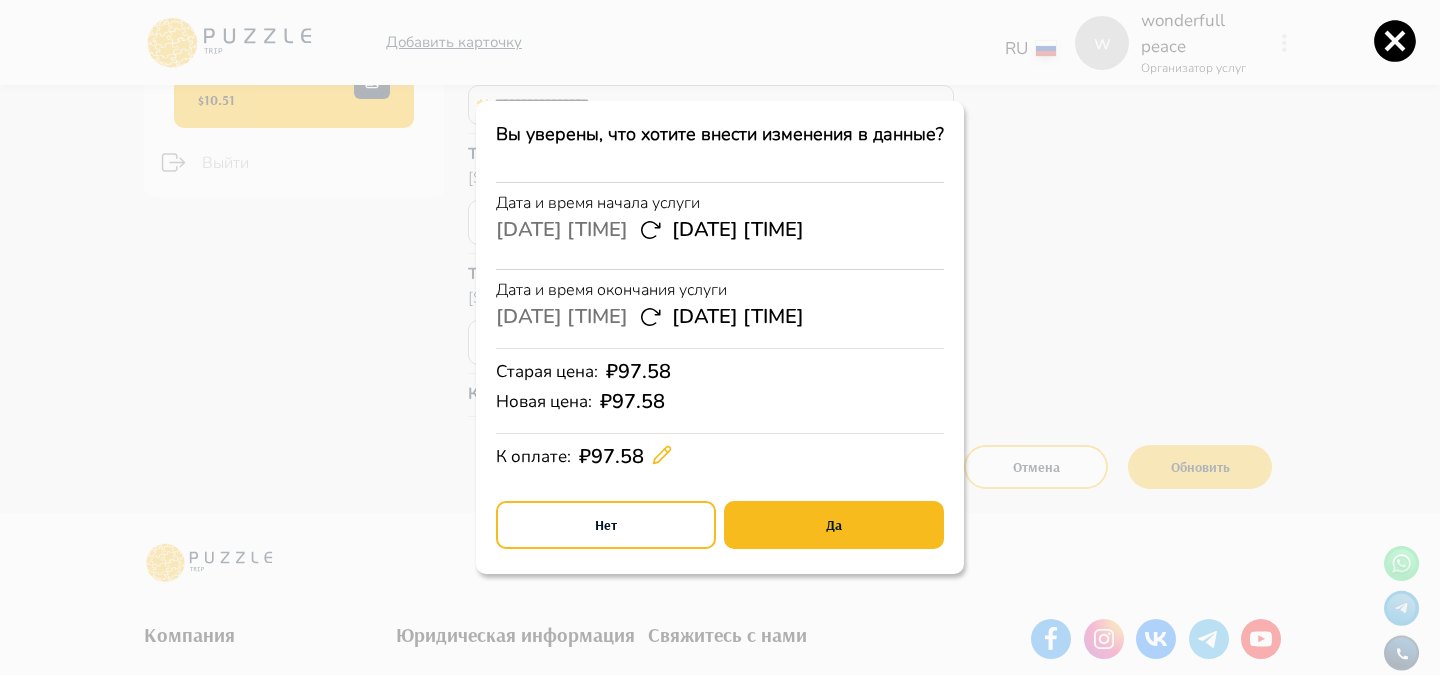click on "К оплате : ₽ 97.58" at bounding box center [720, 457] 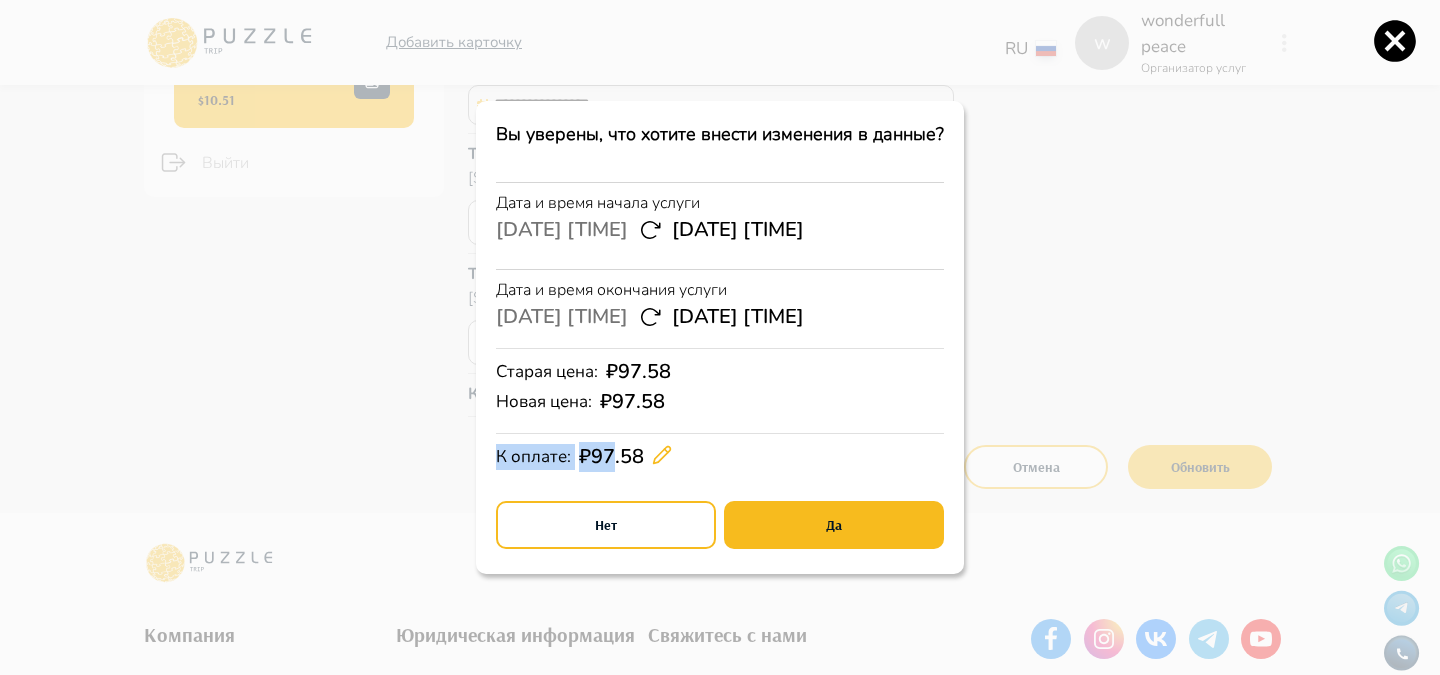 drag, startPoint x: 498, startPoint y: 456, endPoint x: 613, endPoint y: 456, distance: 115 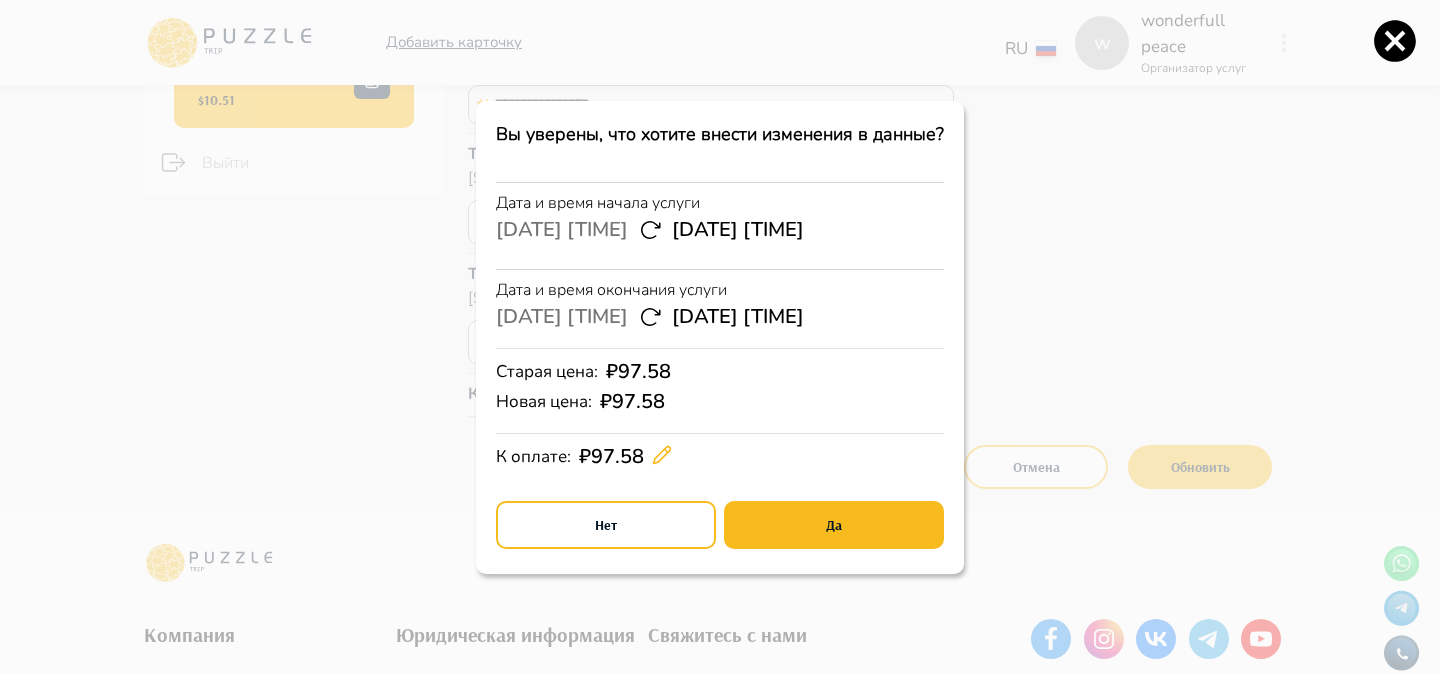 click on "К оплате : ₽ 97.58" at bounding box center (720, 457) 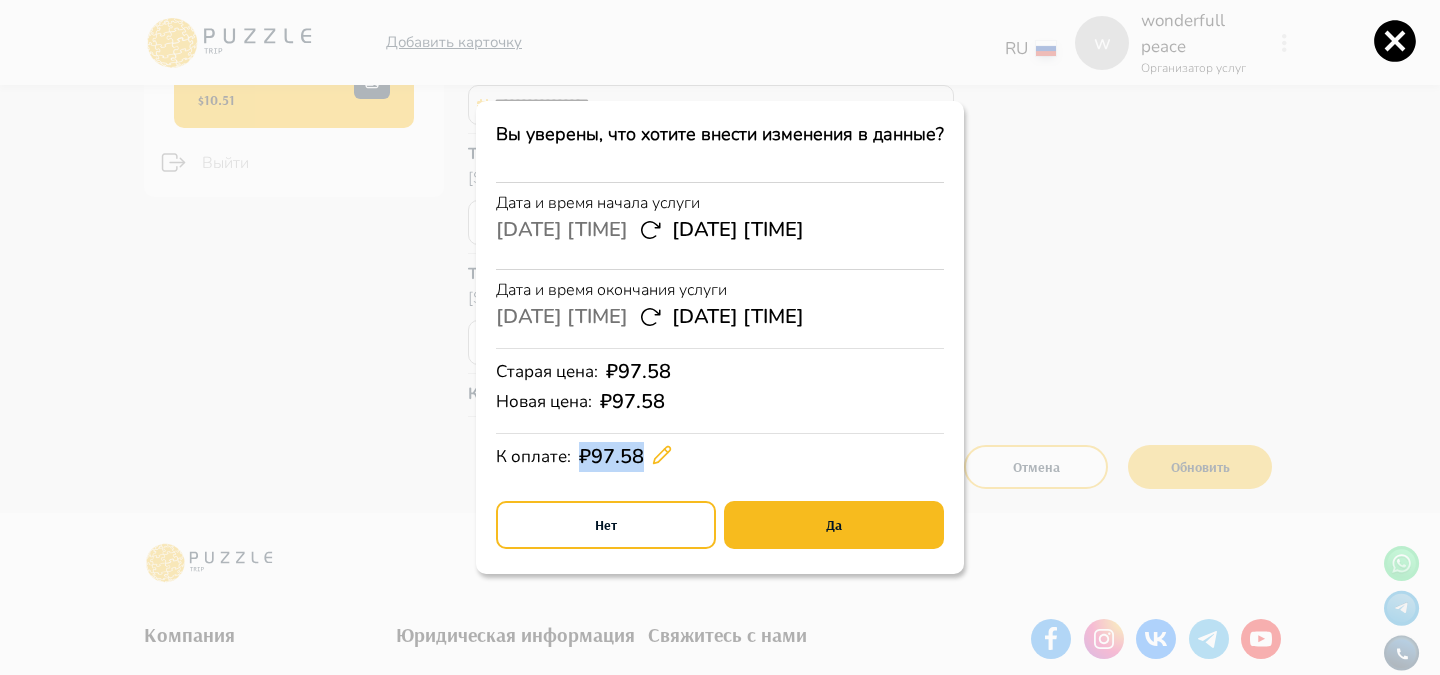drag, startPoint x: 582, startPoint y: 455, endPoint x: 651, endPoint y: 453, distance: 69.02898 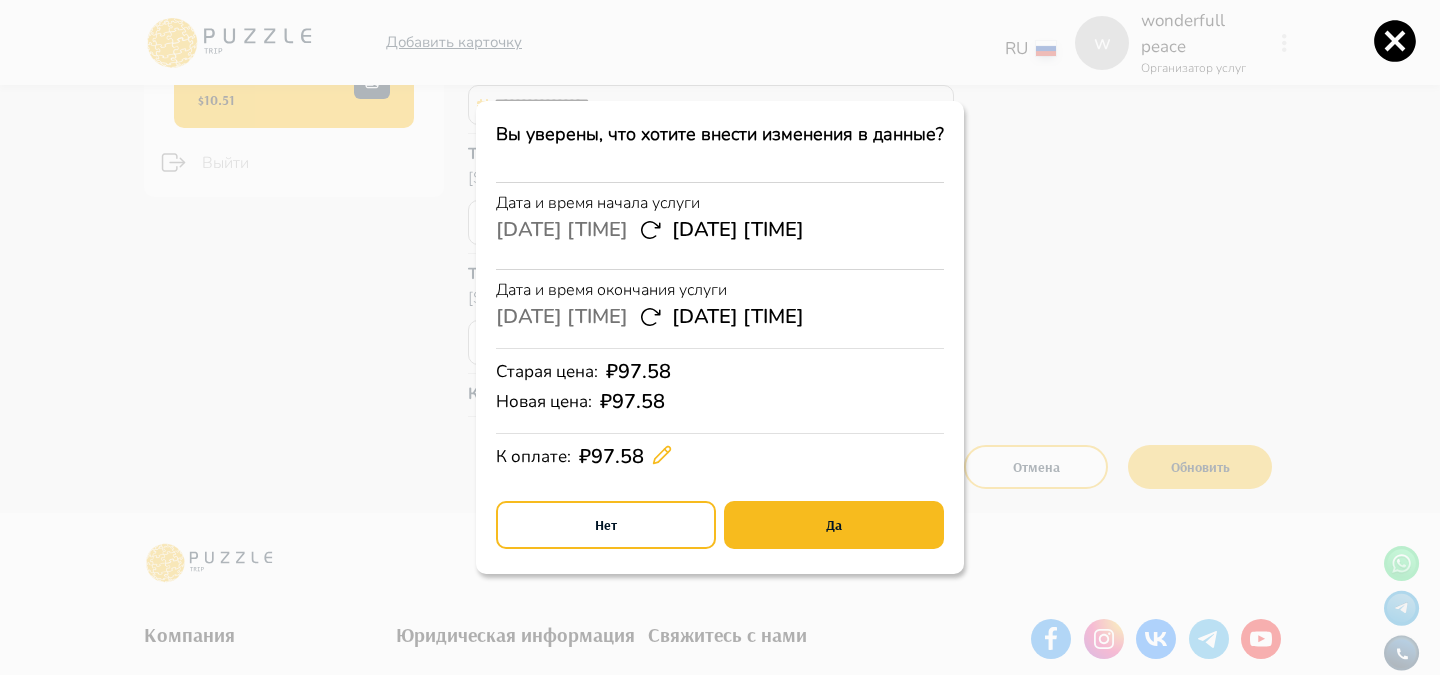 click on "К оплате : ₽ 97.58" at bounding box center (720, 457) 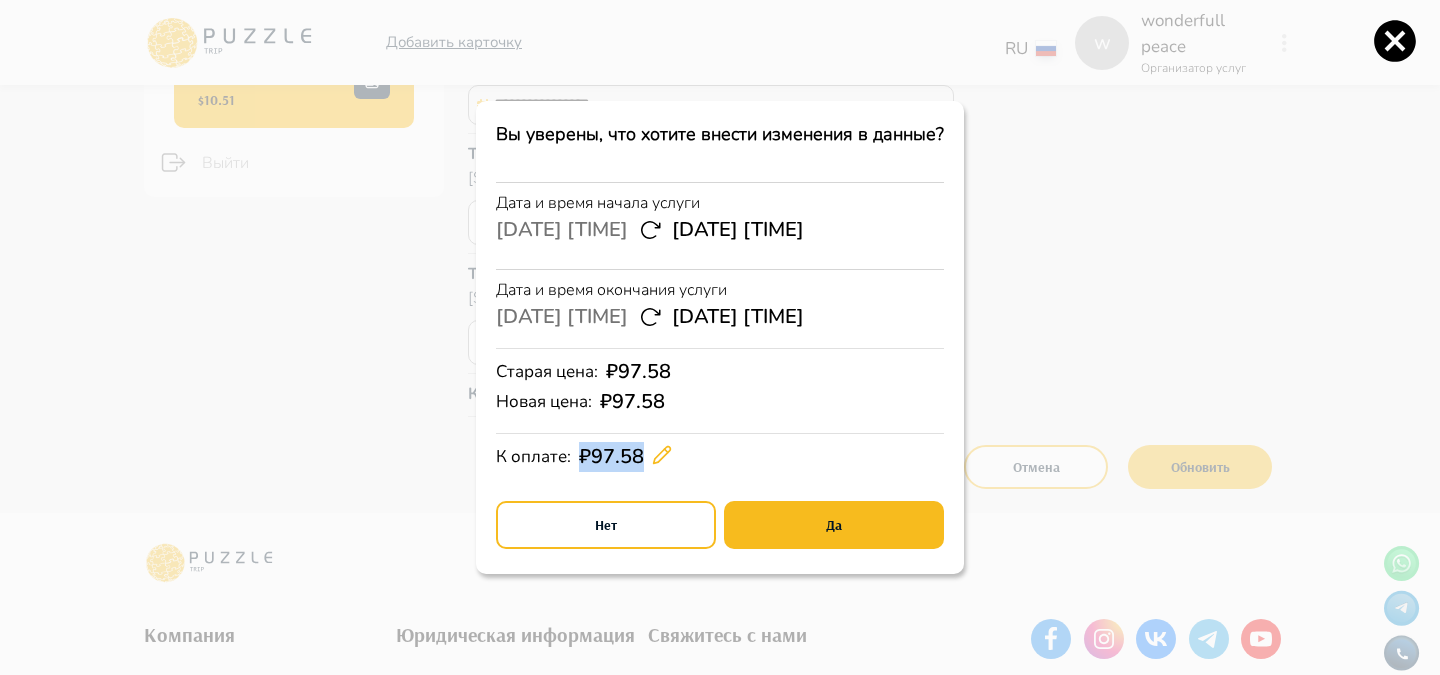 drag, startPoint x: 578, startPoint y: 453, endPoint x: 646, endPoint y: 454, distance: 68.007355 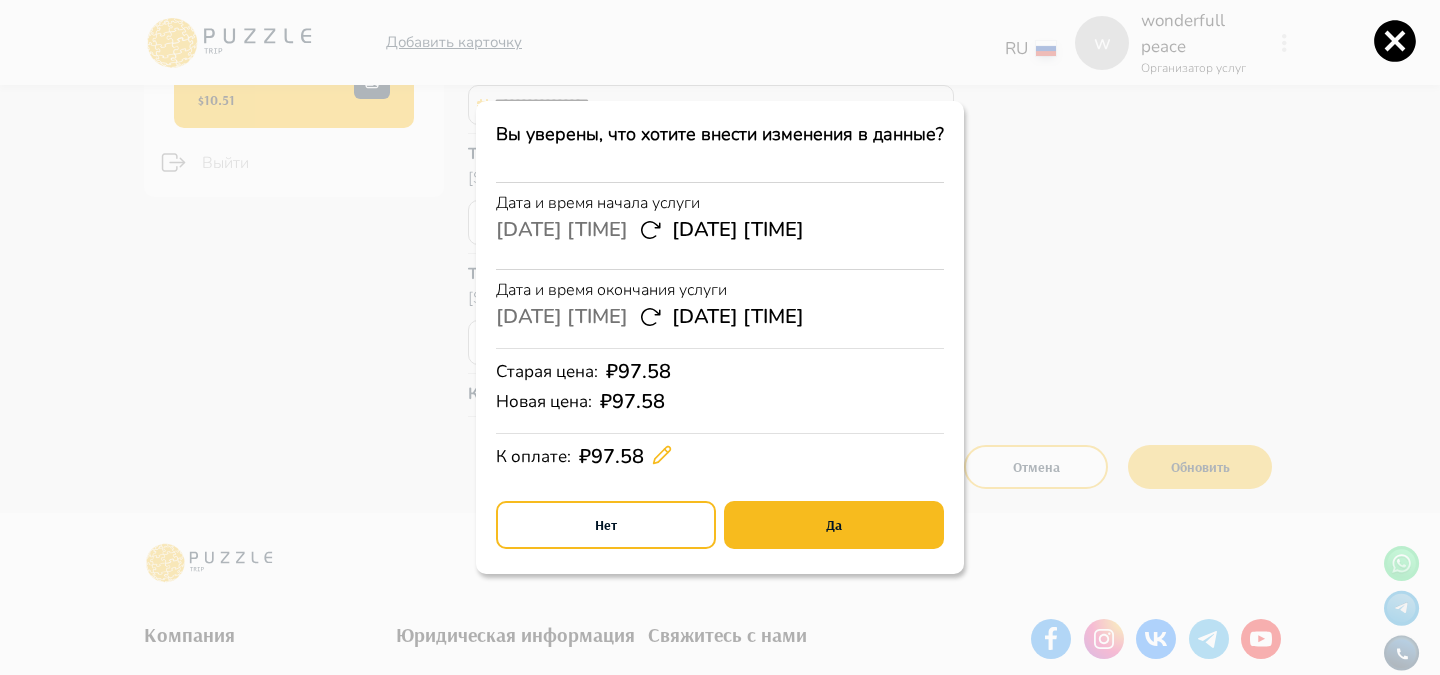 click 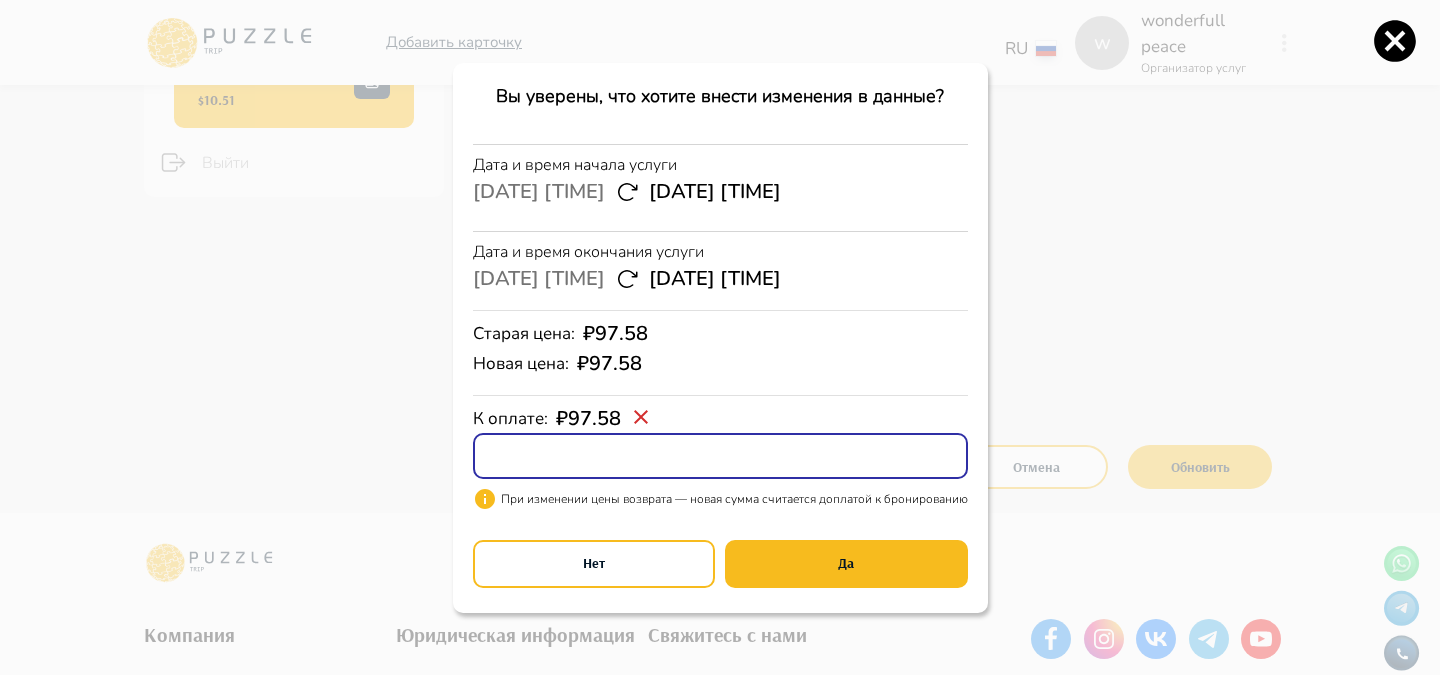 click at bounding box center (720, 456) 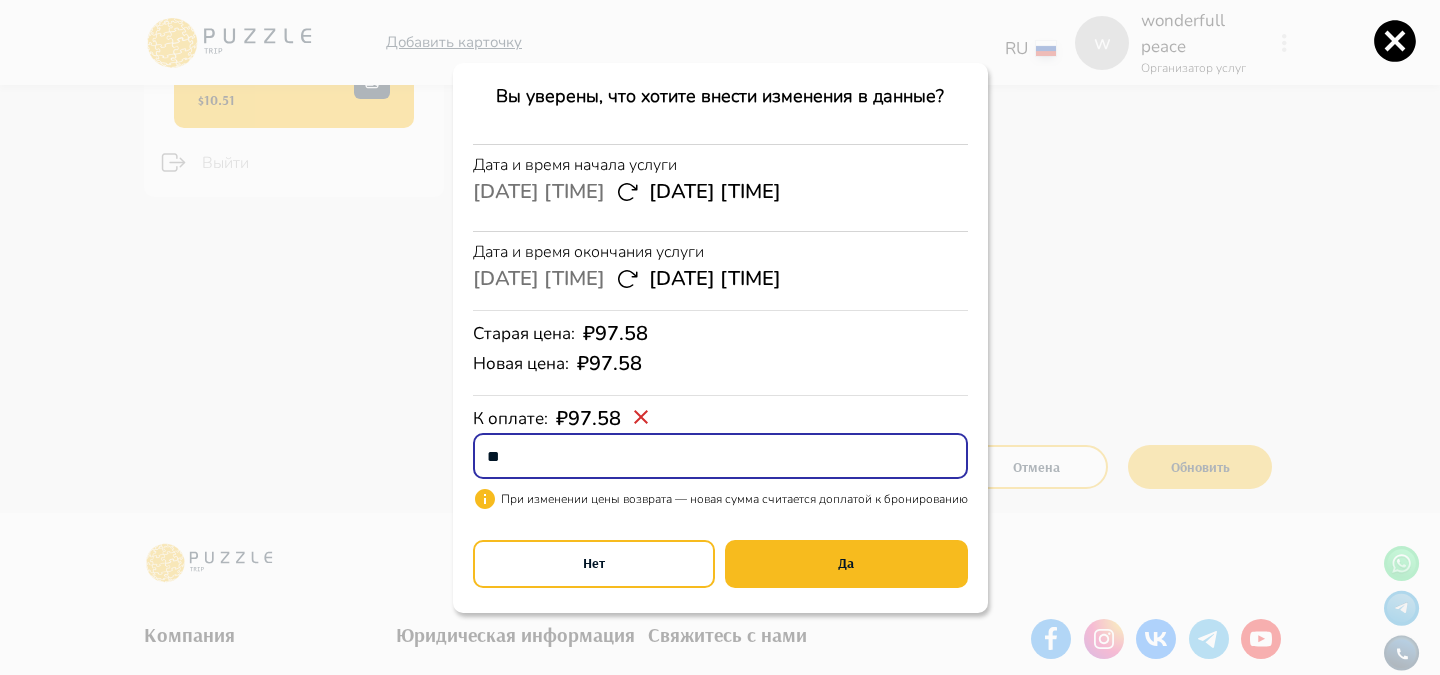 type on "*" 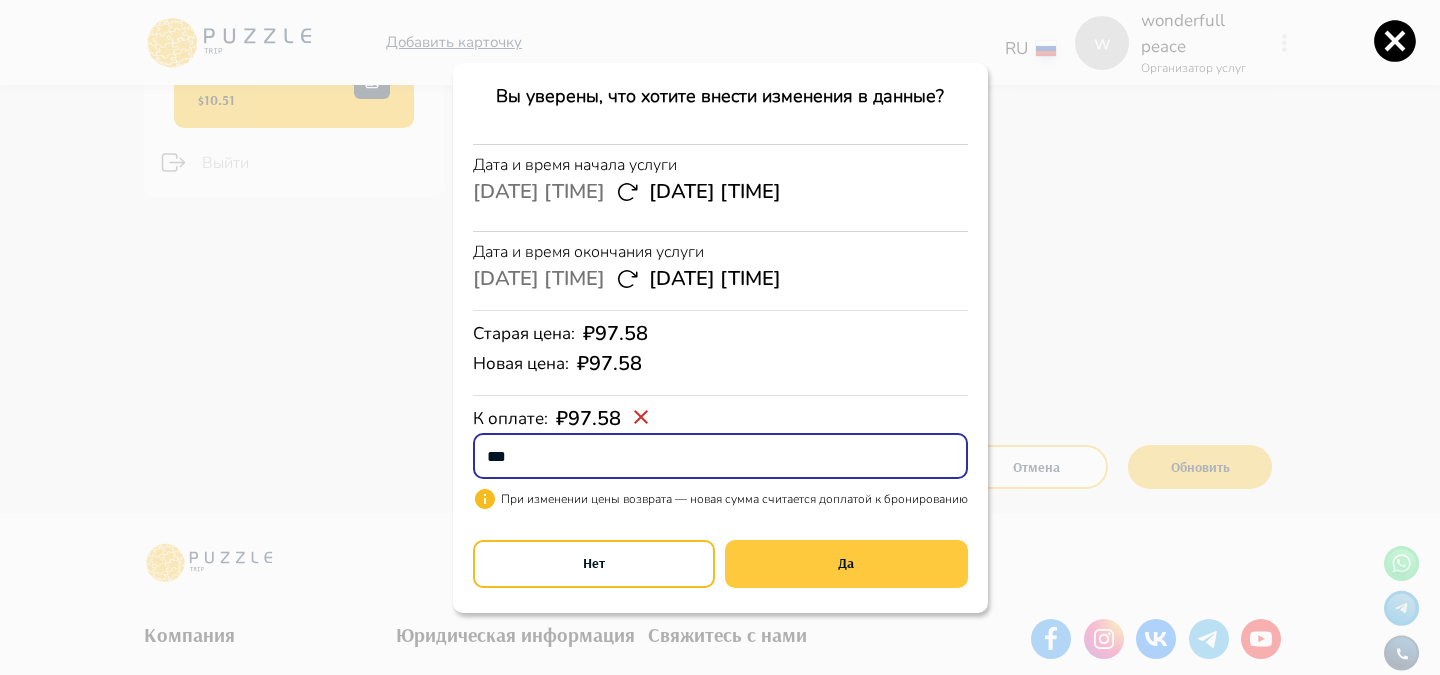 type on "**" 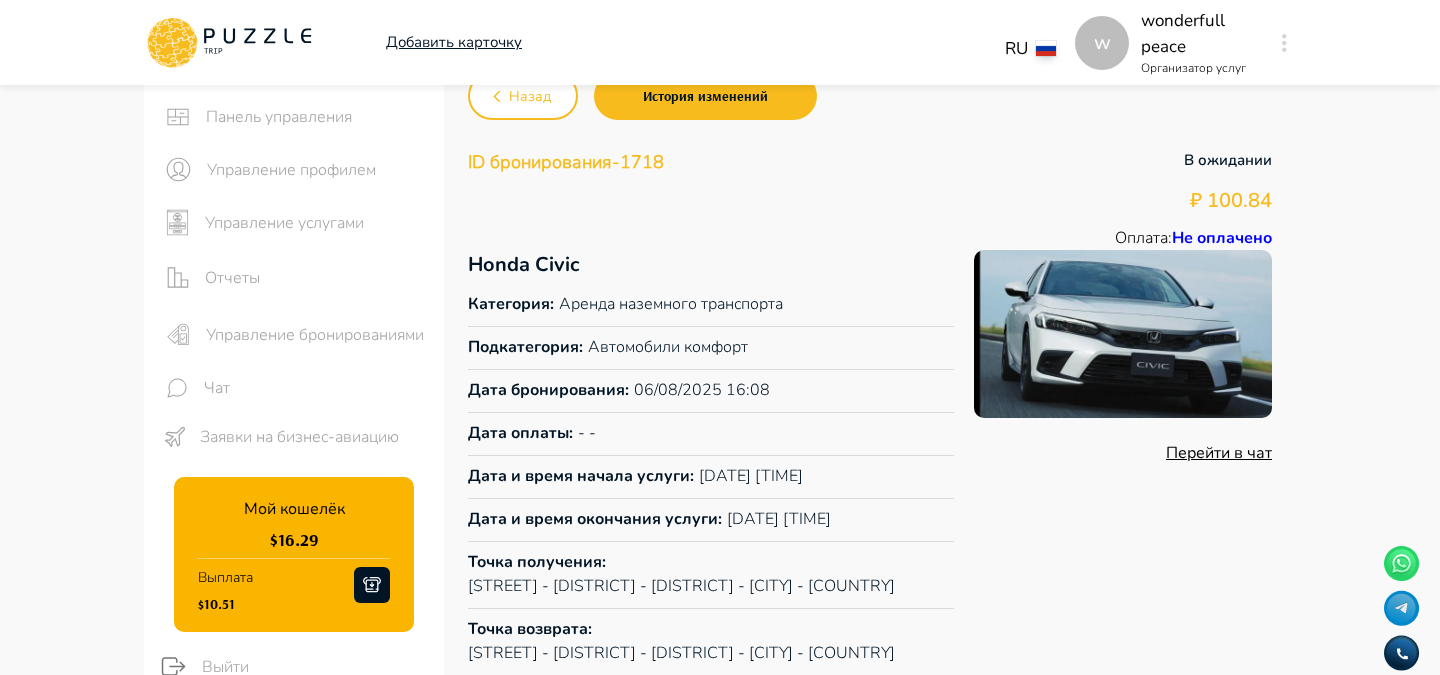 scroll, scrollTop: 27, scrollLeft: 0, axis: vertical 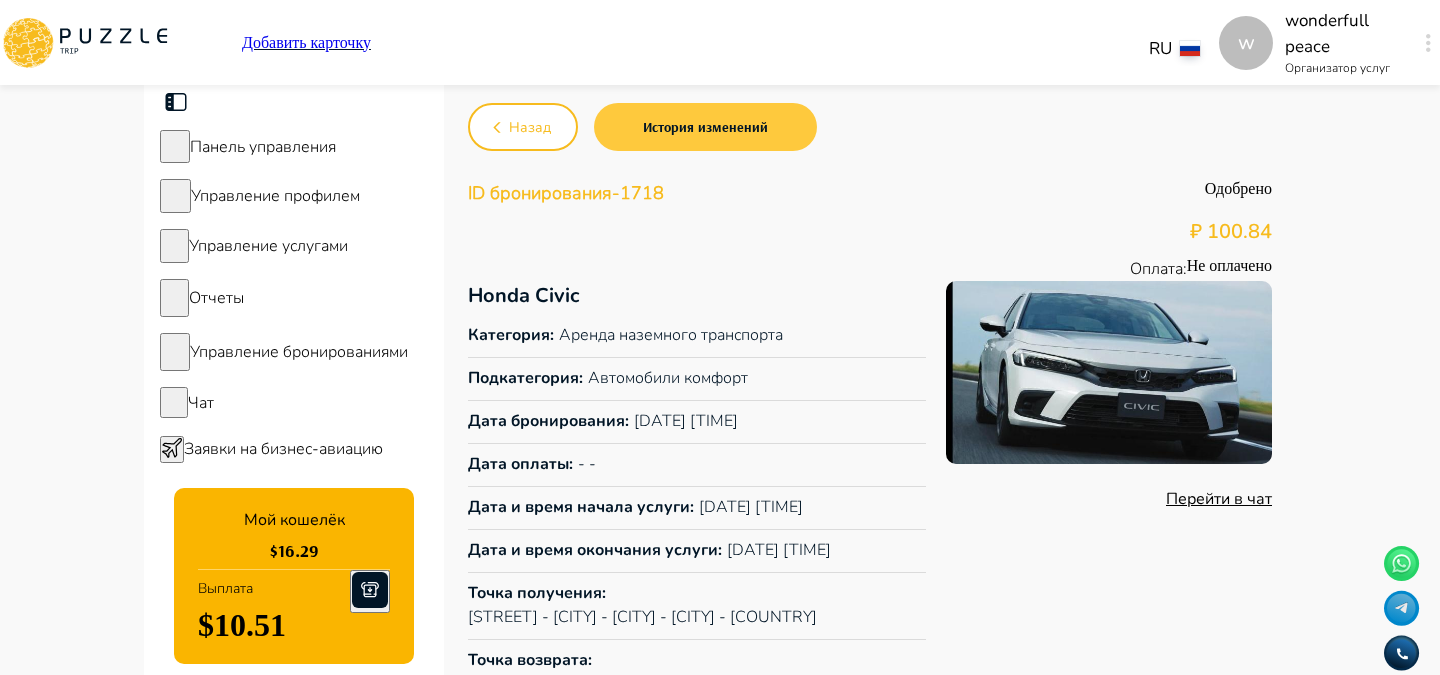 click on "История изменений" at bounding box center [705, 127] 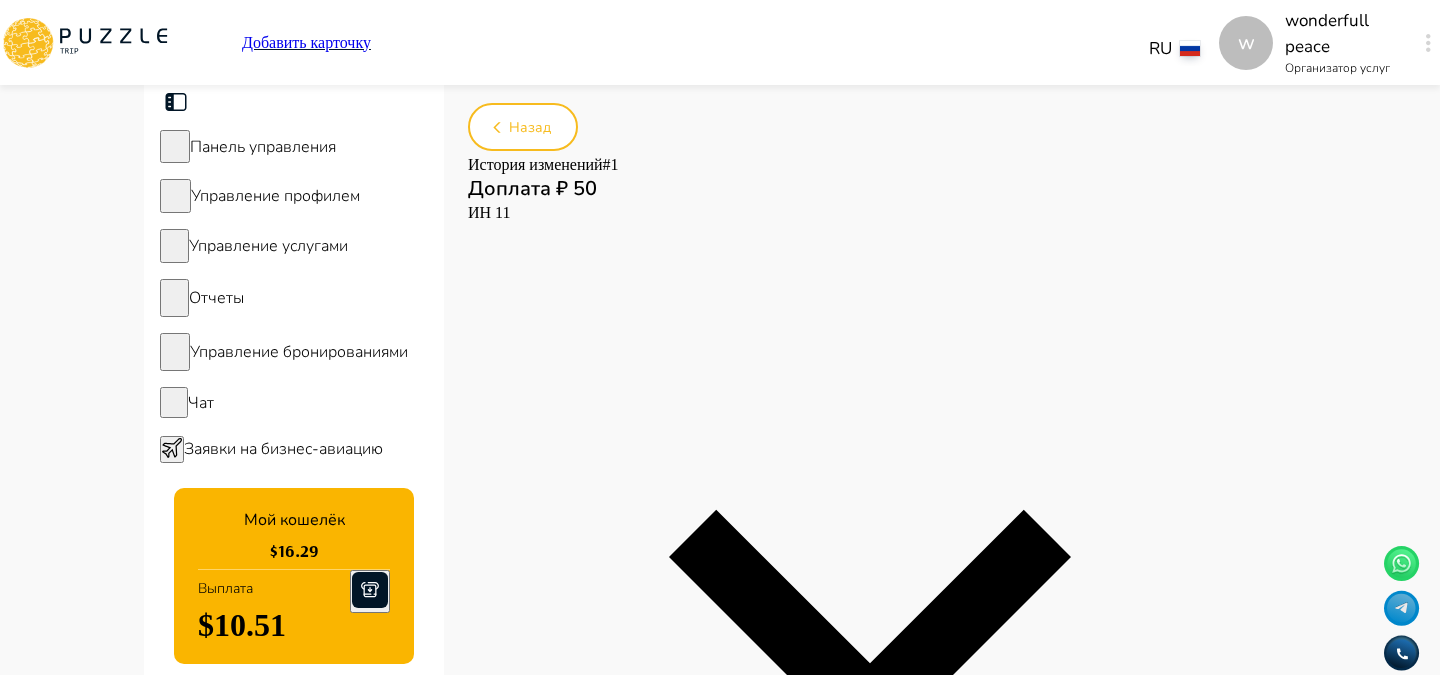 click on "История изменений  # 1 Доплата     ₽       50" at bounding box center (870, 180) 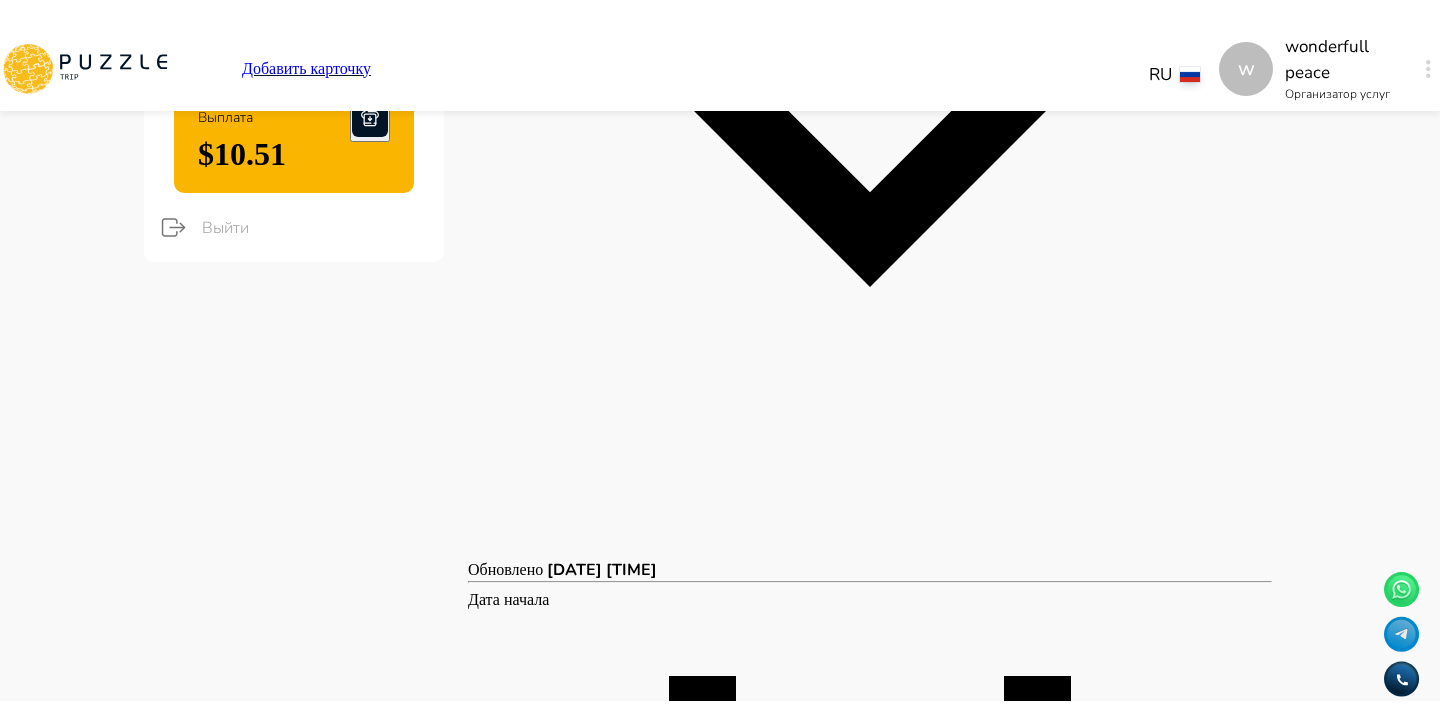 scroll, scrollTop: 0, scrollLeft: 0, axis: both 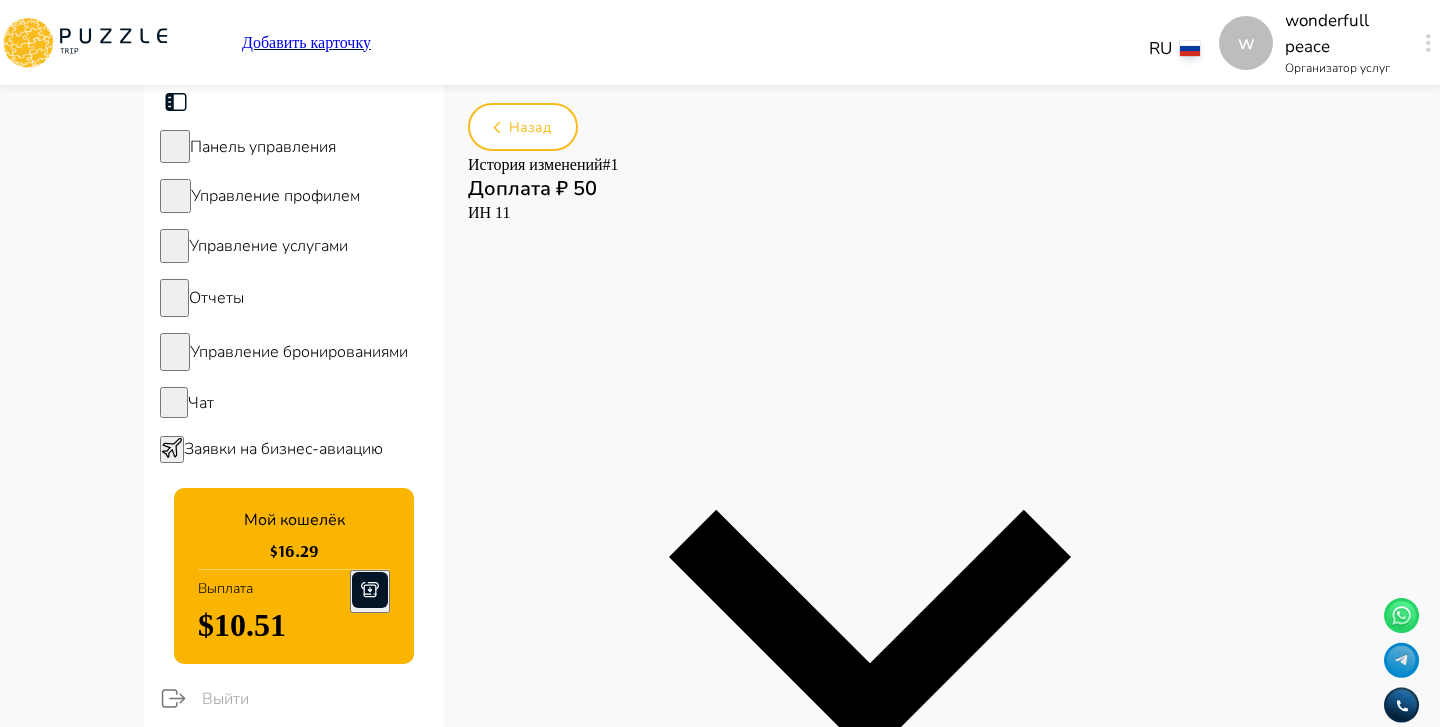 click on "Управление бронированиями" at bounding box center (299, 352) 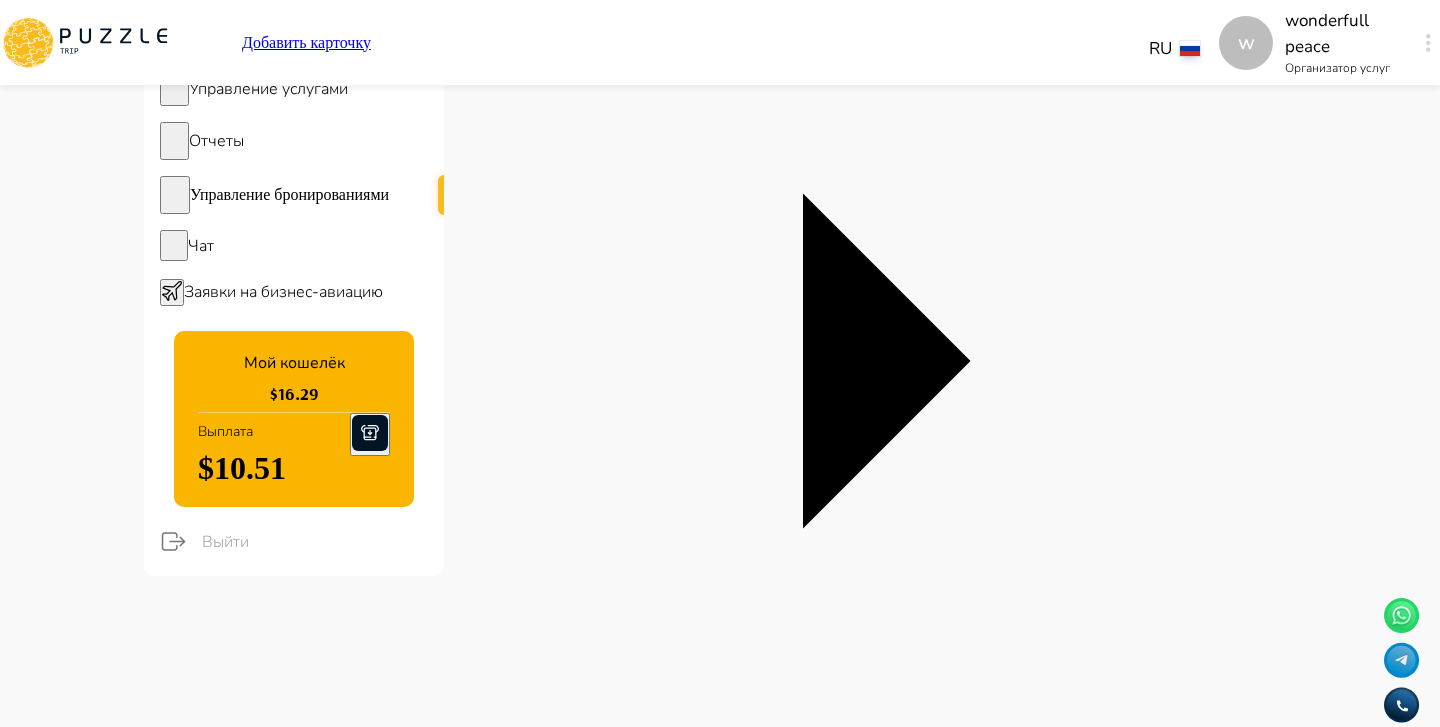 scroll, scrollTop: 173, scrollLeft: 0, axis: vertical 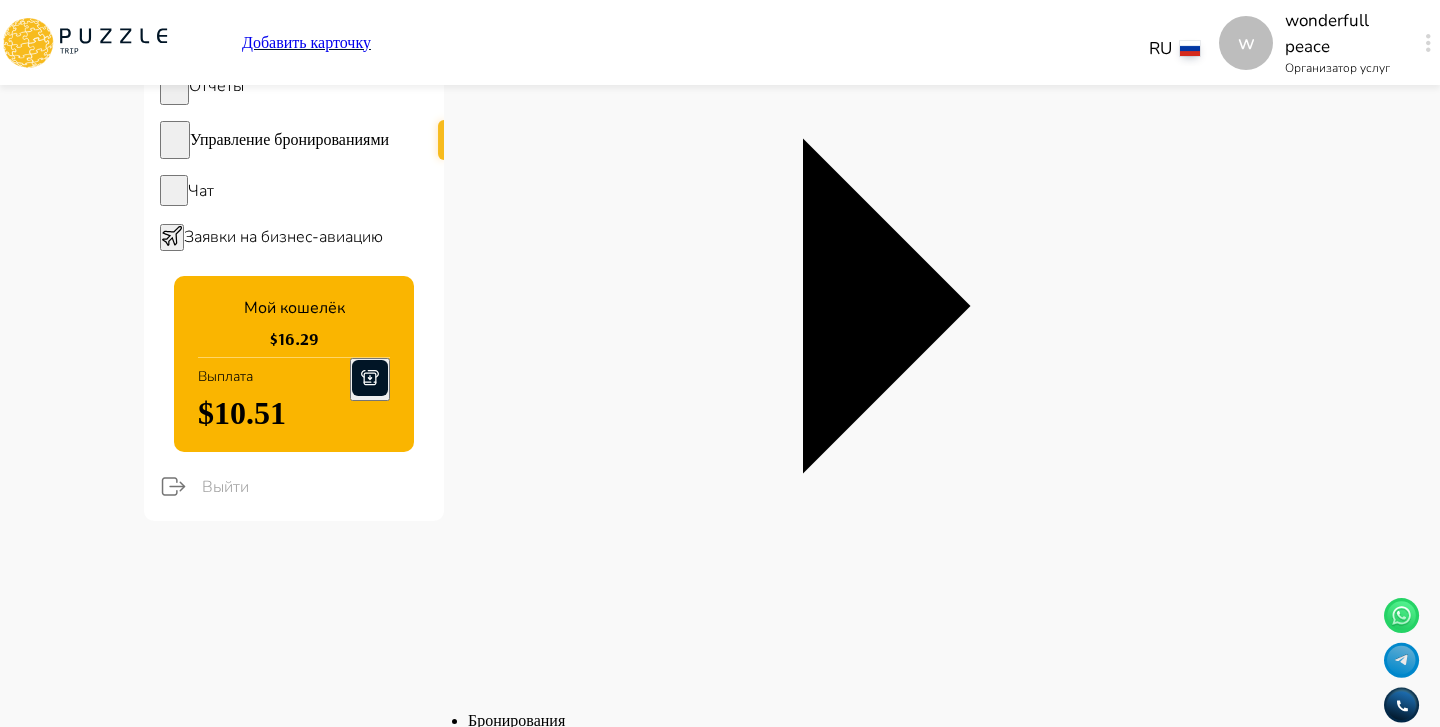 click on "1720" at bounding box center [520, 2625] 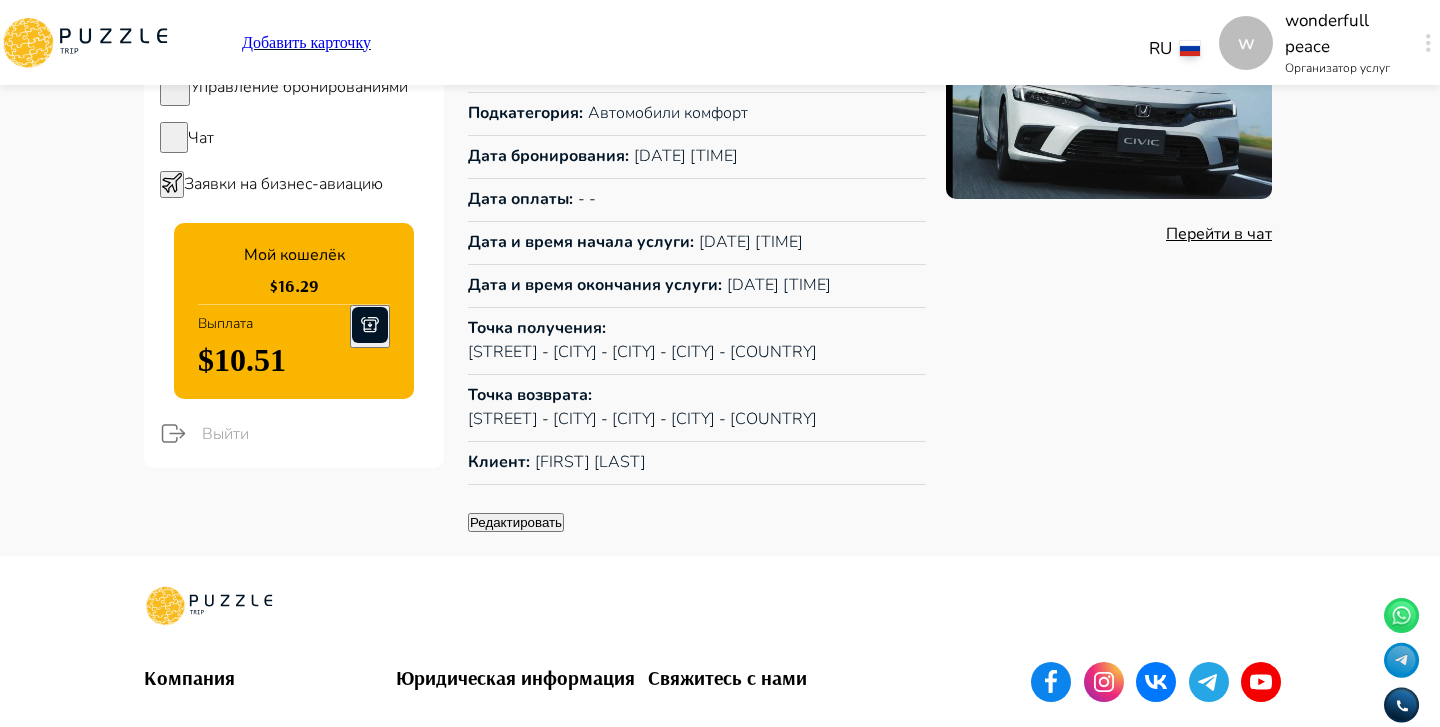 scroll, scrollTop: 268, scrollLeft: 0, axis: vertical 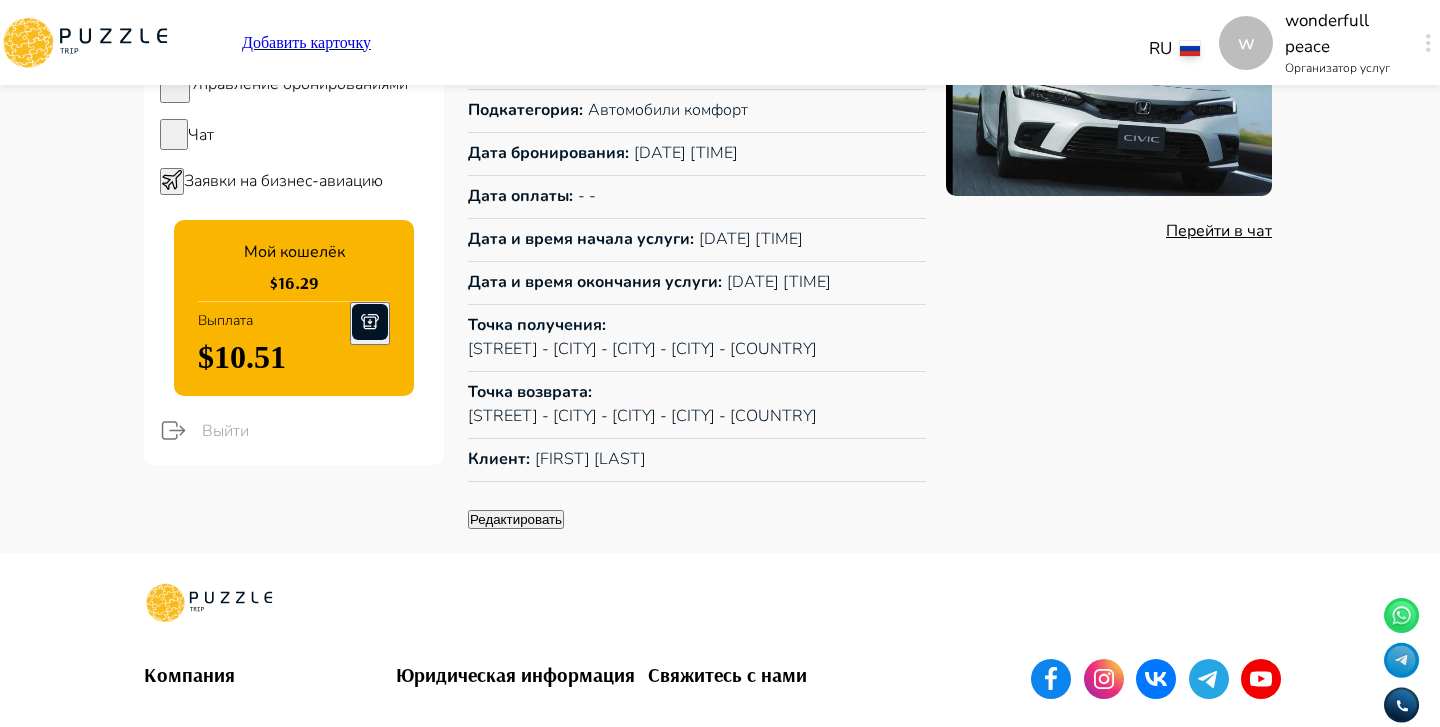 click on "Редактировать" at bounding box center (516, 519) 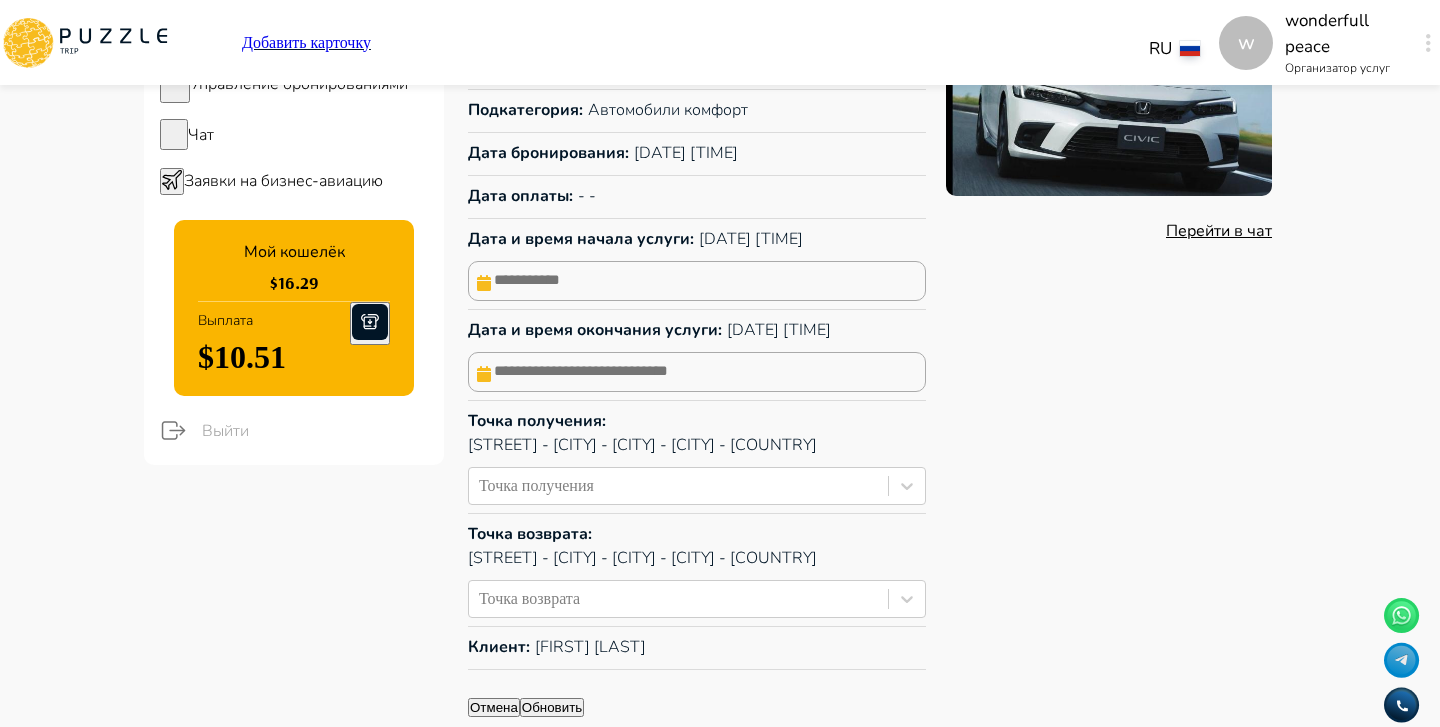 click at bounding box center [697, 281] 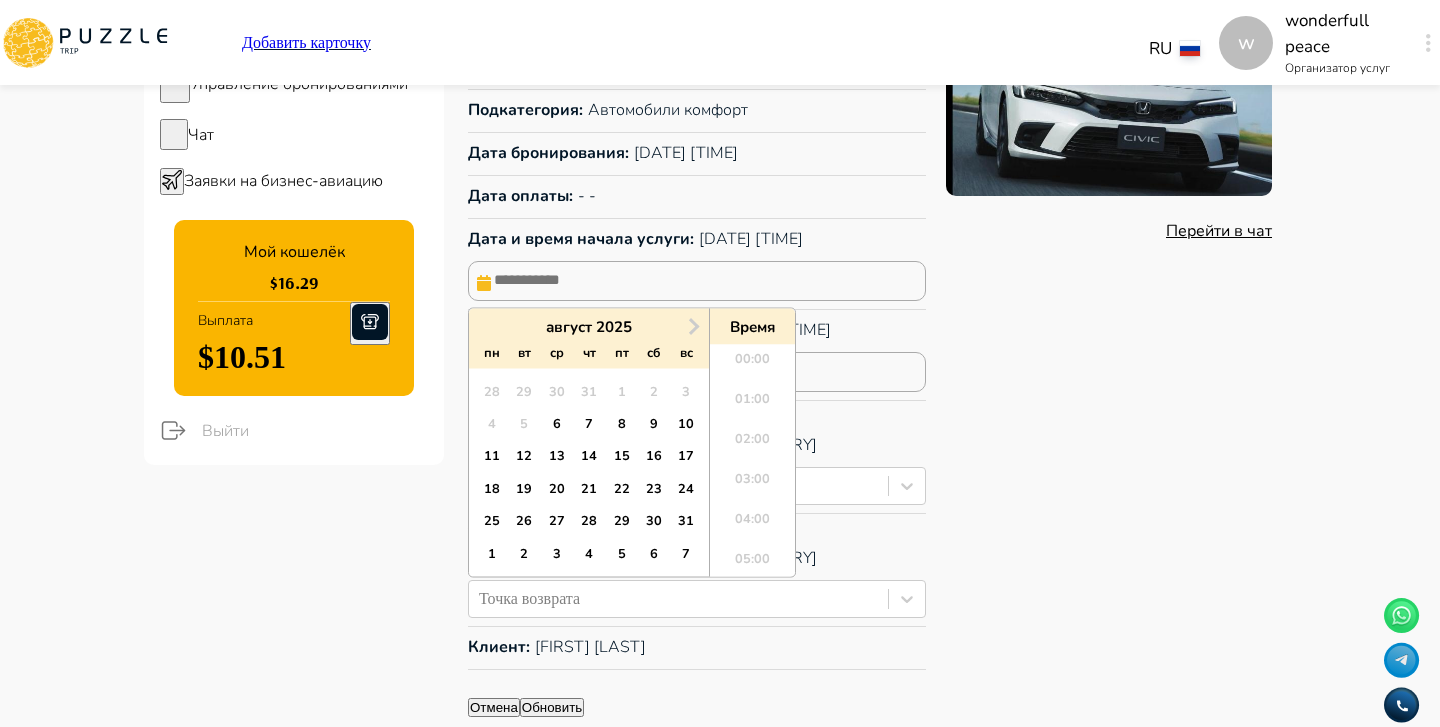 scroll, scrollTop: 544, scrollLeft: 0, axis: vertical 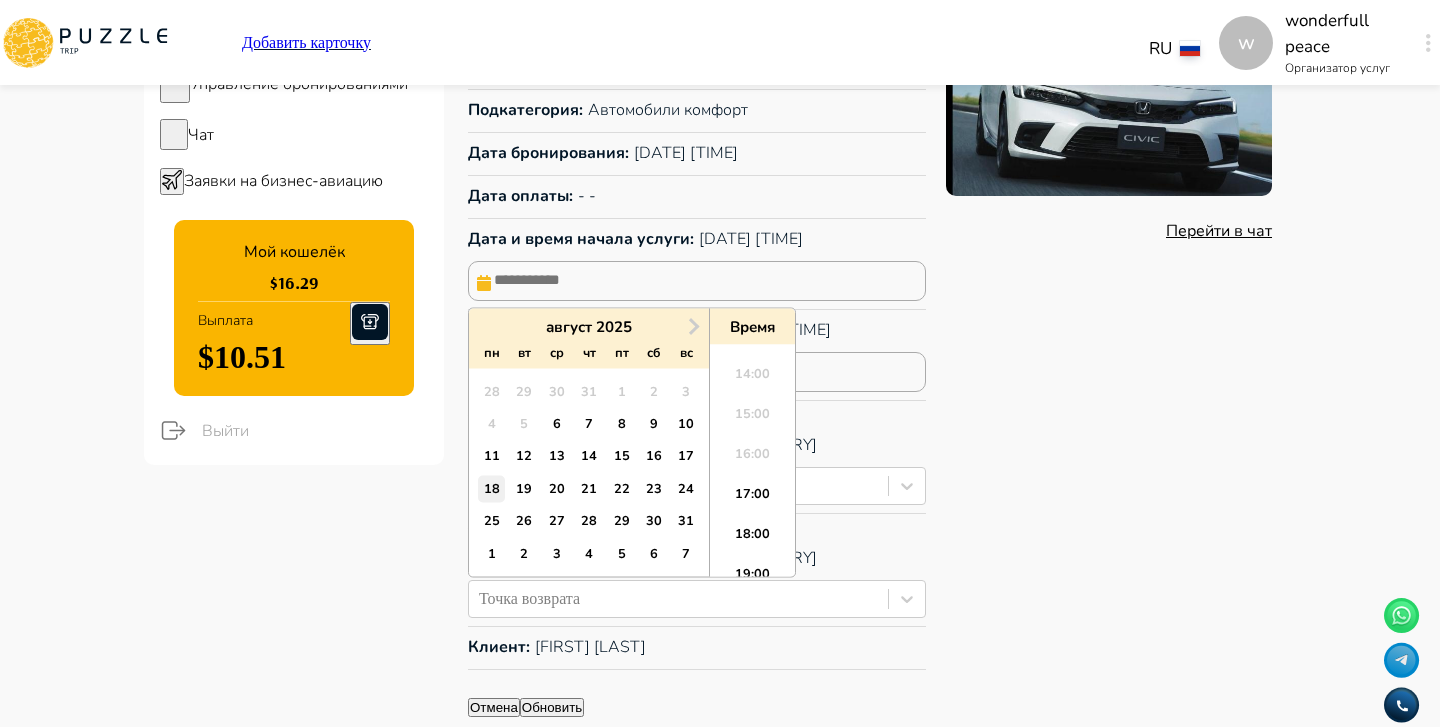 click on "18" at bounding box center [491, 488] 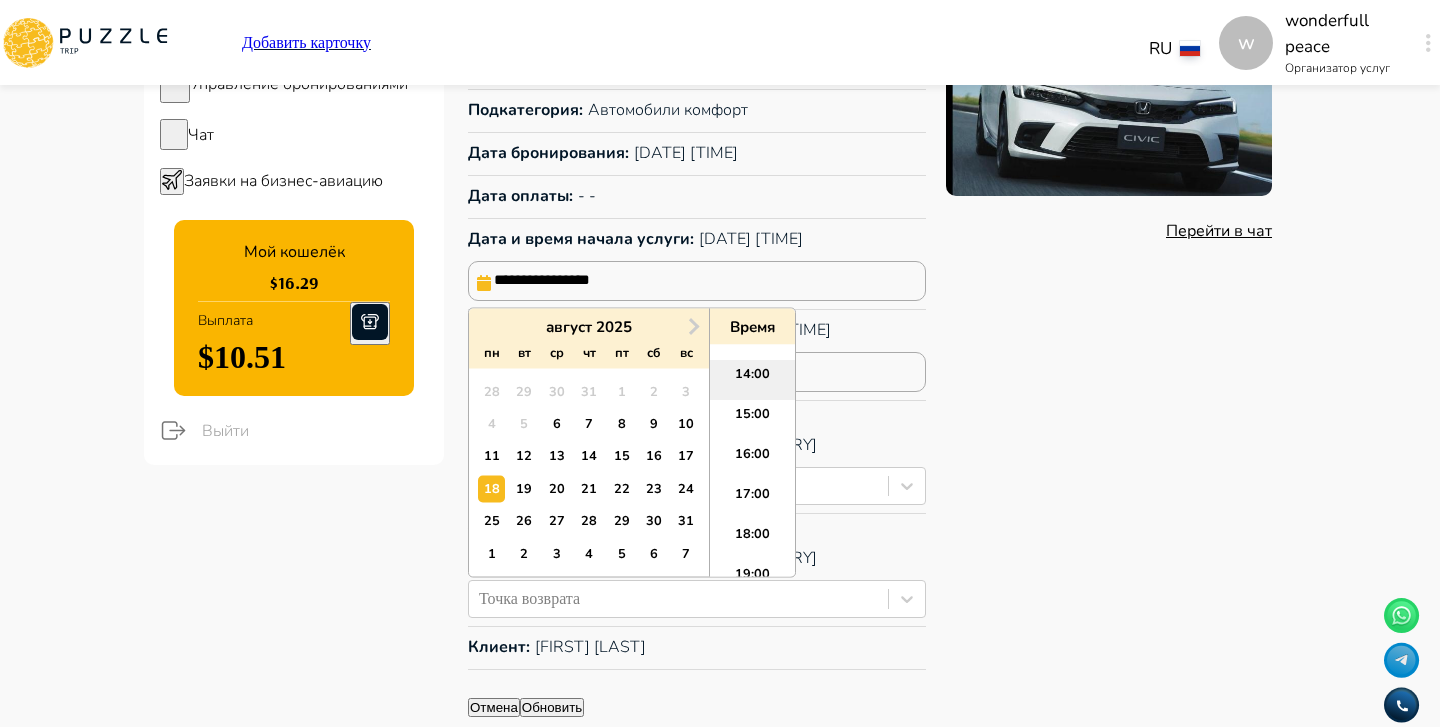 click on "14:00" at bounding box center (752, 381) 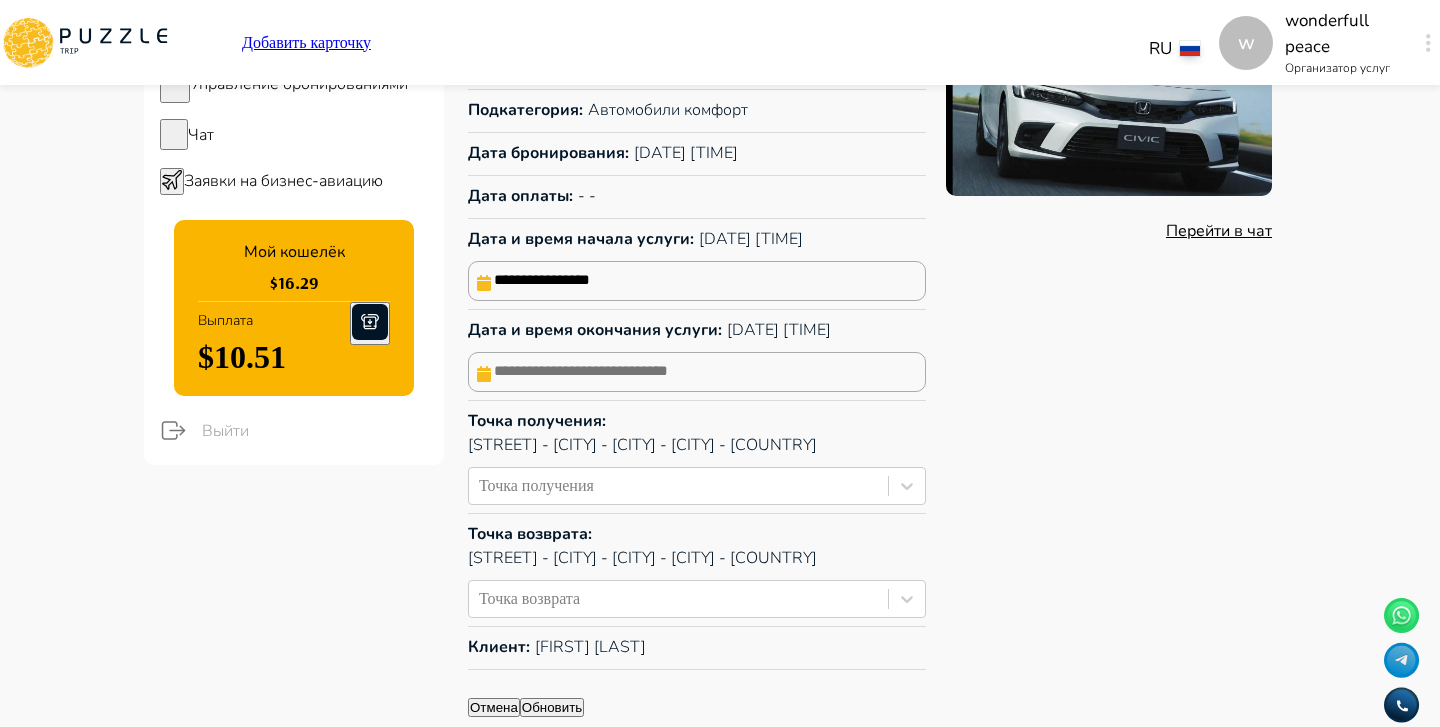 click at bounding box center (697, 372) 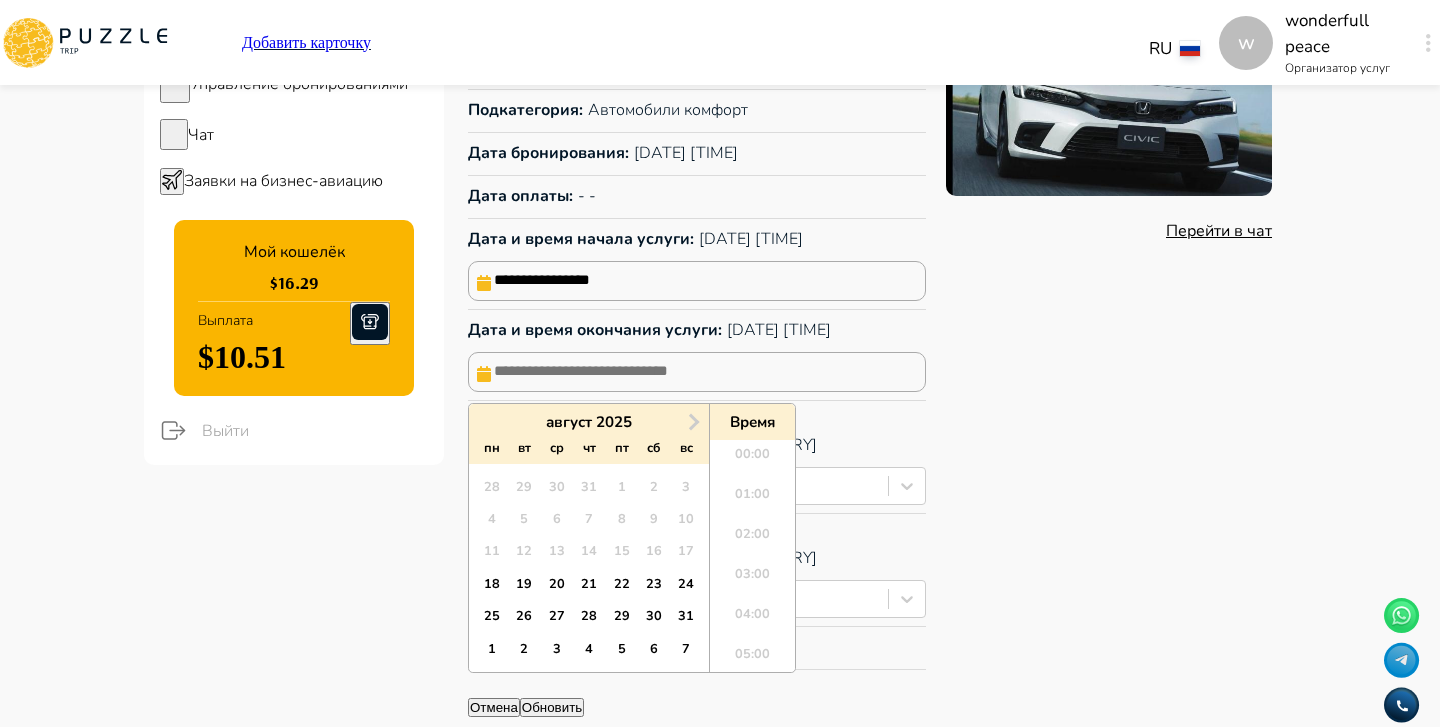 scroll, scrollTop: 544, scrollLeft: 0, axis: vertical 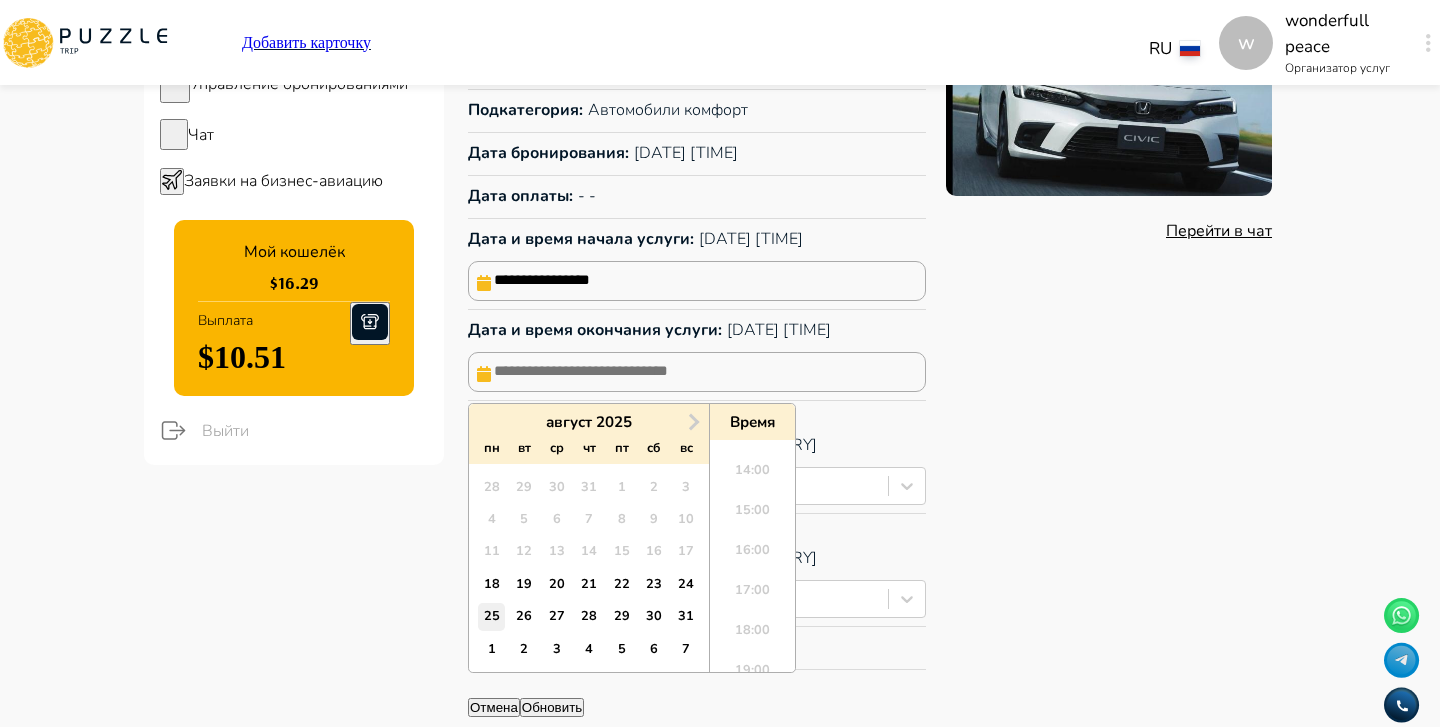 click on "25" at bounding box center [491, 616] 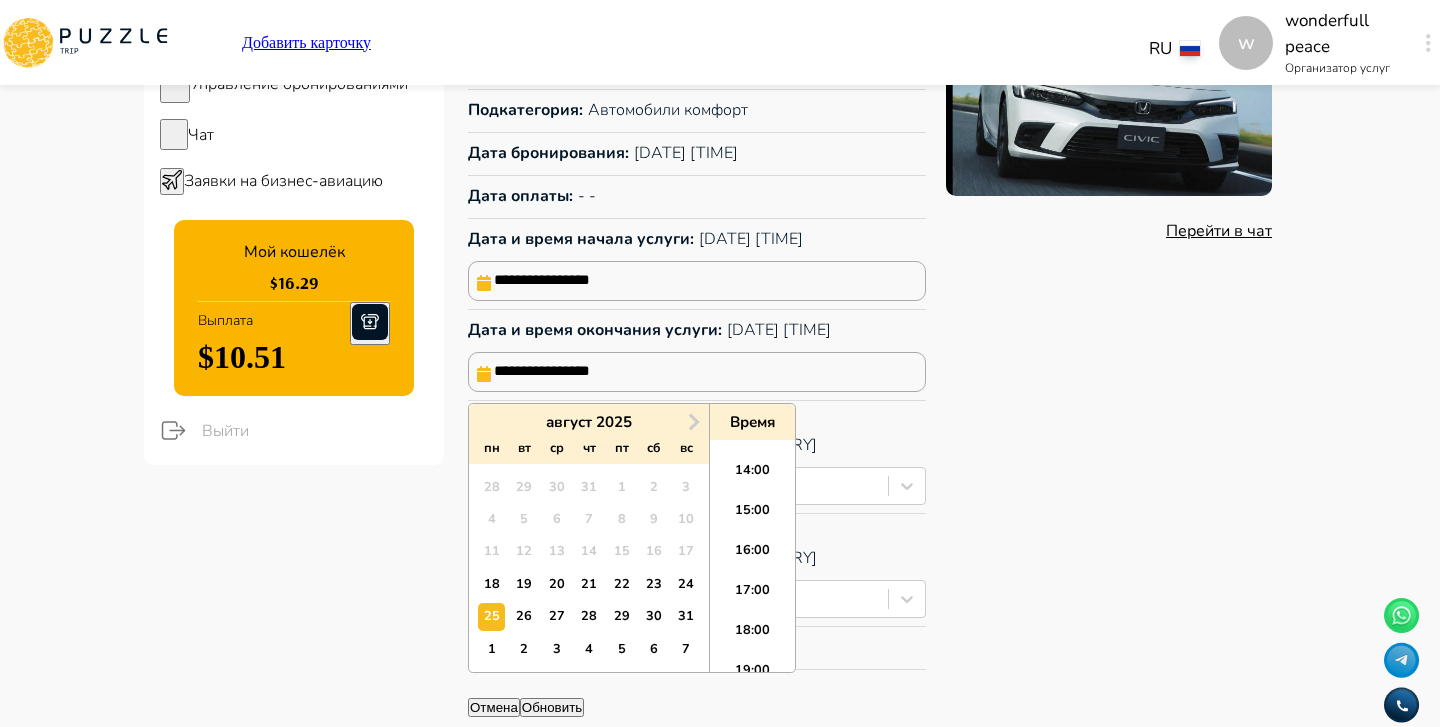 click on "14:00" at bounding box center (752, 476) 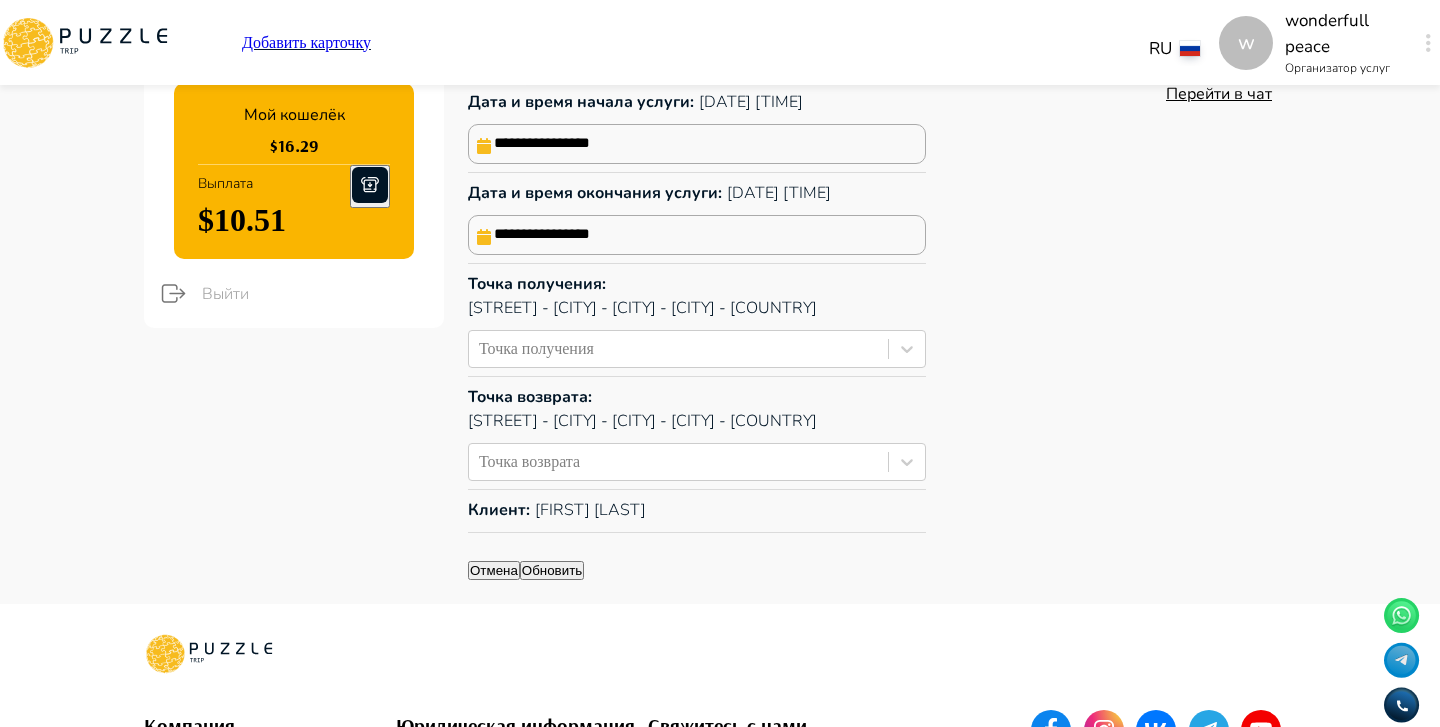scroll, scrollTop: 406, scrollLeft: 0, axis: vertical 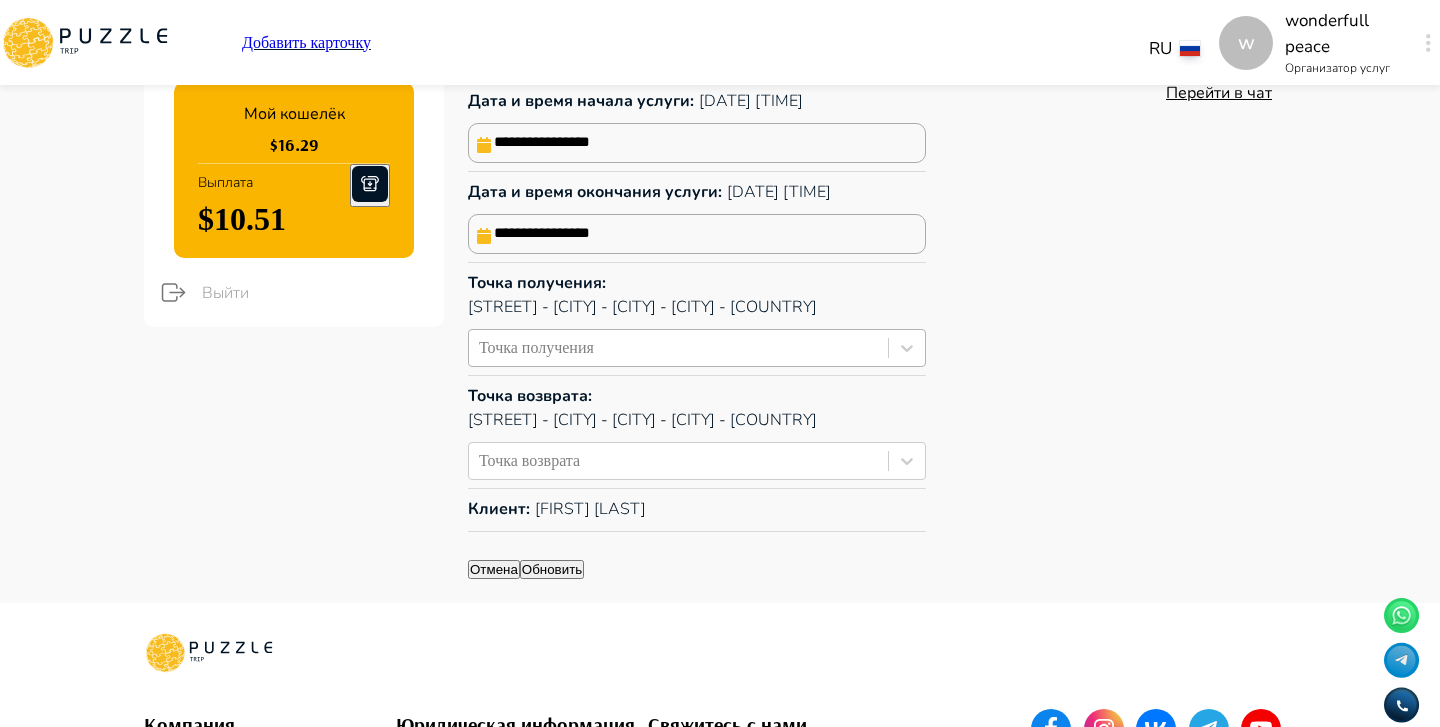 click on "Точка получения" at bounding box center [678, 348] 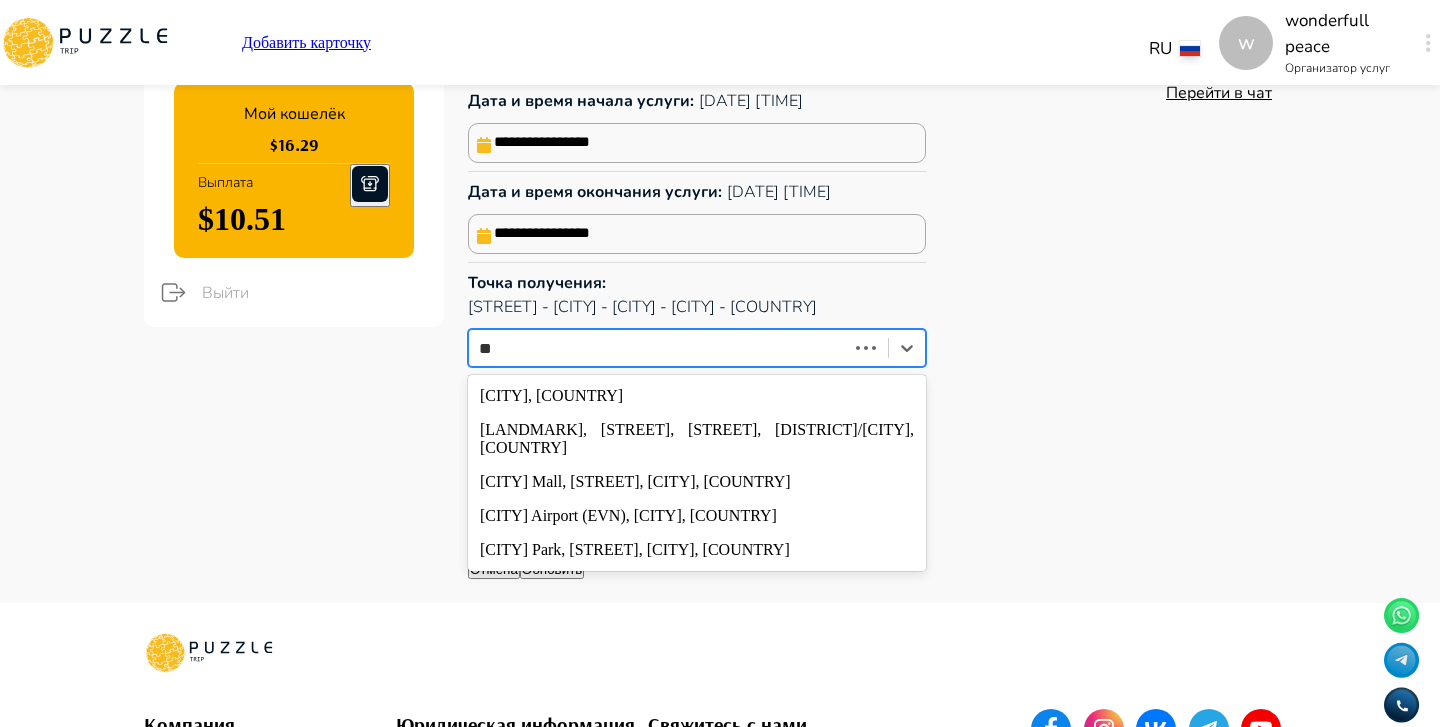 type on "*" 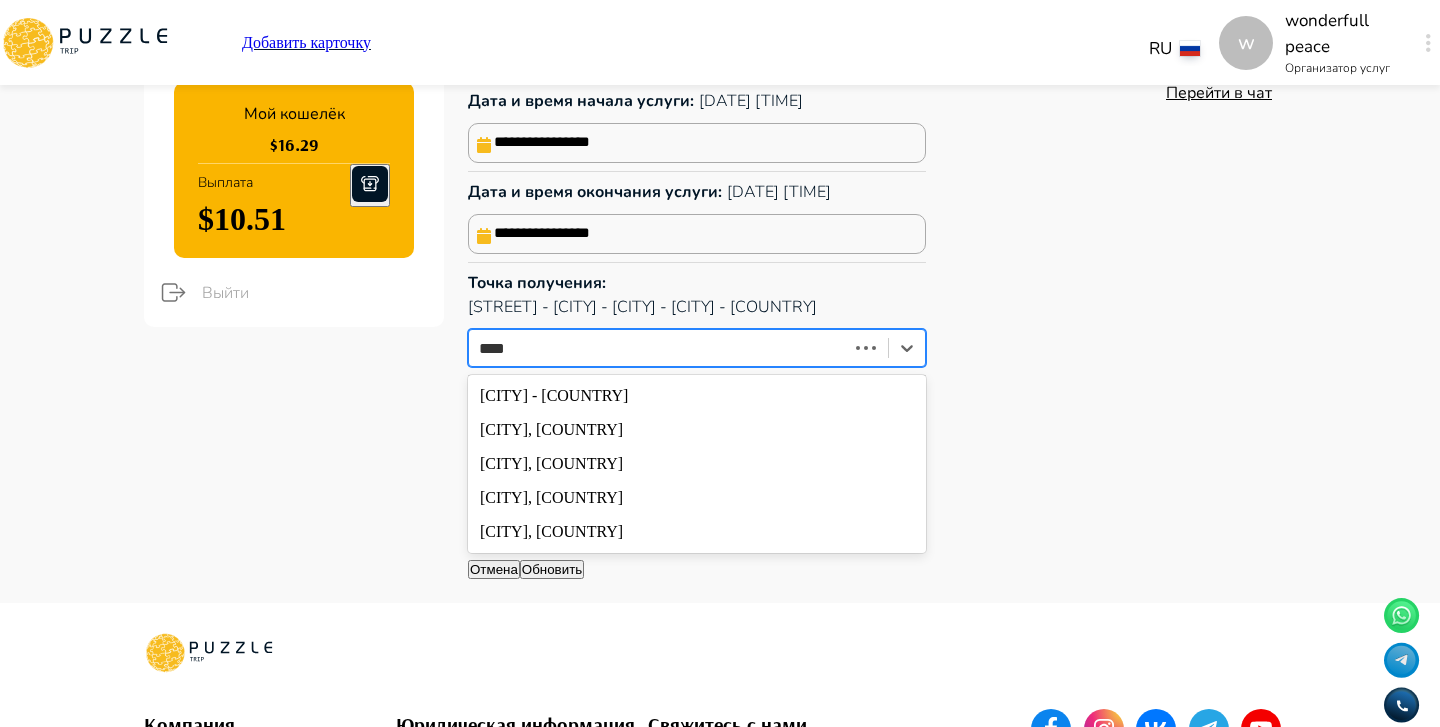 type on "*****" 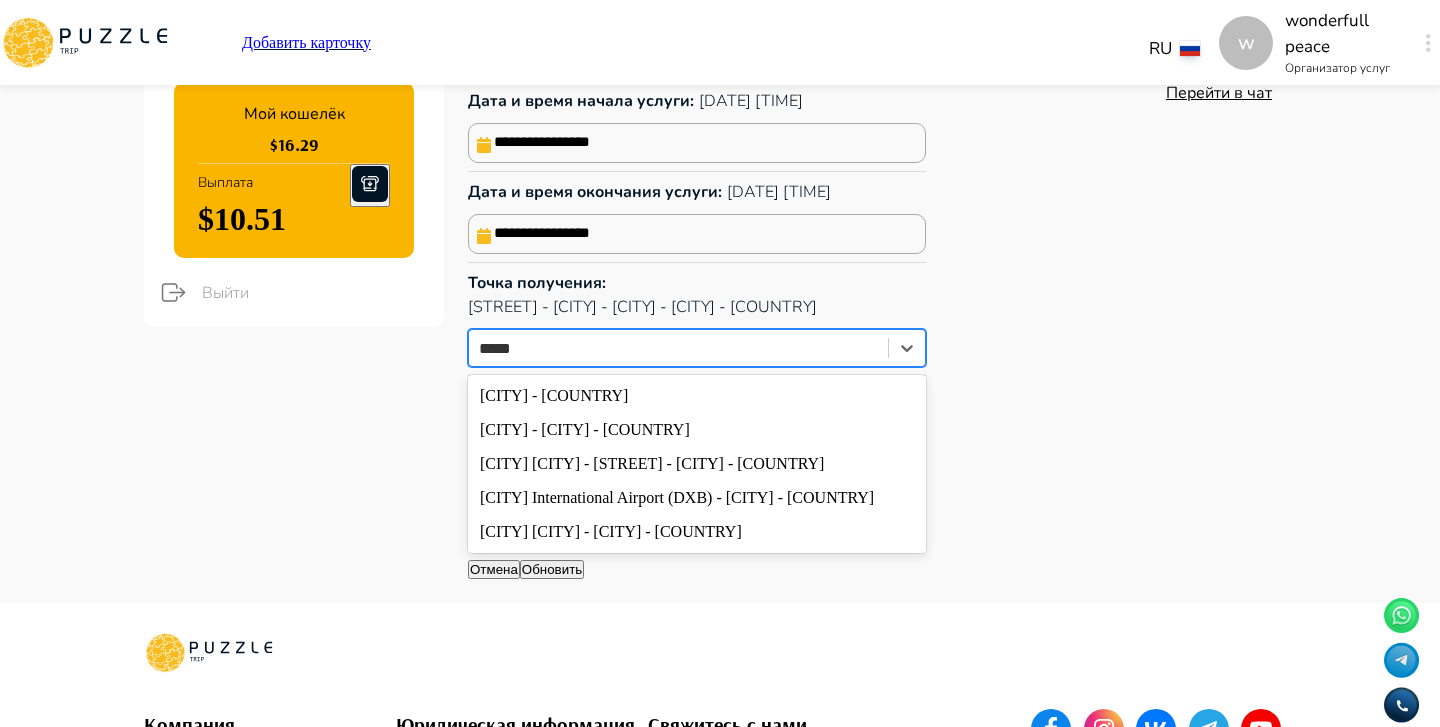 click on "[CITY] - [CITY] - [COUNTRY]" at bounding box center [697, 430] 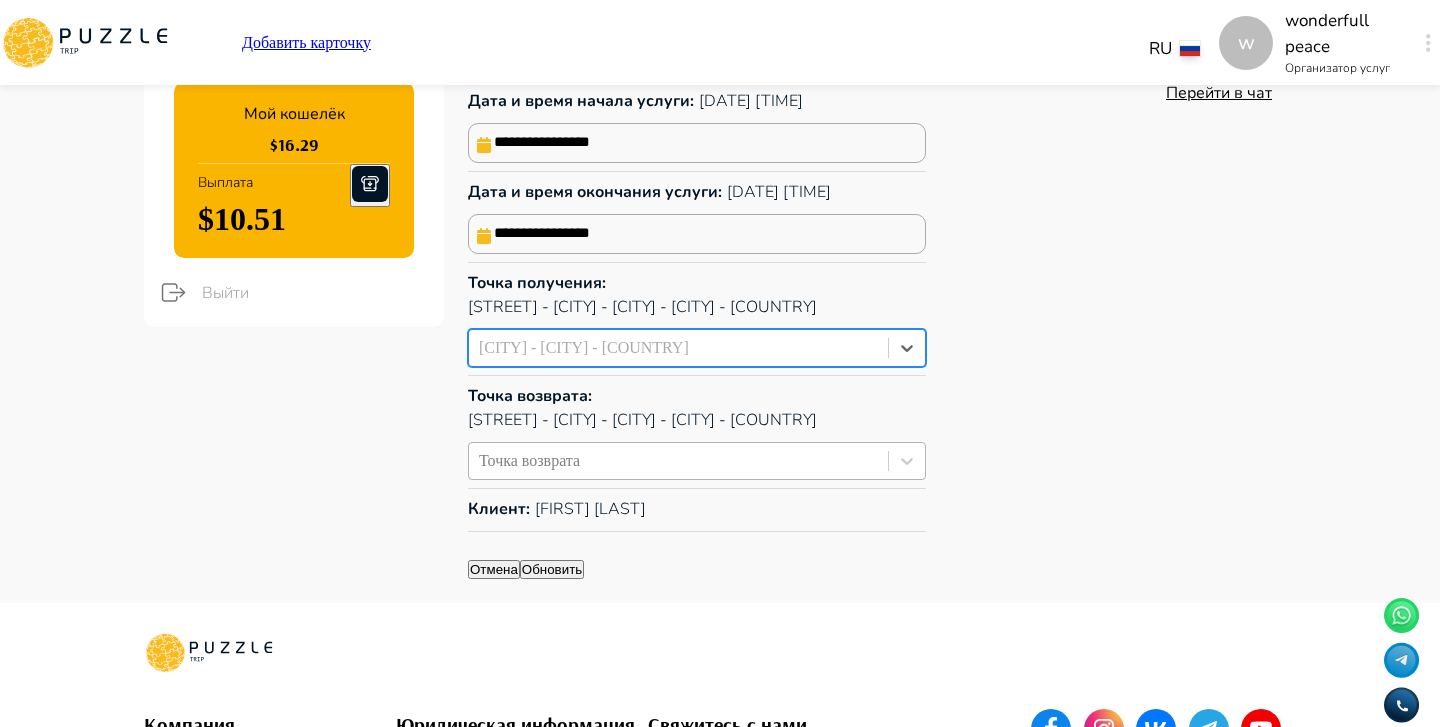 click at bounding box center (678, 461) 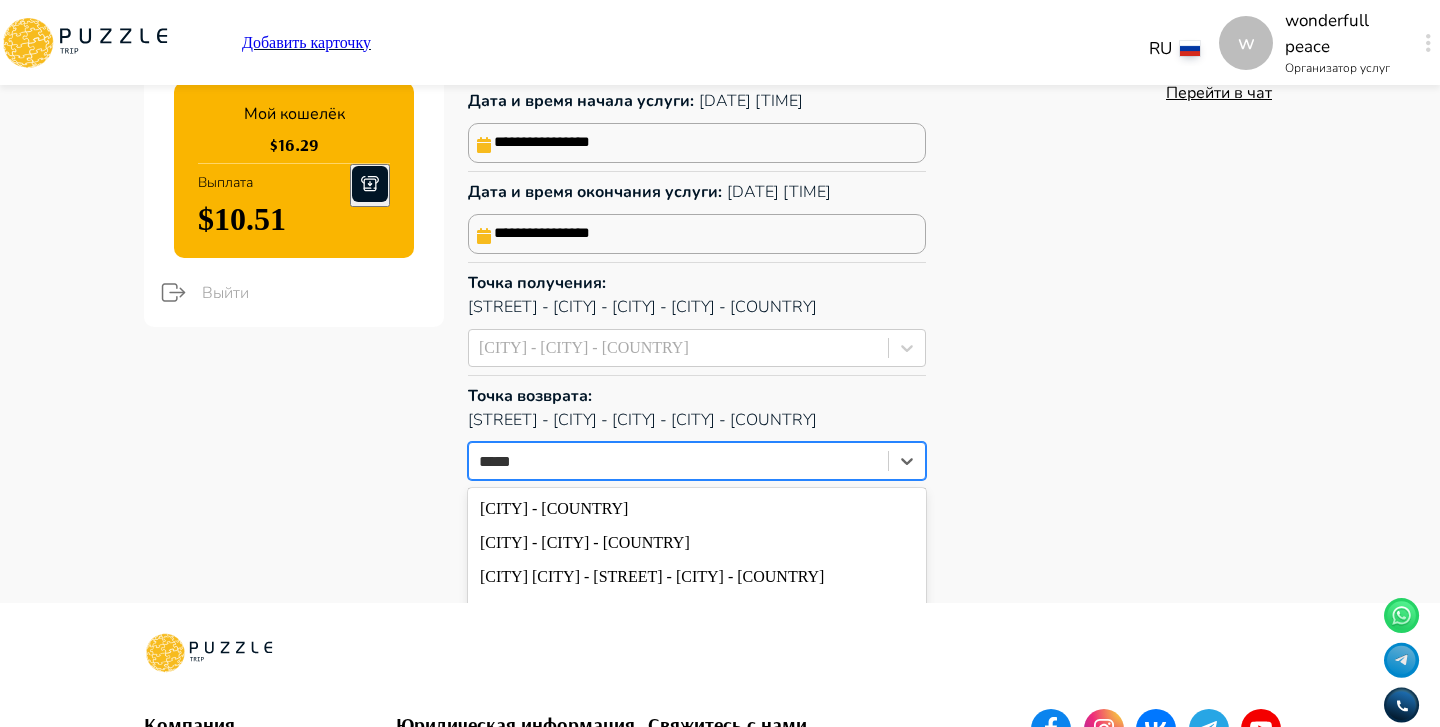 type on "*****" 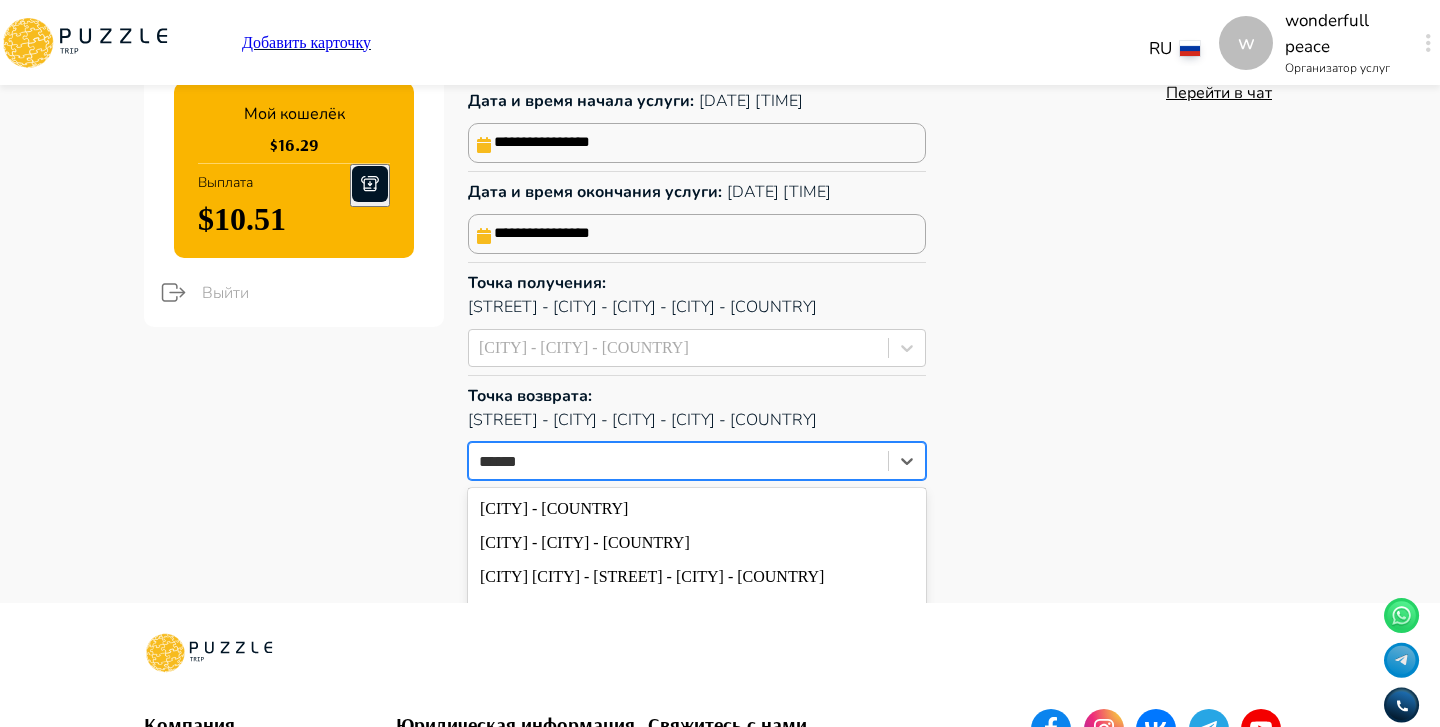 click on "[CITY] - [CITY] - [COUNTRY]" at bounding box center (697, 543) 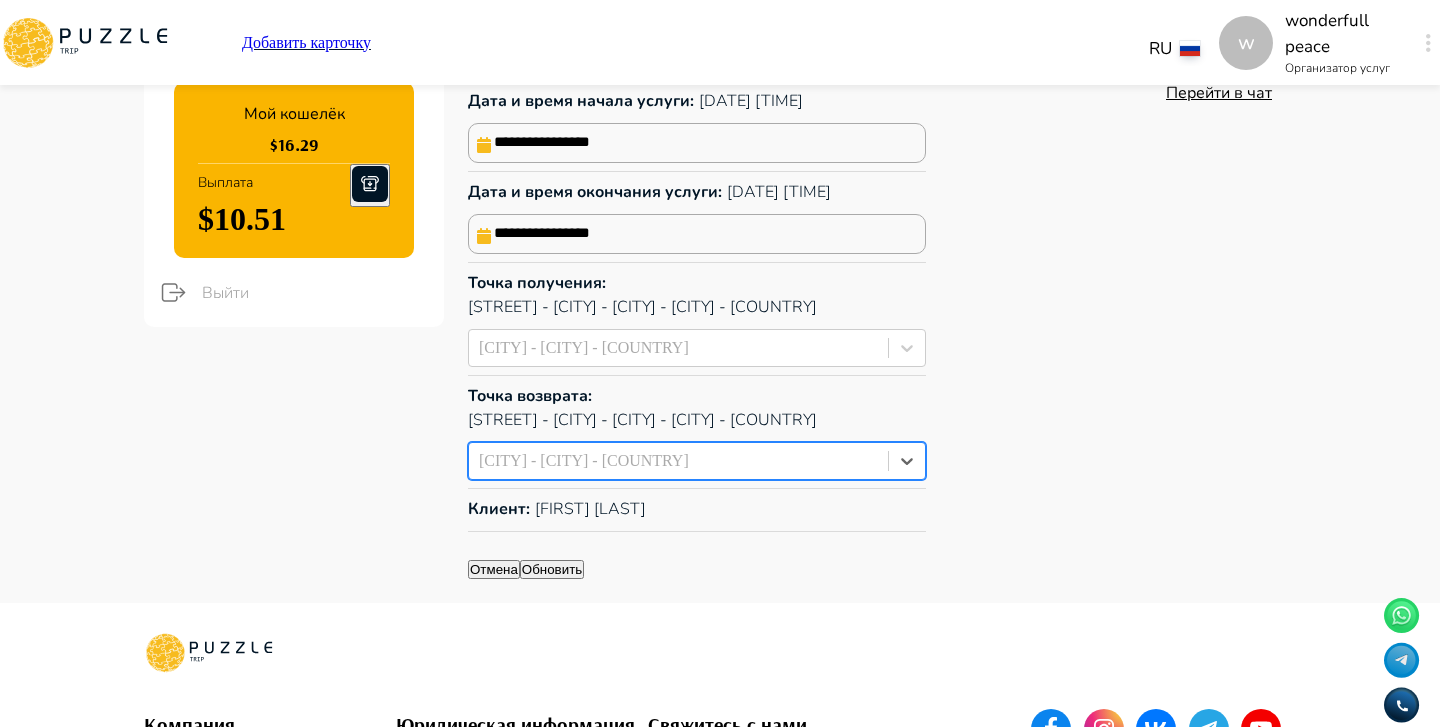 click on "Обновить" at bounding box center [552, 569] 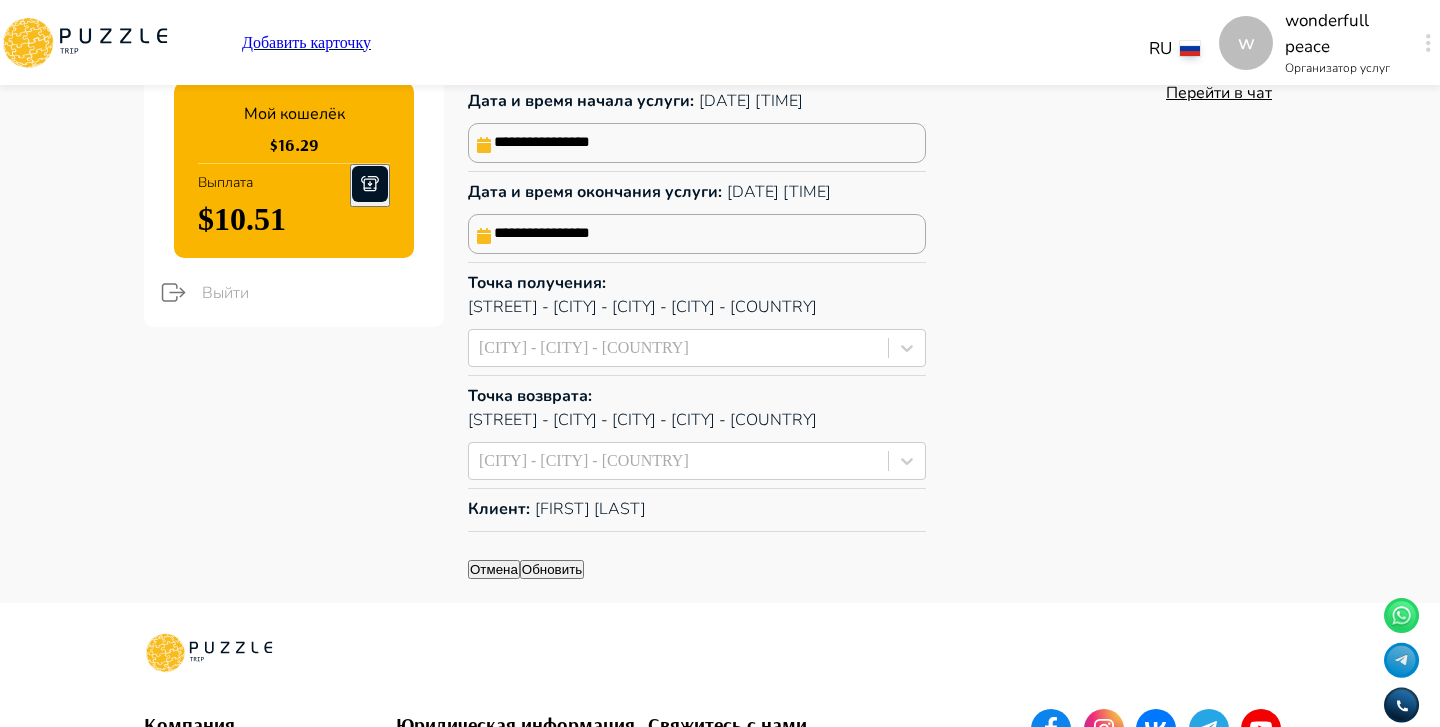 click 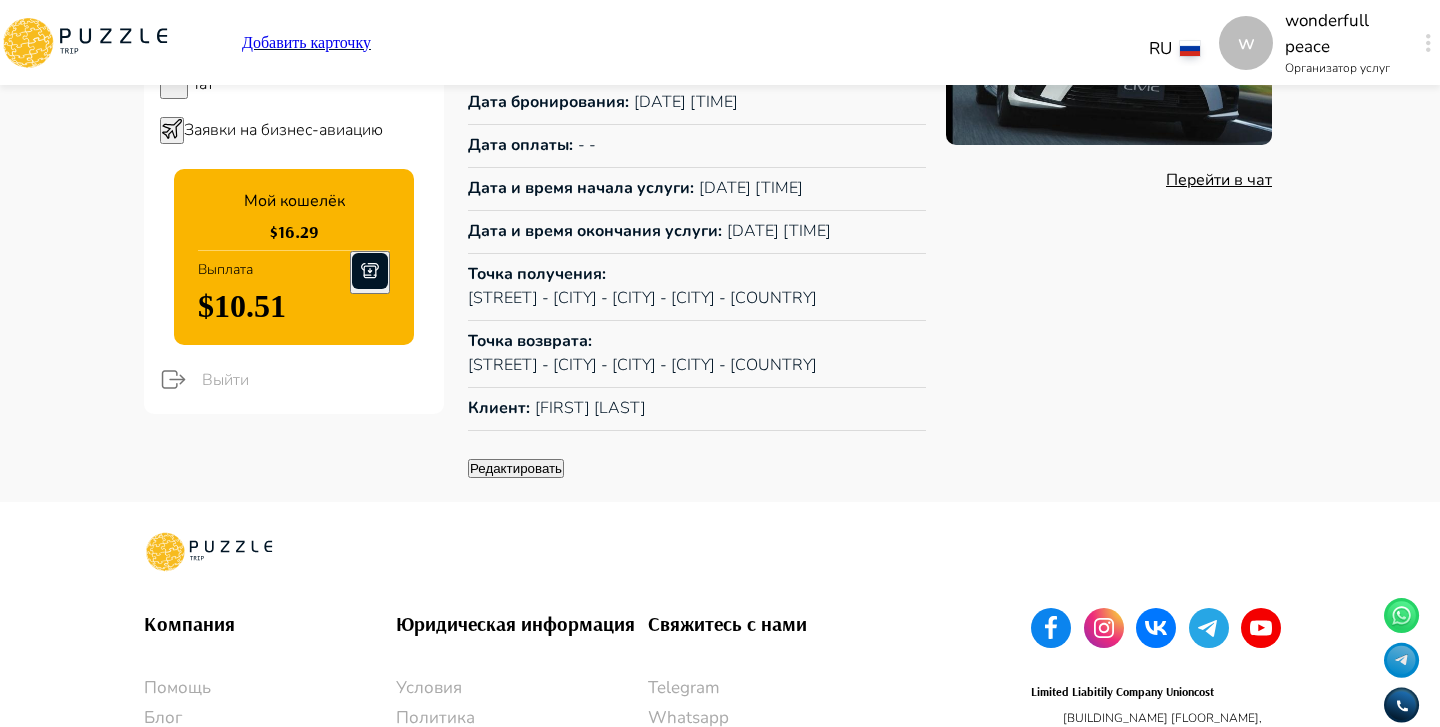 scroll, scrollTop: 0, scrollLeft: 0, axis: both 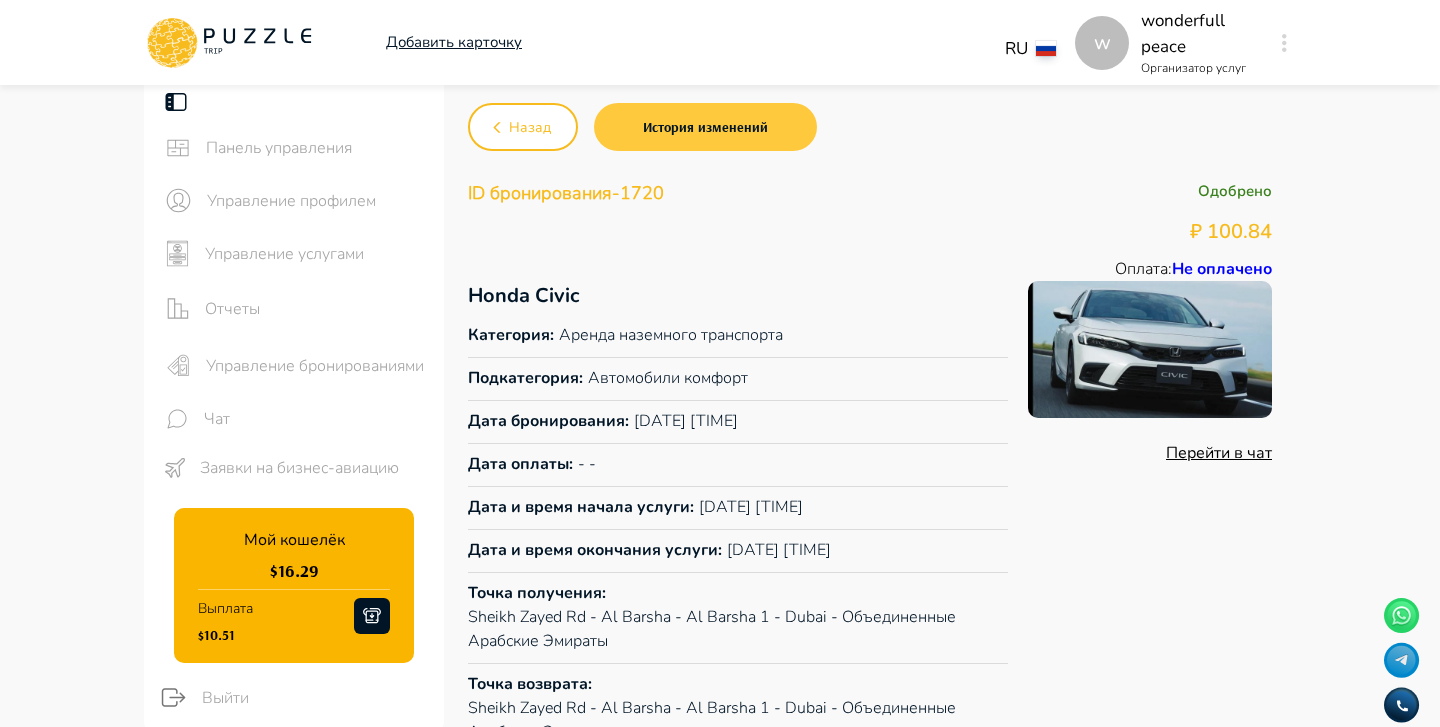 click on "История изменений" at bounding box center [705, 127] 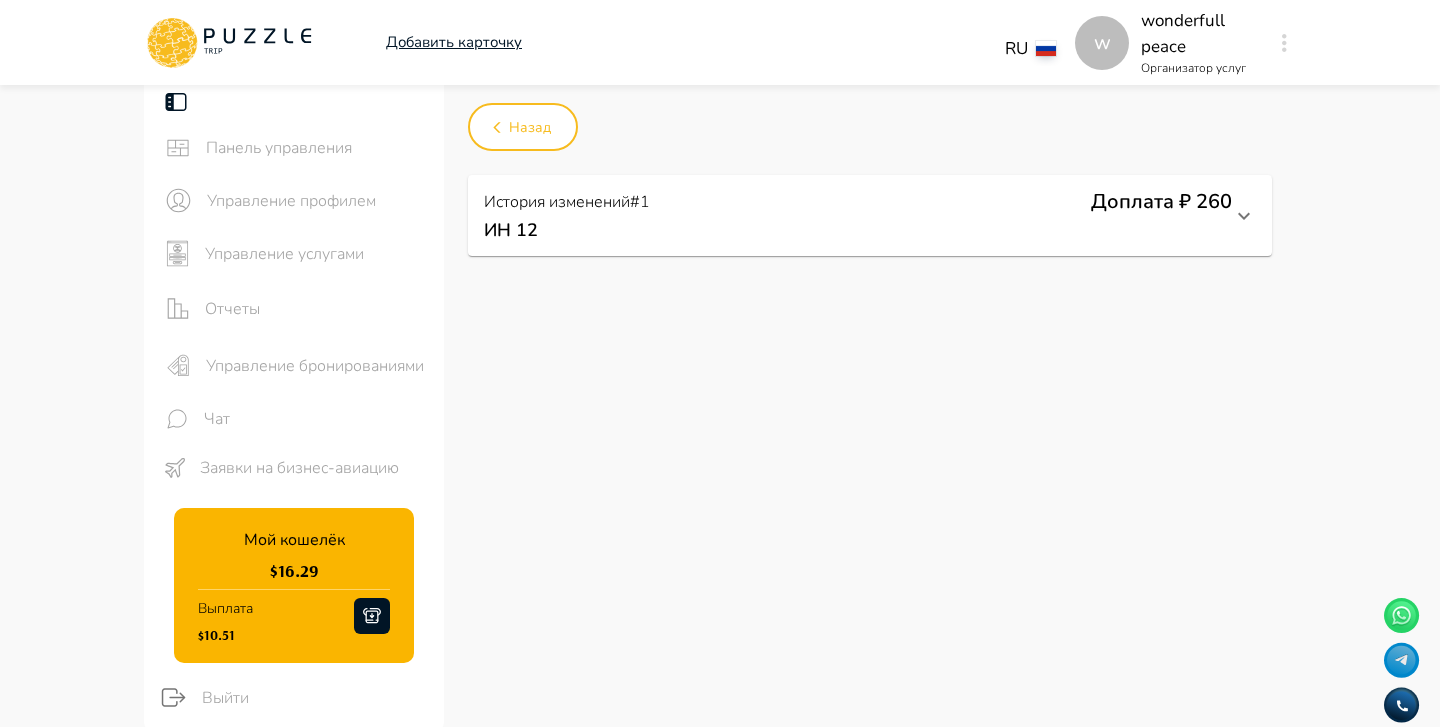 click on "ИН 12" at bounding box center (858, 230) 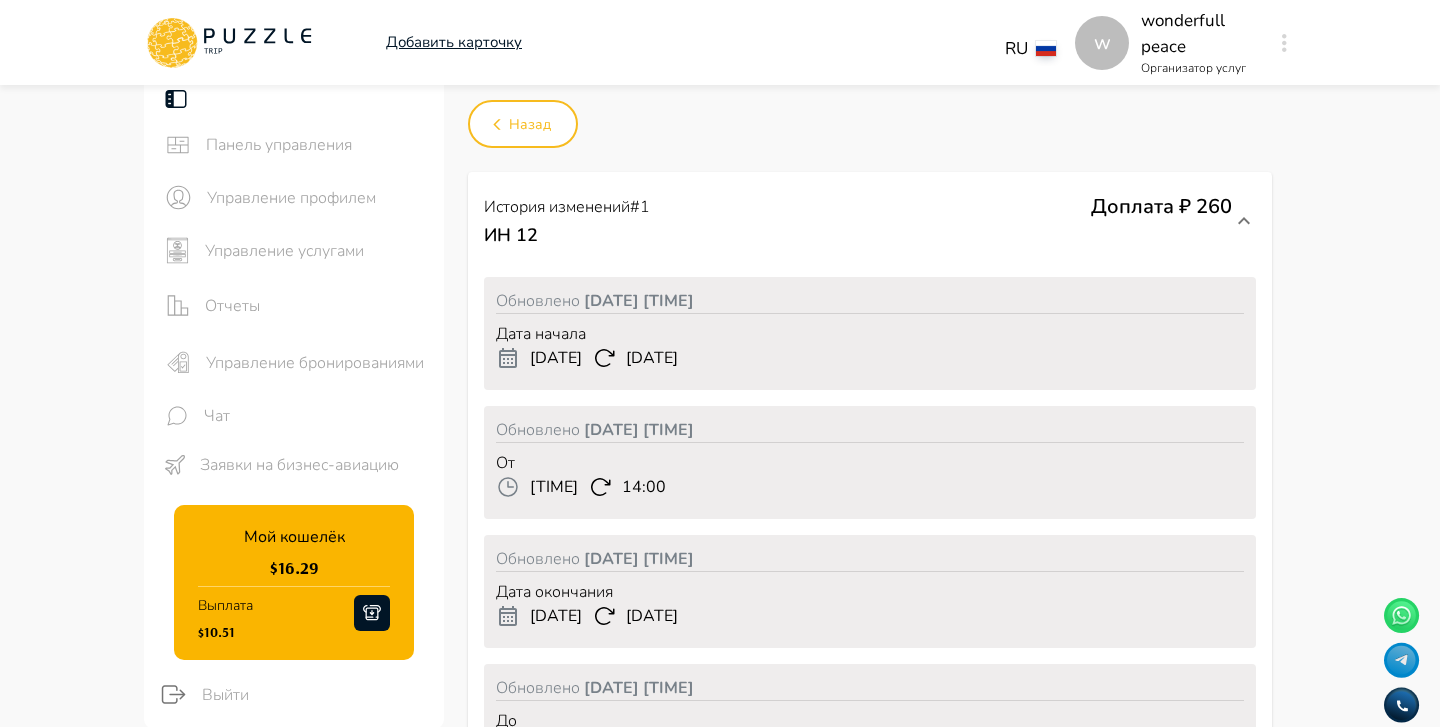 scroll, scrollTop: 0, scrollLeft: 0, axis: both 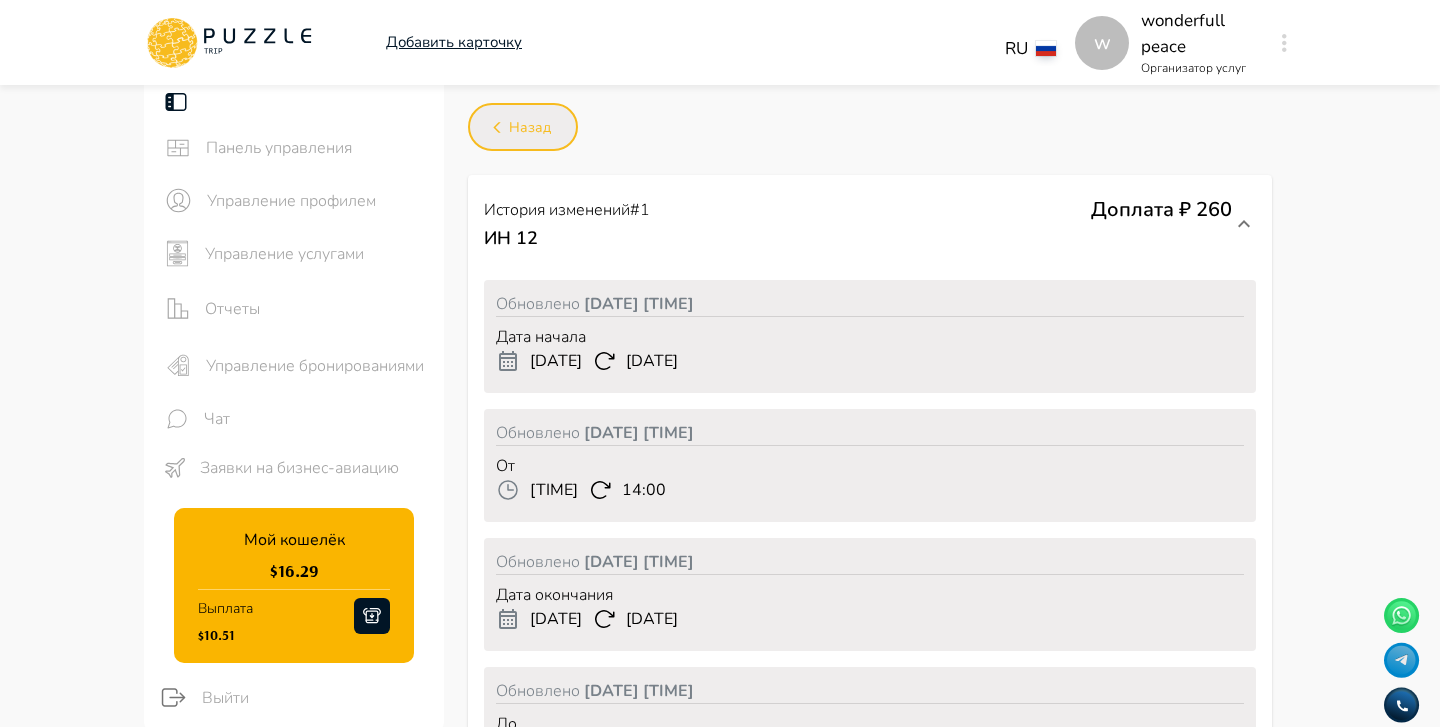 click on "Назад" at bounding box center (530, 128) 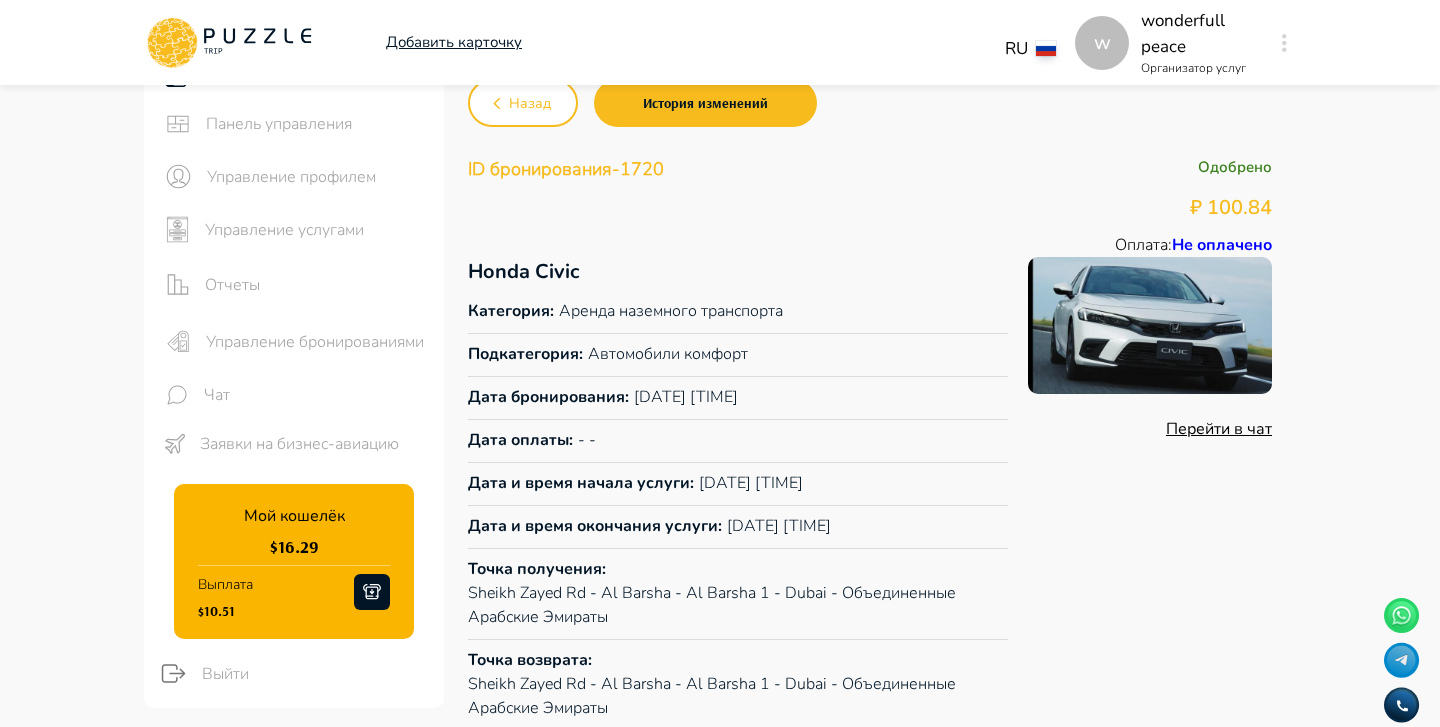 scroll, scrollTop: 23, scrollLeft: 0, axis: vertical 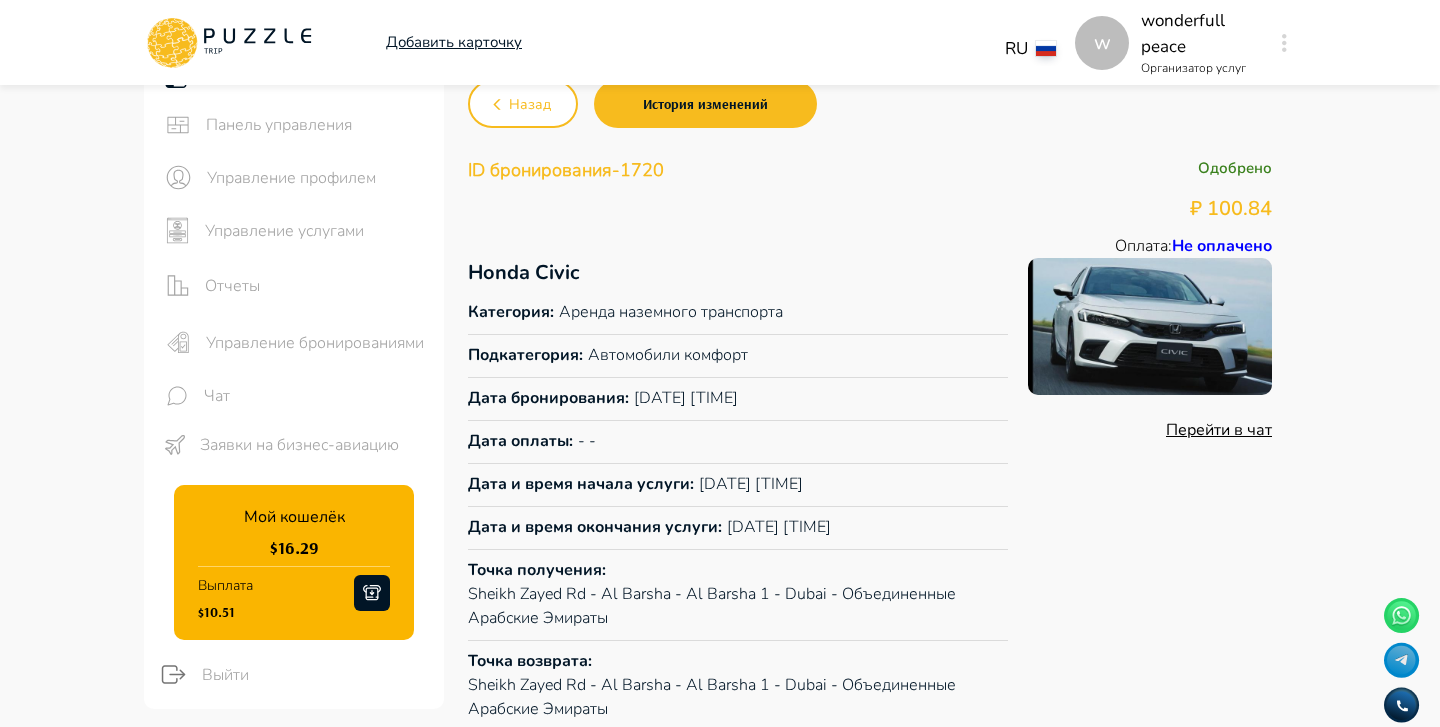 drag, startPoint x: 1210, startPoint y: 202, endPoint x: 1282, endPoint y: 202, distance: 72 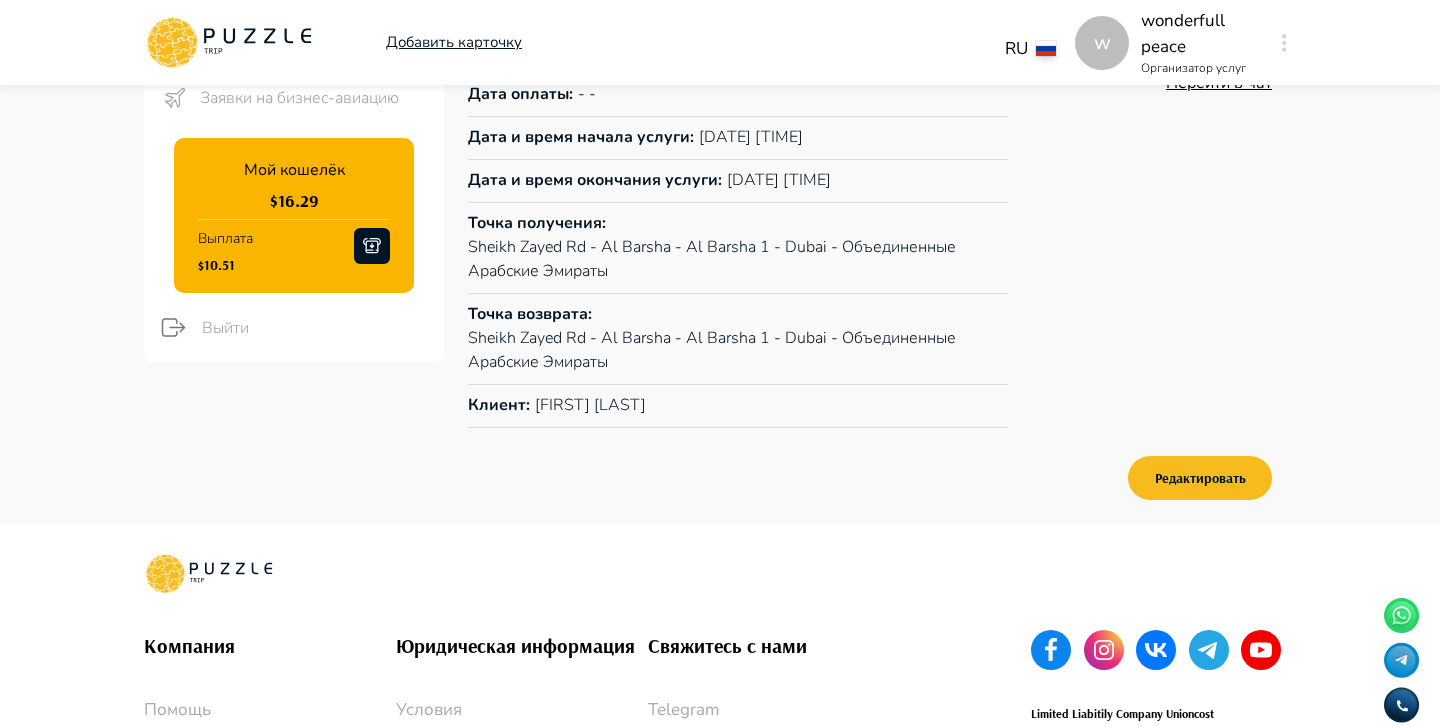 scroll, scrollTop: 463, scrollLeft: 0, axis: vertical 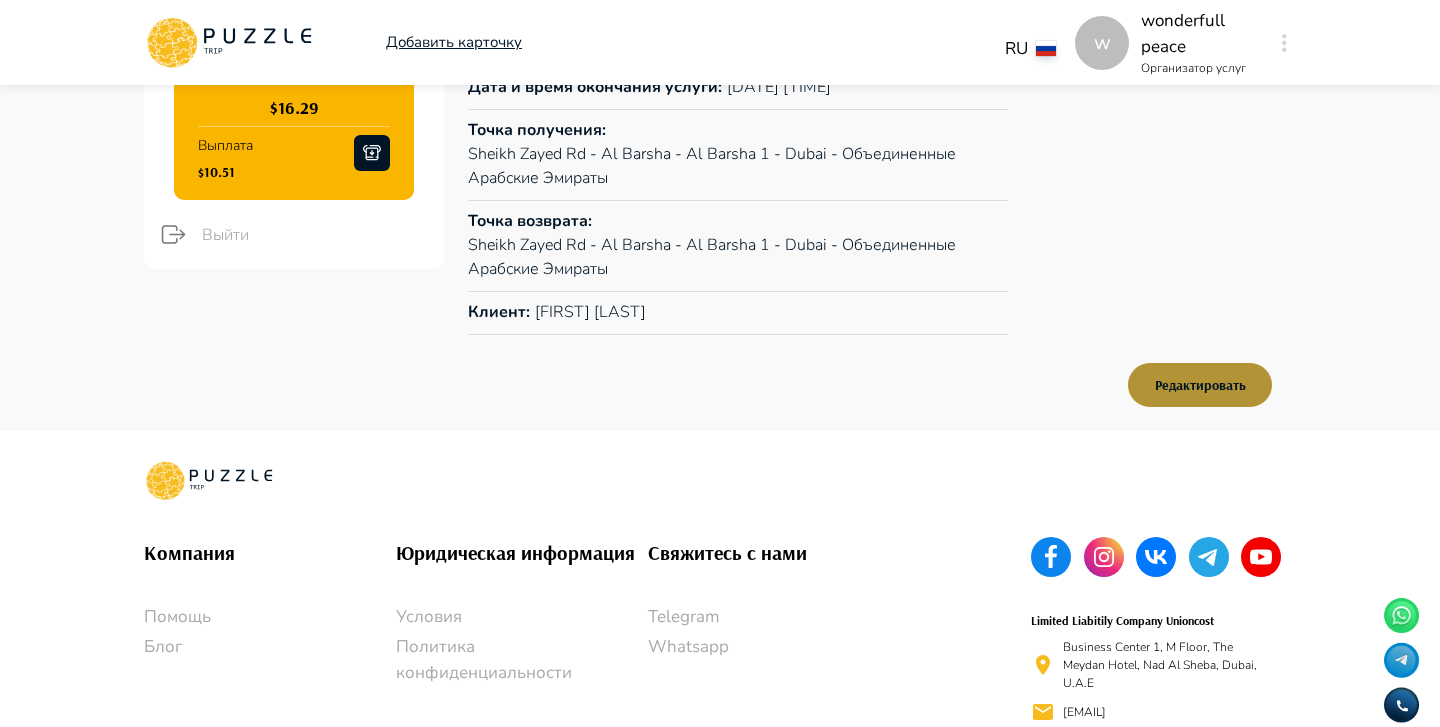 click on "Редактировать" at bounding box center [1200, 385] 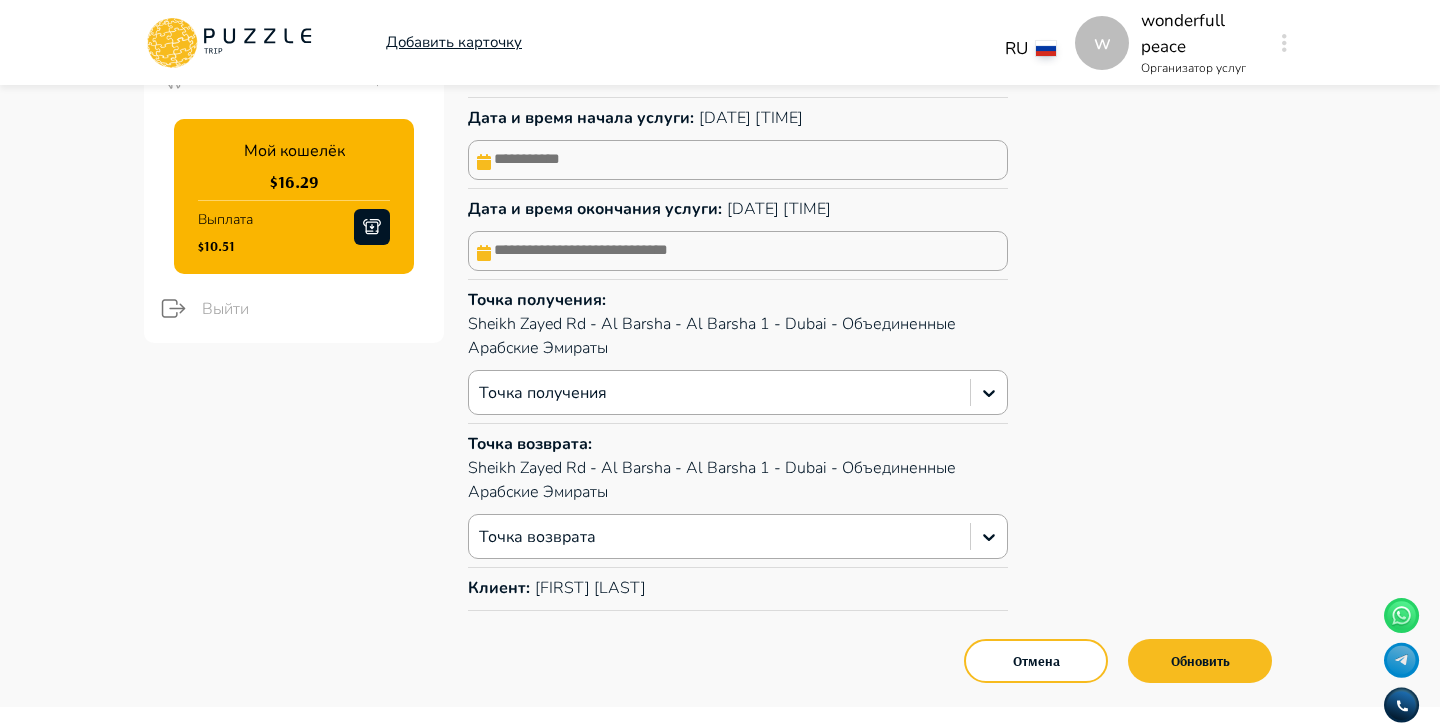 scroll, scrollTop: 354, scrollLeft: 0, axis: vertical 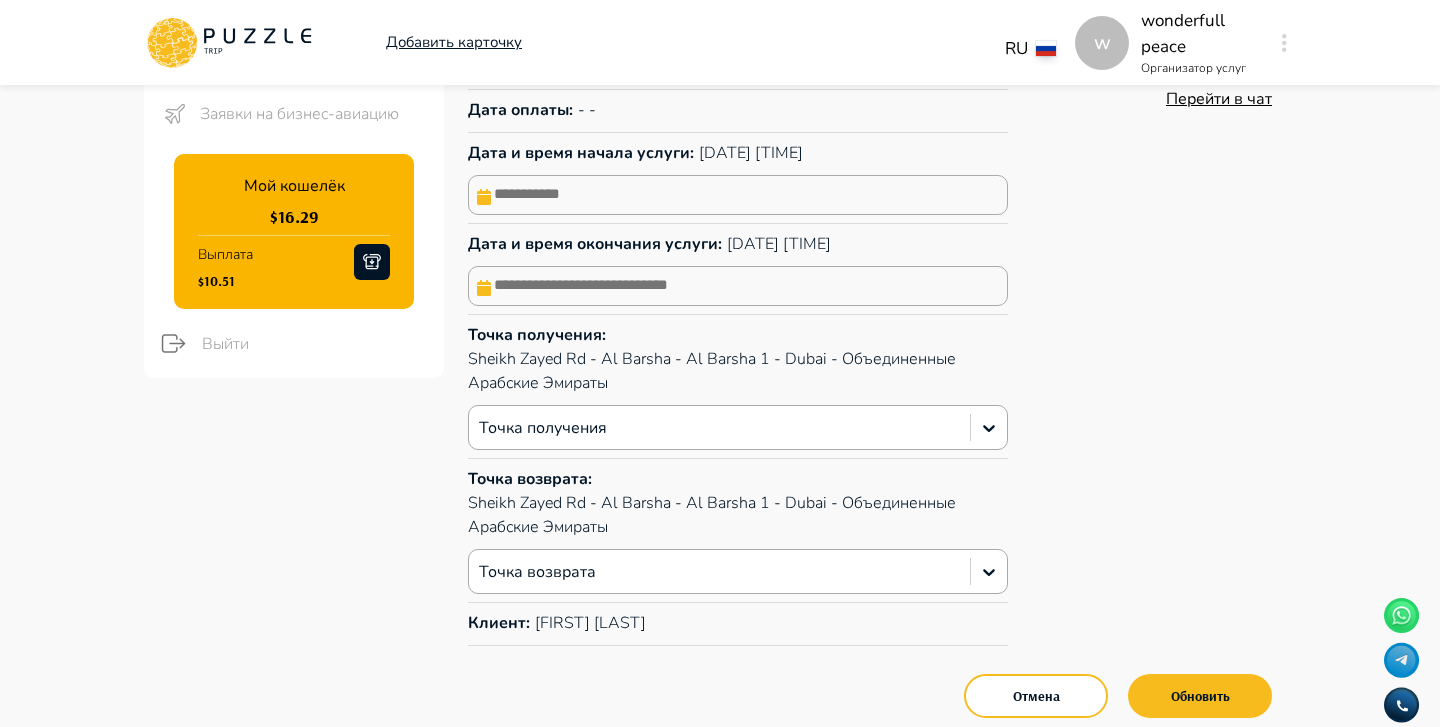 click at bounding box center (738, 195) 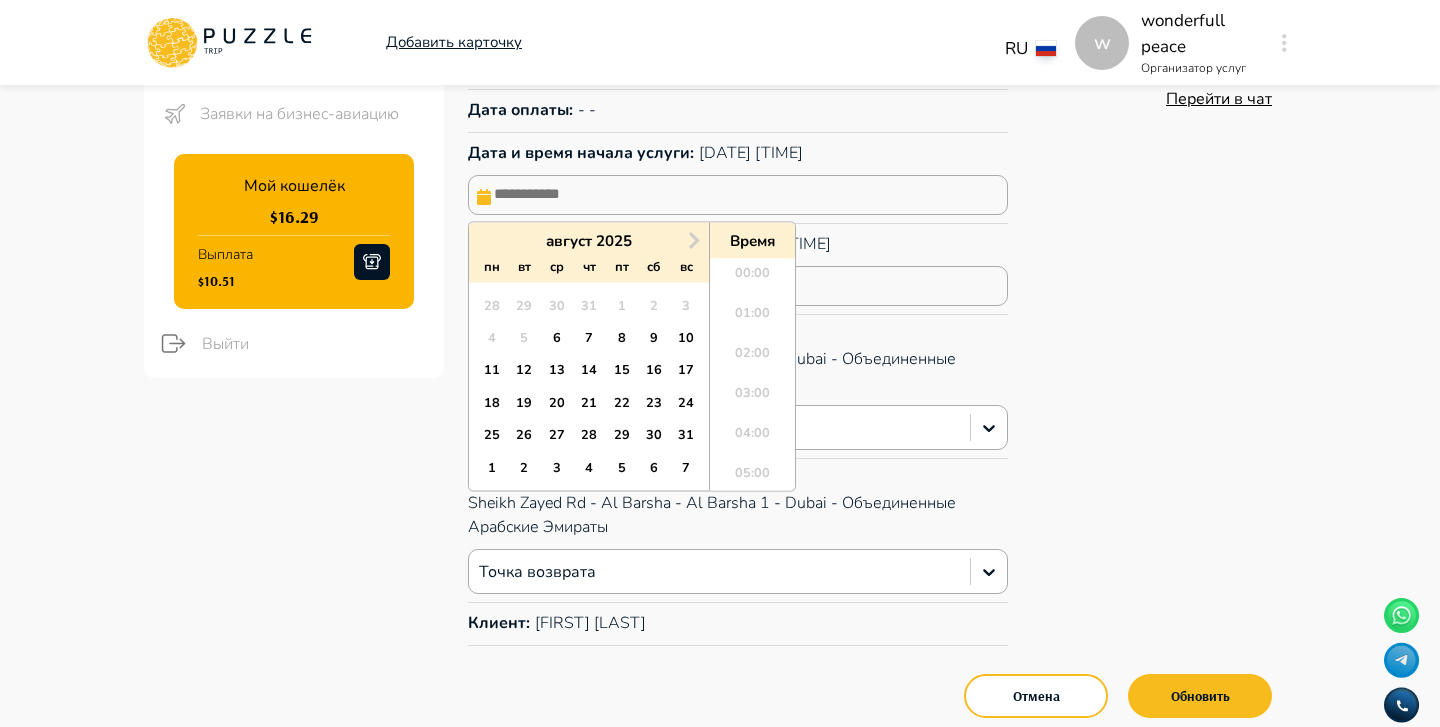scroll, scrollTop: 544, scrollLeft: 0, axis: vertical 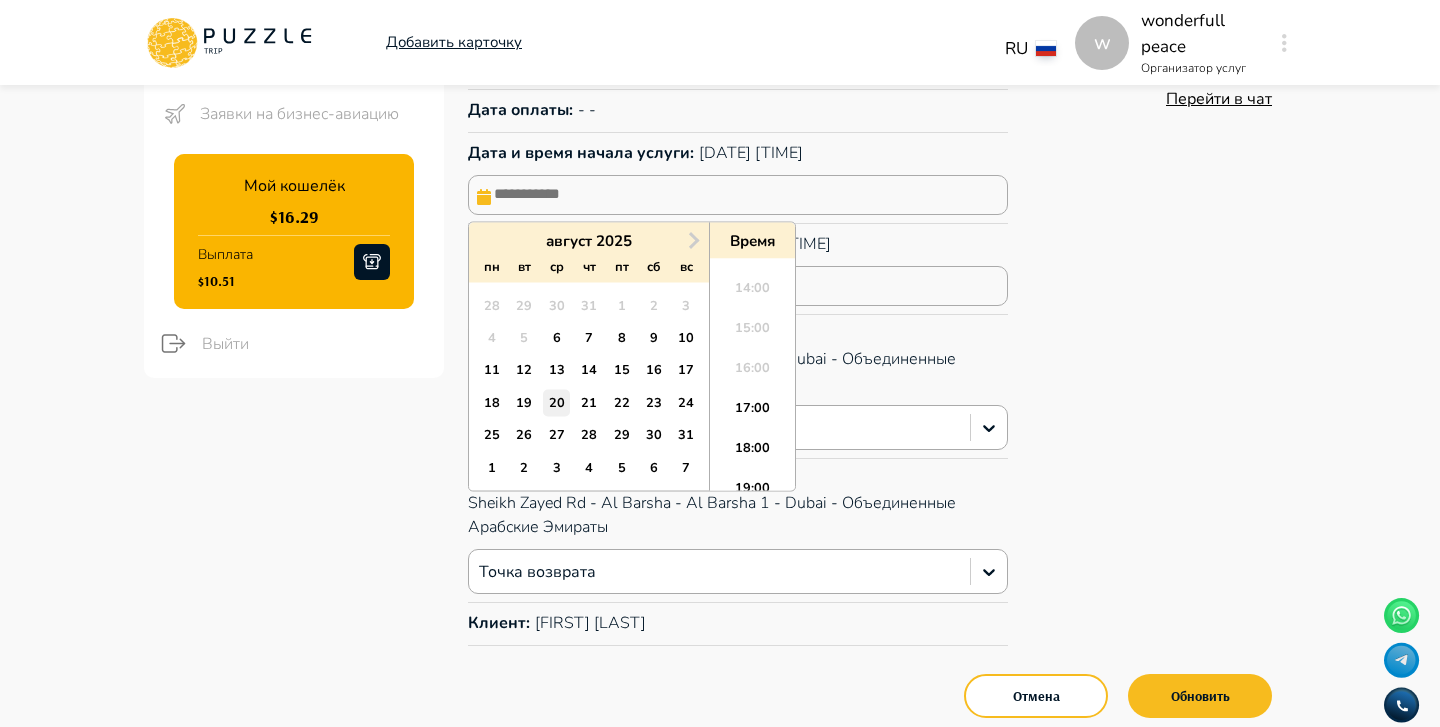 click on "20" at bounding box center (556, 402) 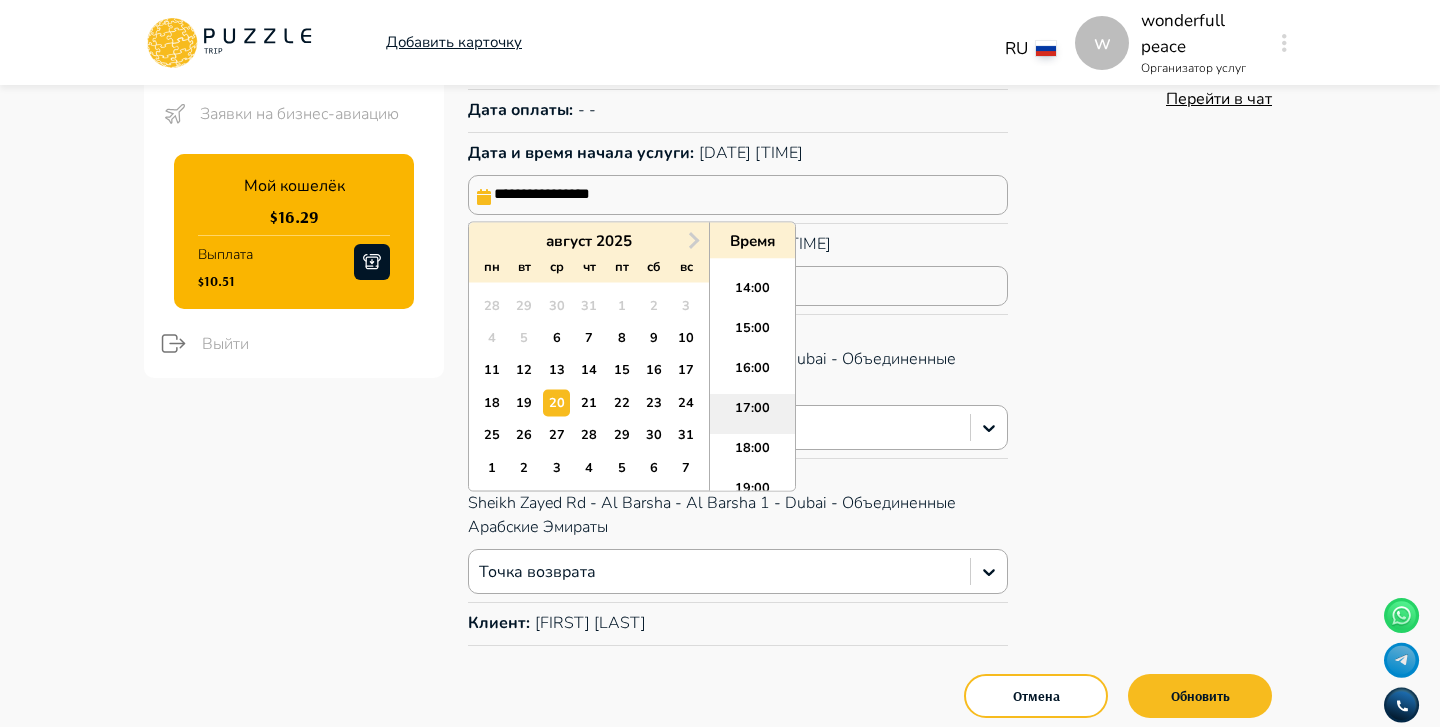 click on "17:00" at bounding box center [752, 415] 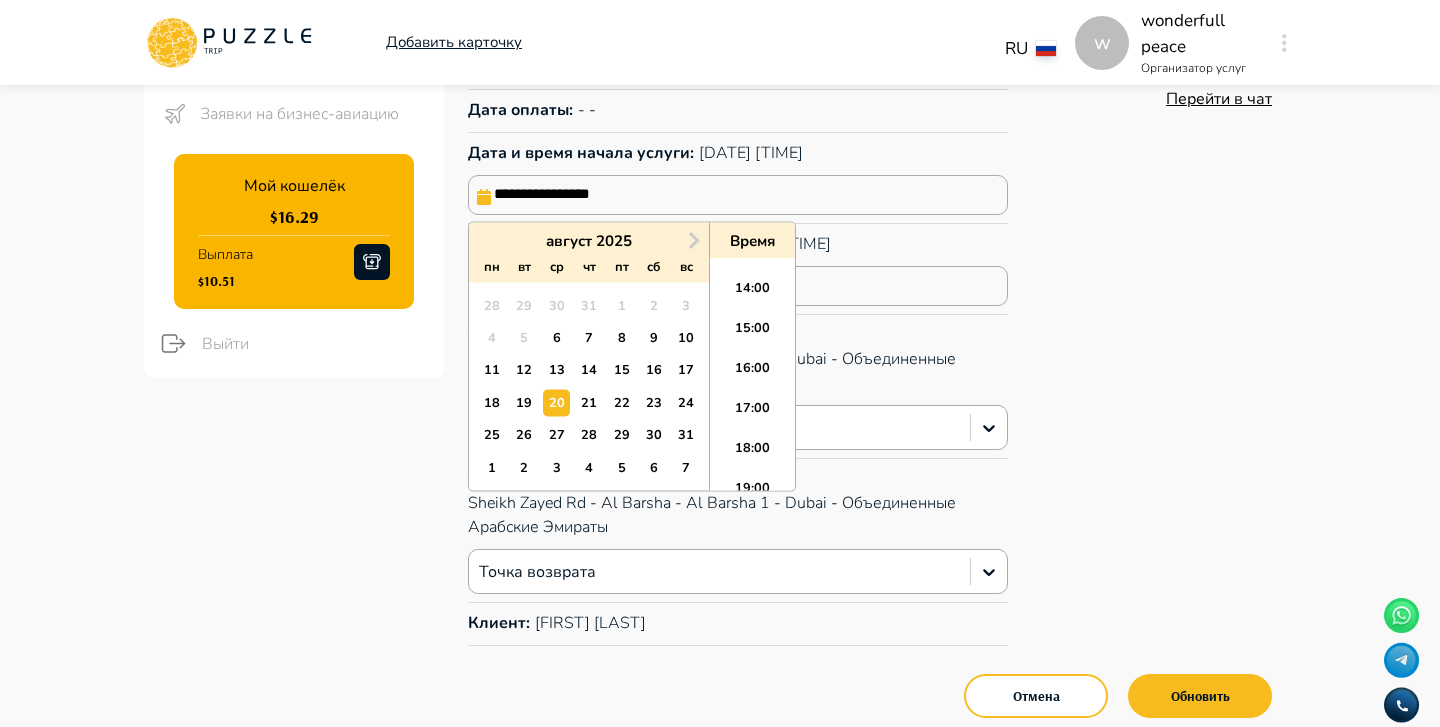 type on "**********" 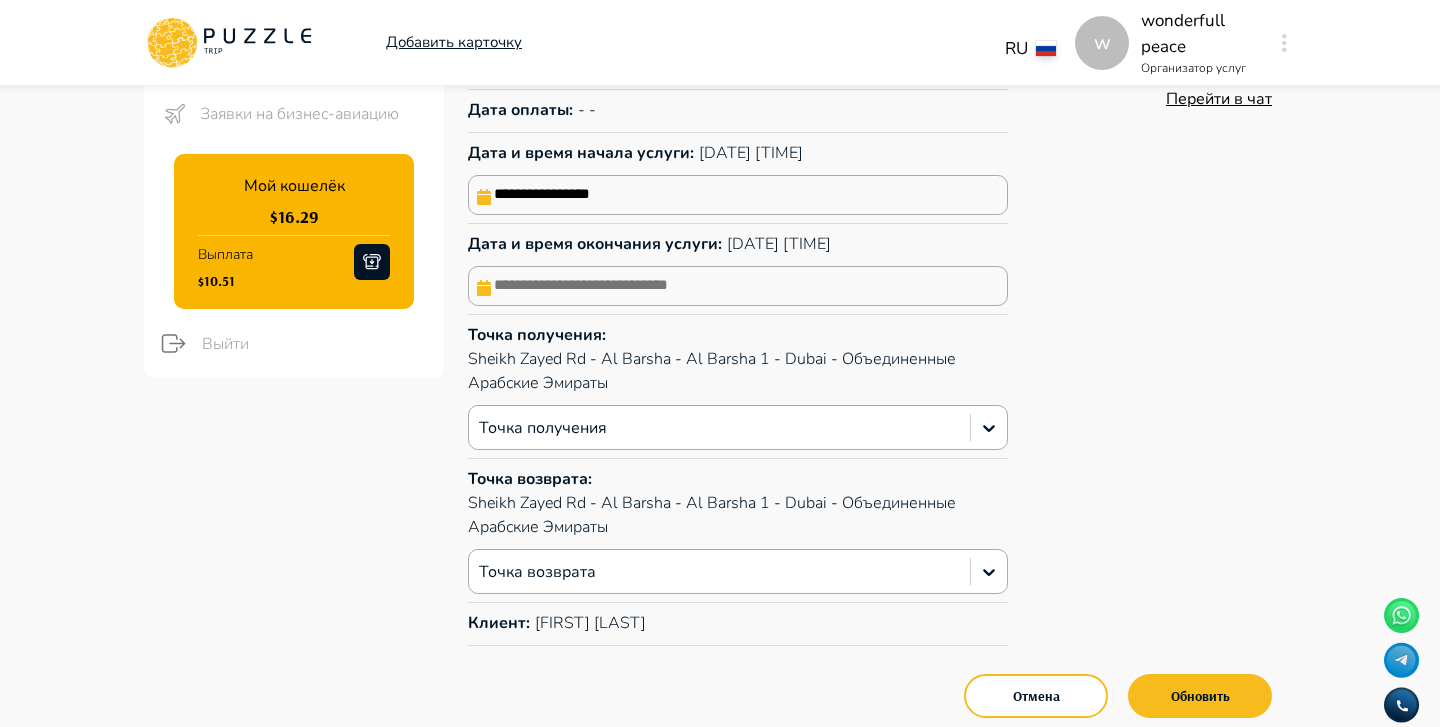 click at bounding box center (738, 286) 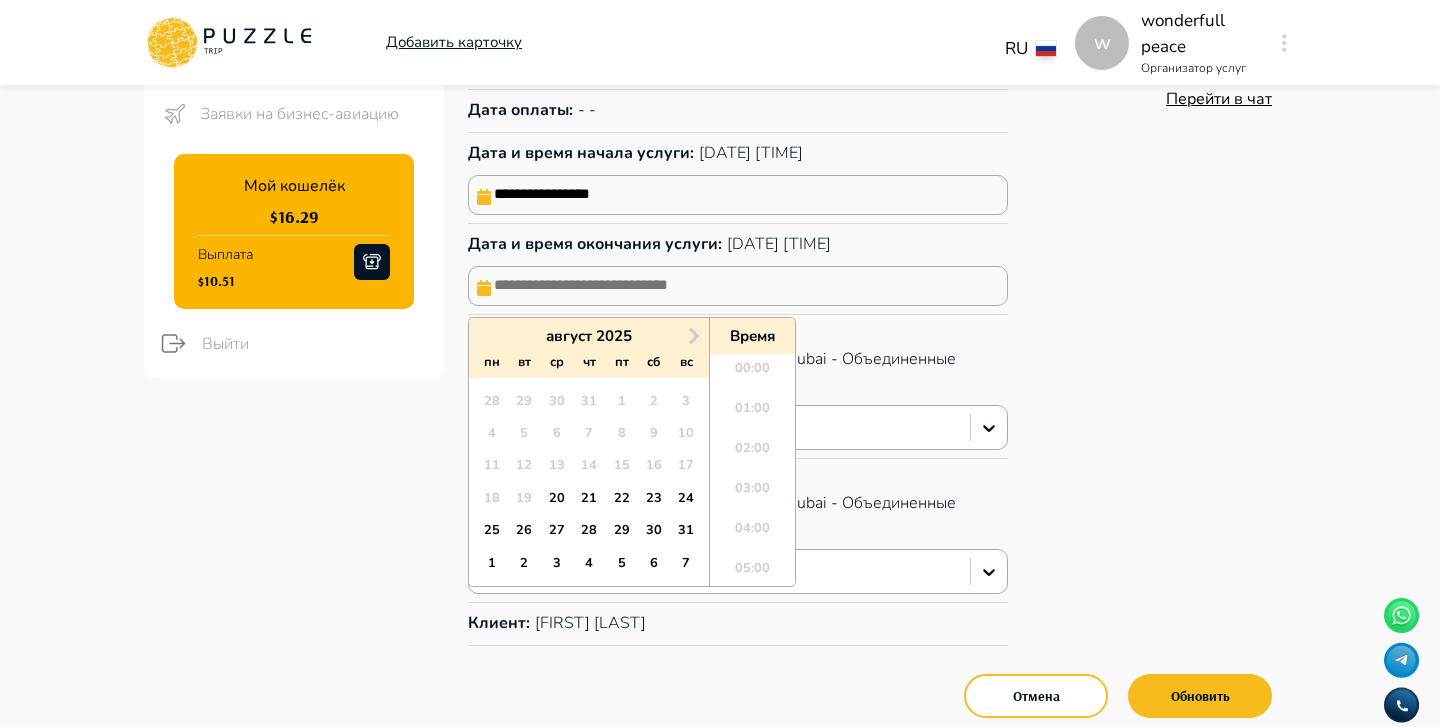 scroll, scrollTop: 544, scrollLeft: 0, axis: vertical 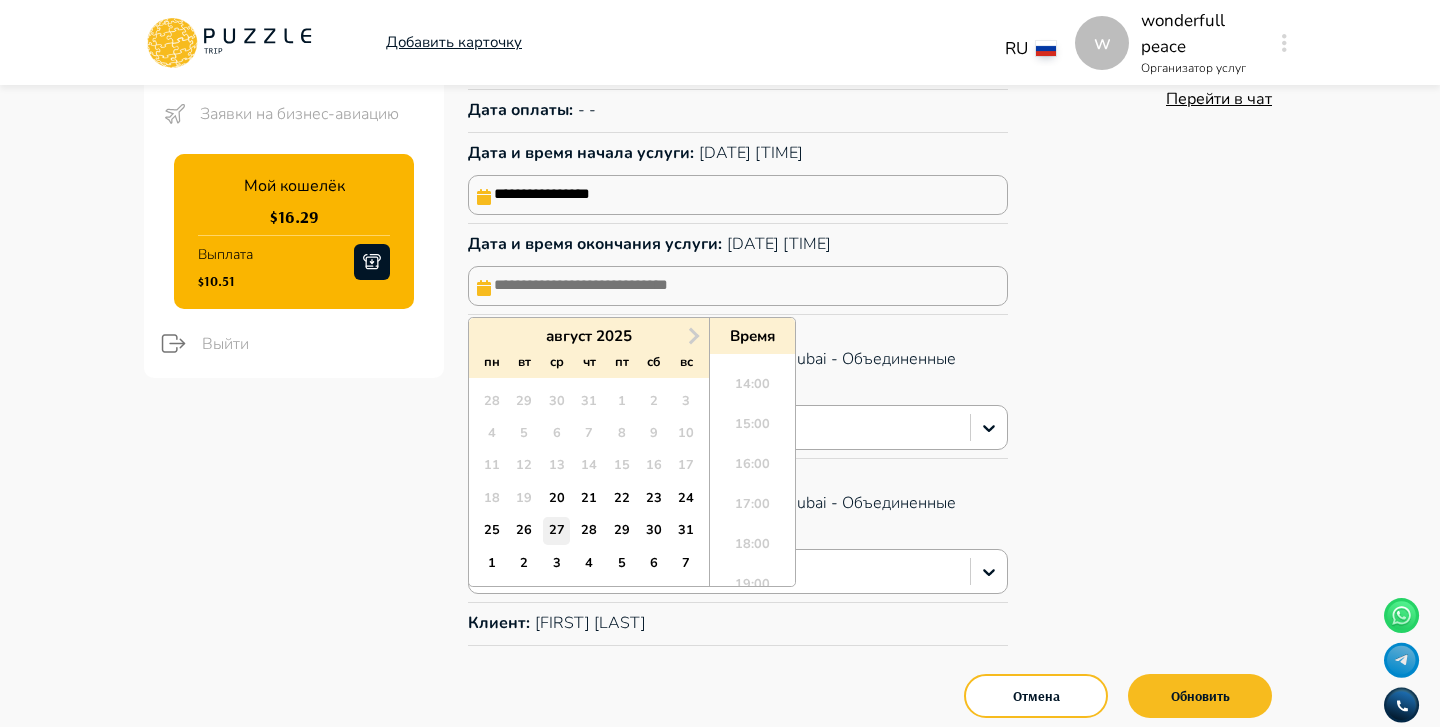 click on "27" at bounding box center (556, 530) 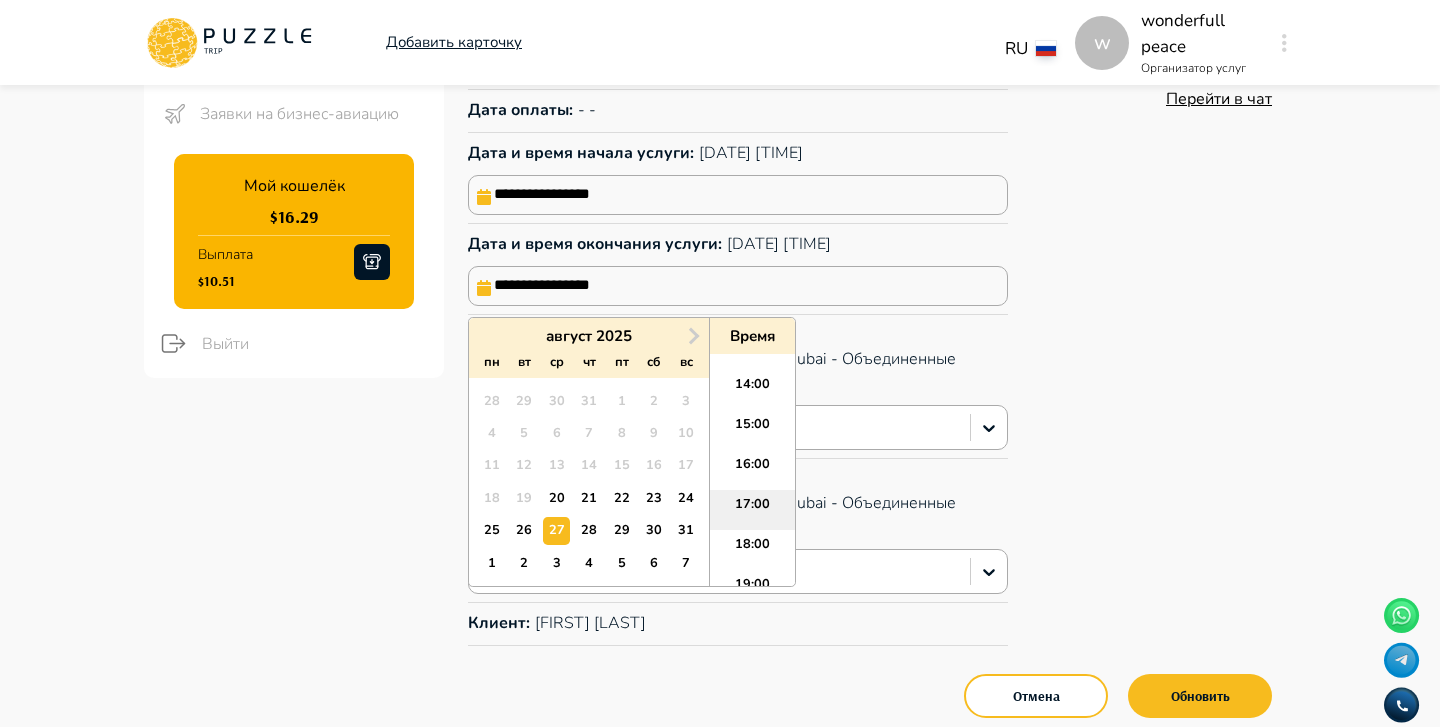 click on "17:00" at bounding box center (752, 510) 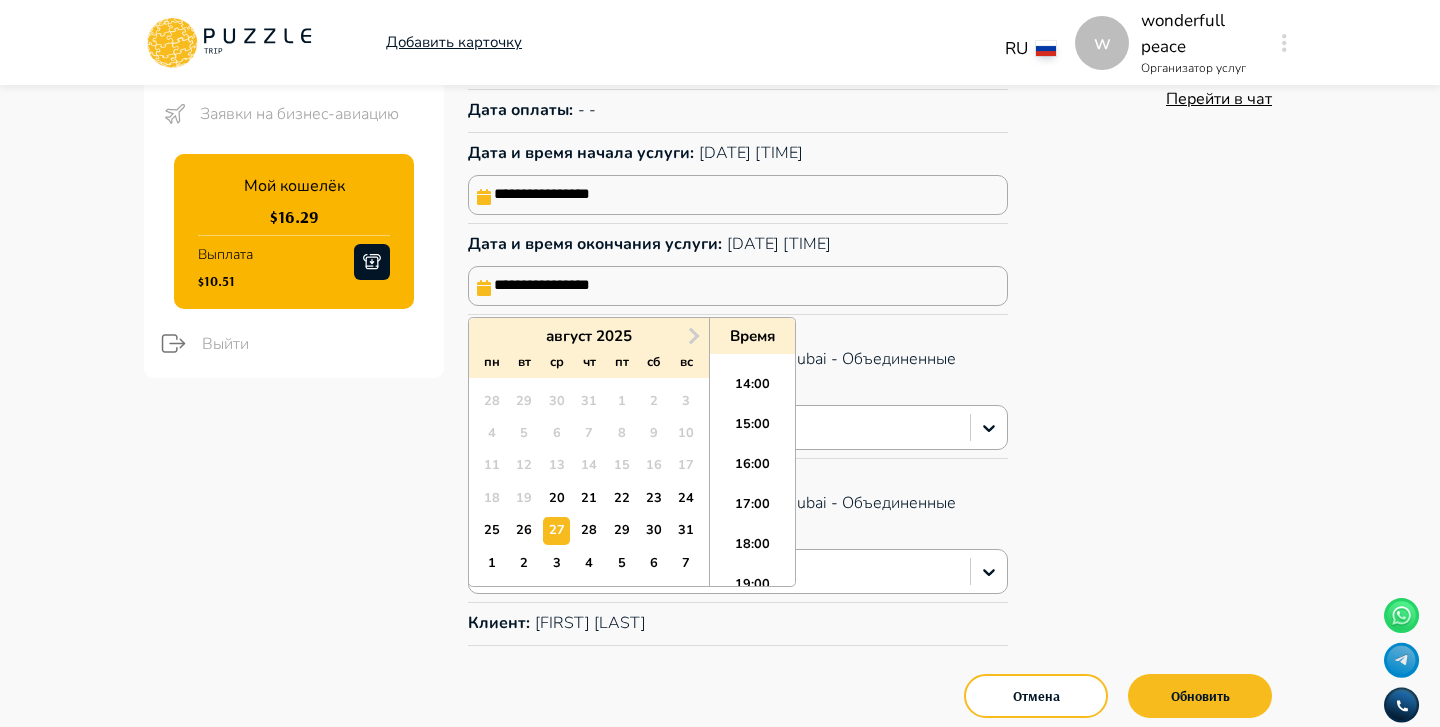 type on "**********" 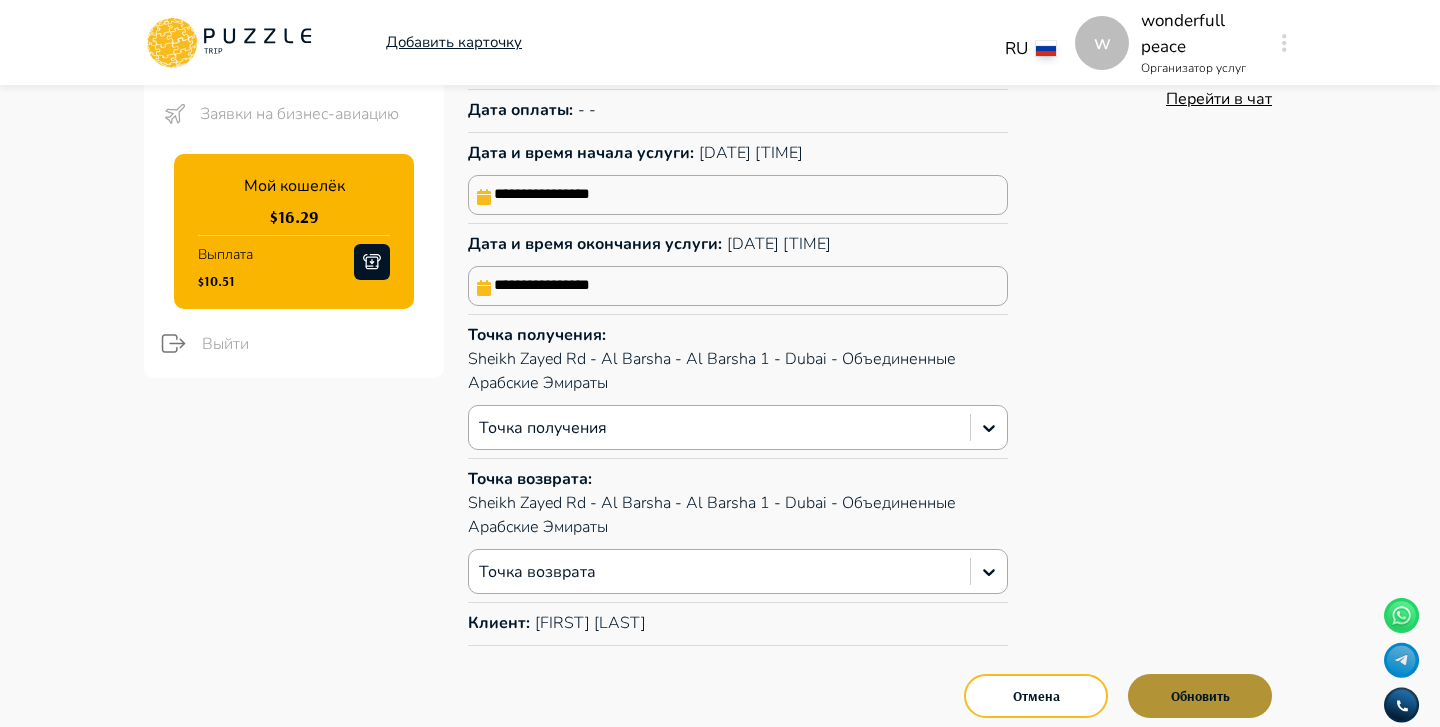 click on "Обновить" at bounding box center [1200, 696] 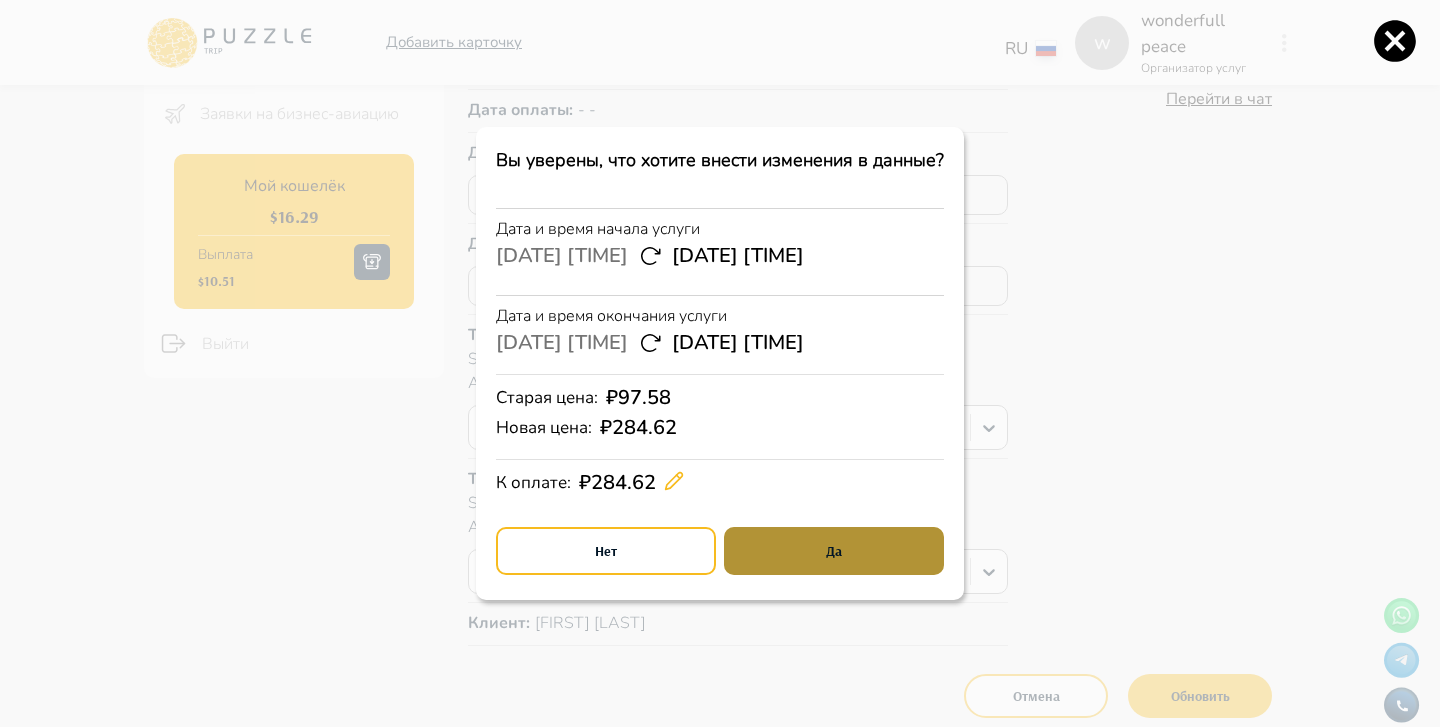 click on "Да" at bounding box center (834, 551) 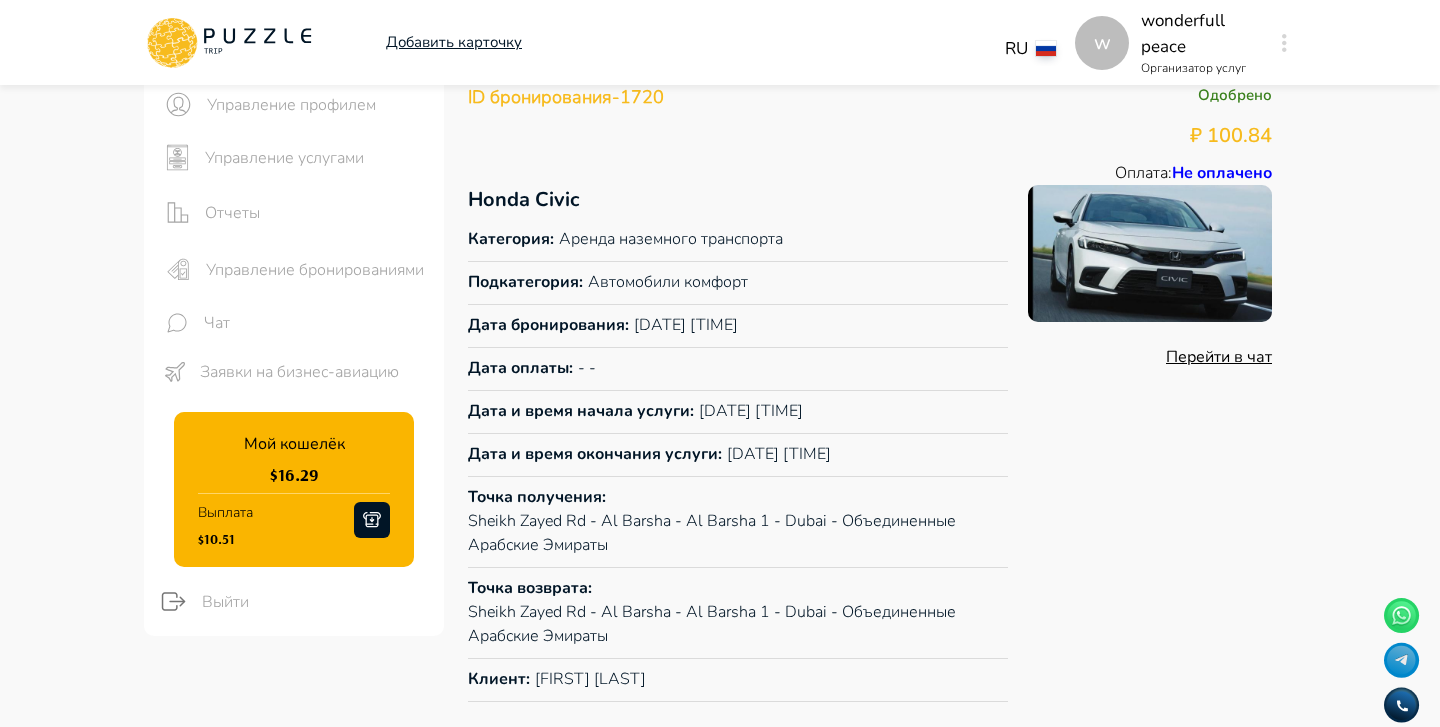 scroll, scrollTop: 0, scrollLeft: 0, axis: both 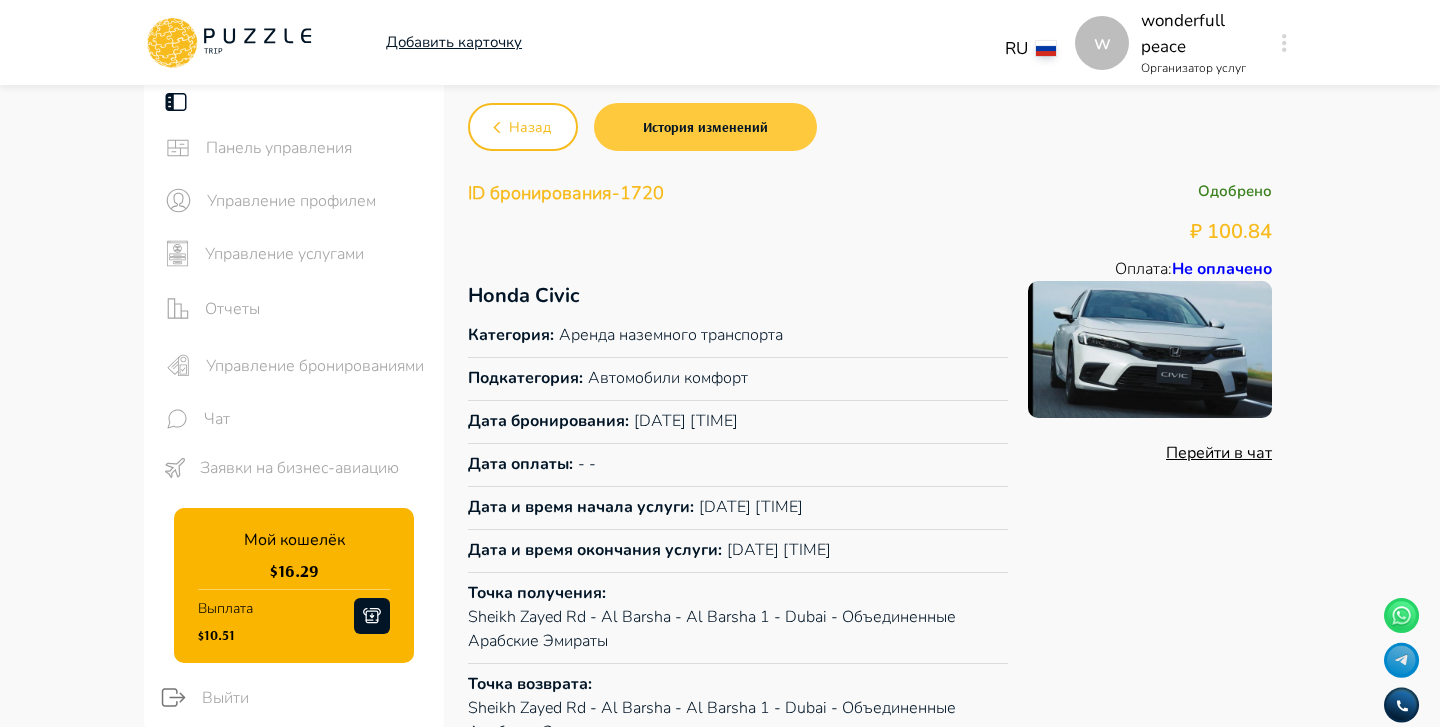 click on "История изменений" at bounding box center [705, 127] 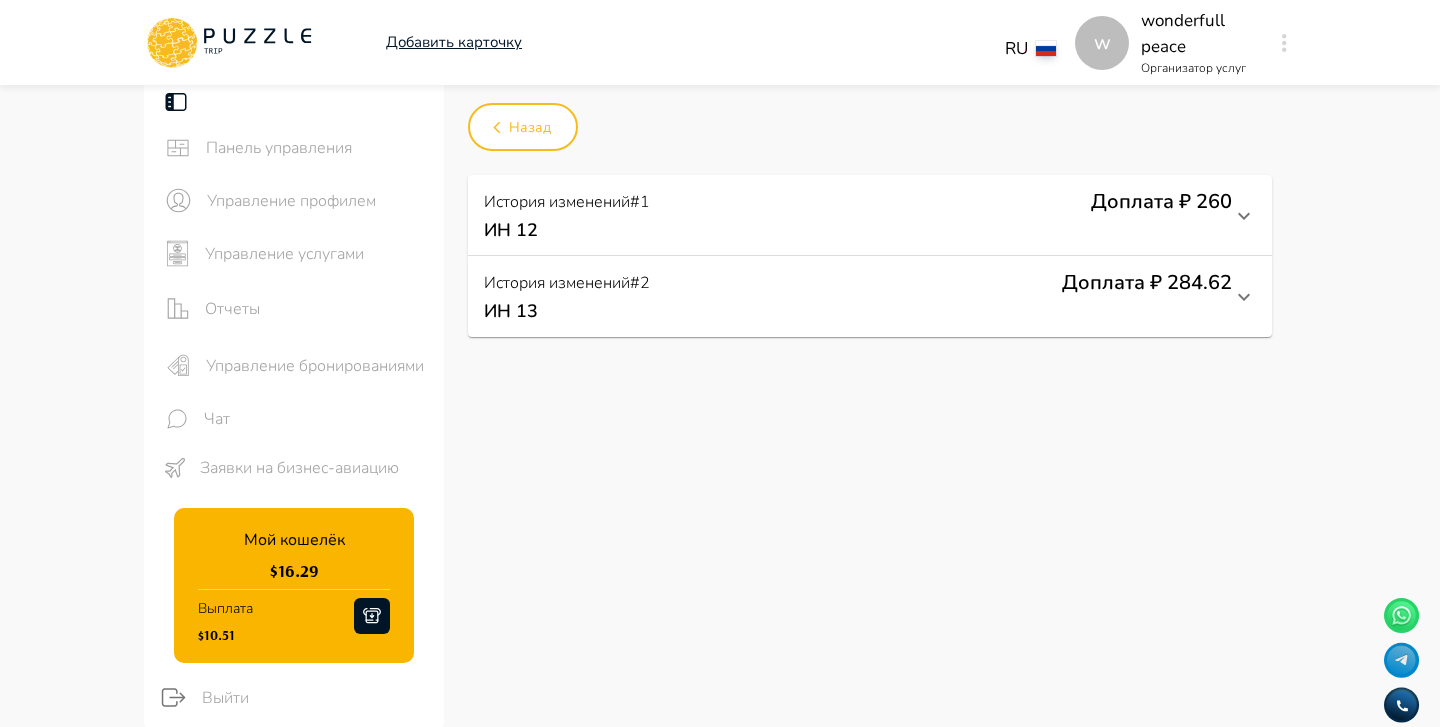 click 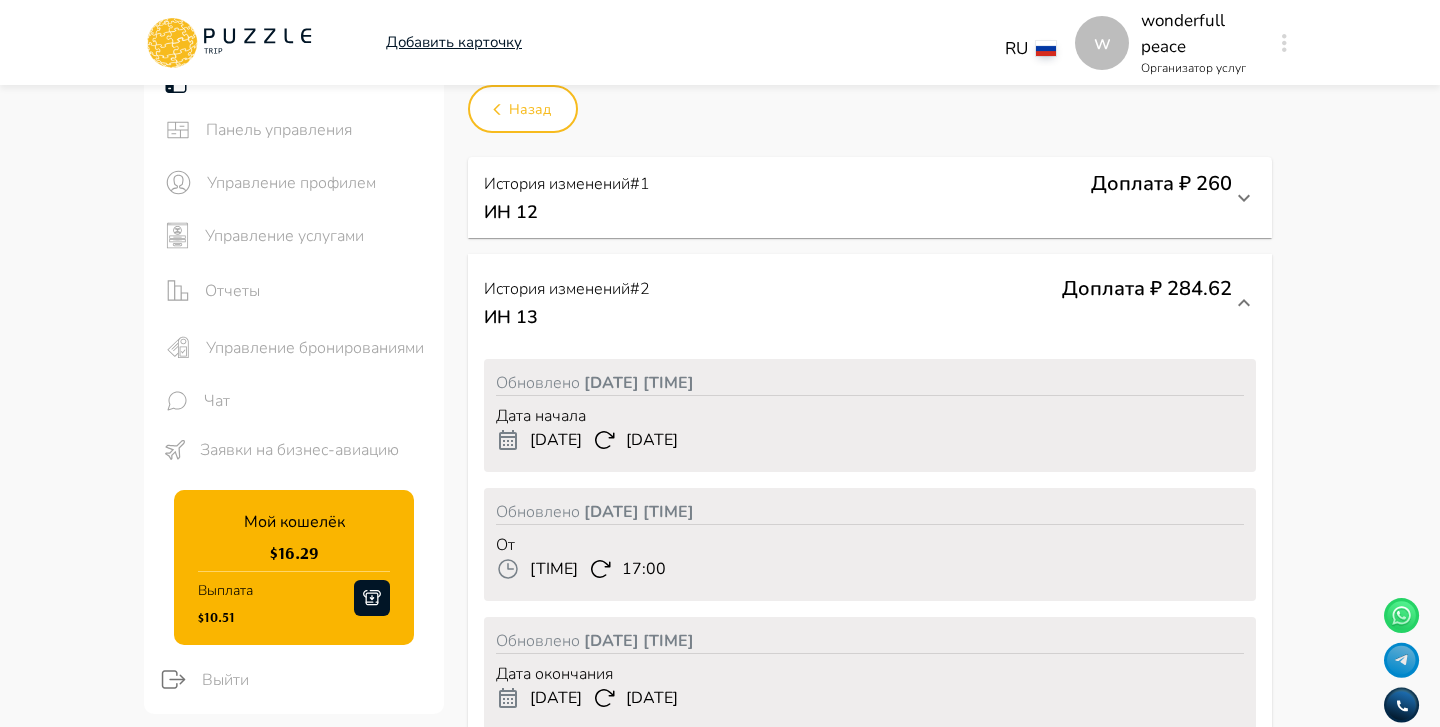 scroll, scrollTop: 19, scrollLeft: 0, axis: vertical 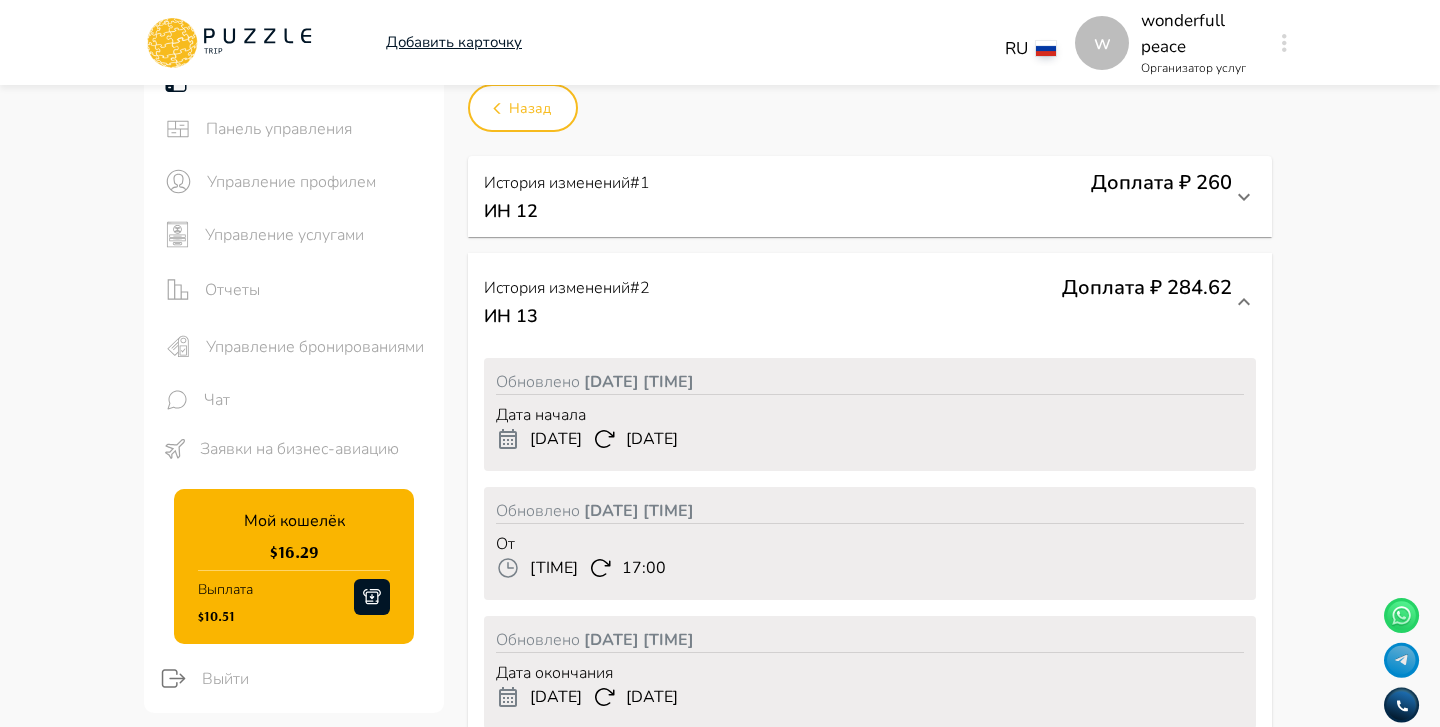 click 